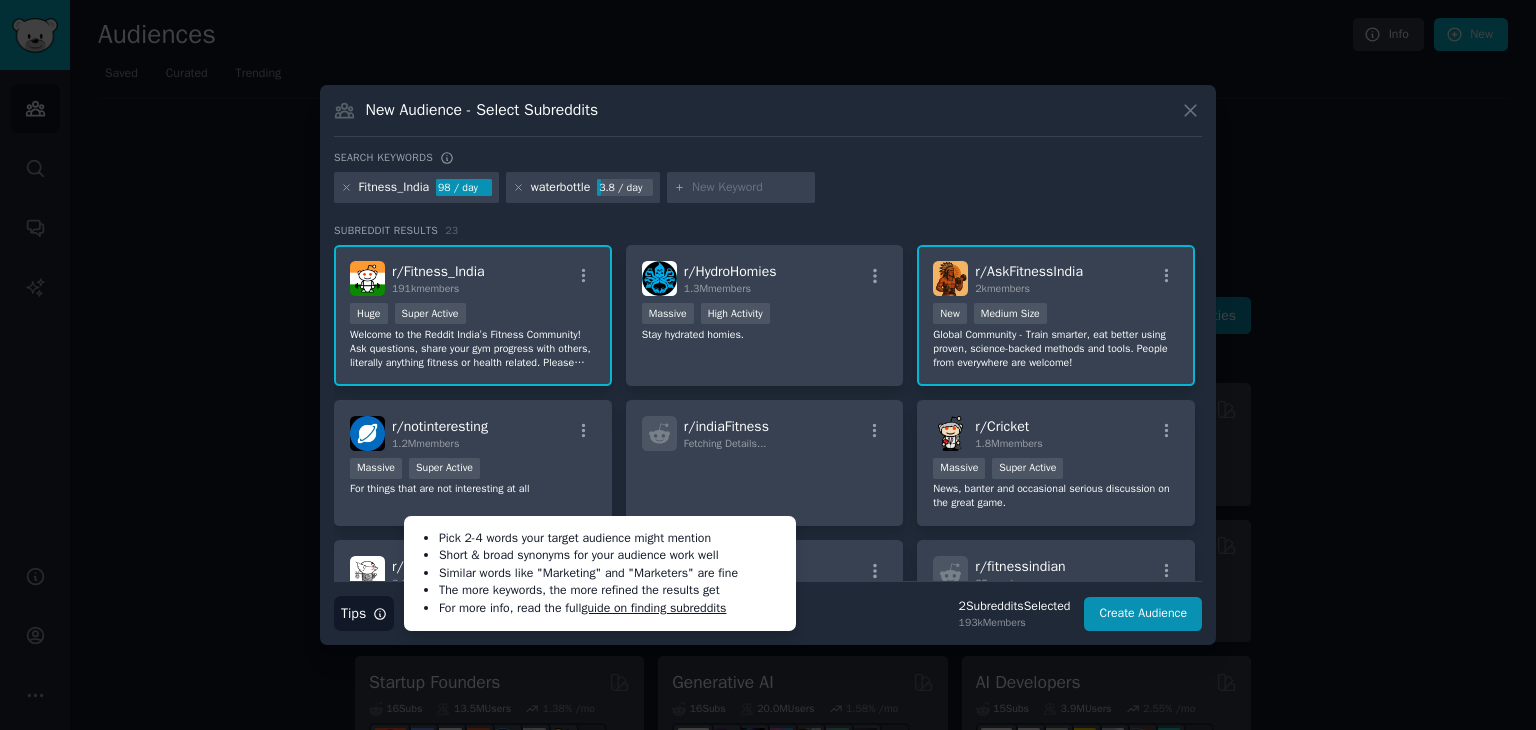 scroll, scrollTop: 0, scrollLeft: 0, axis: both 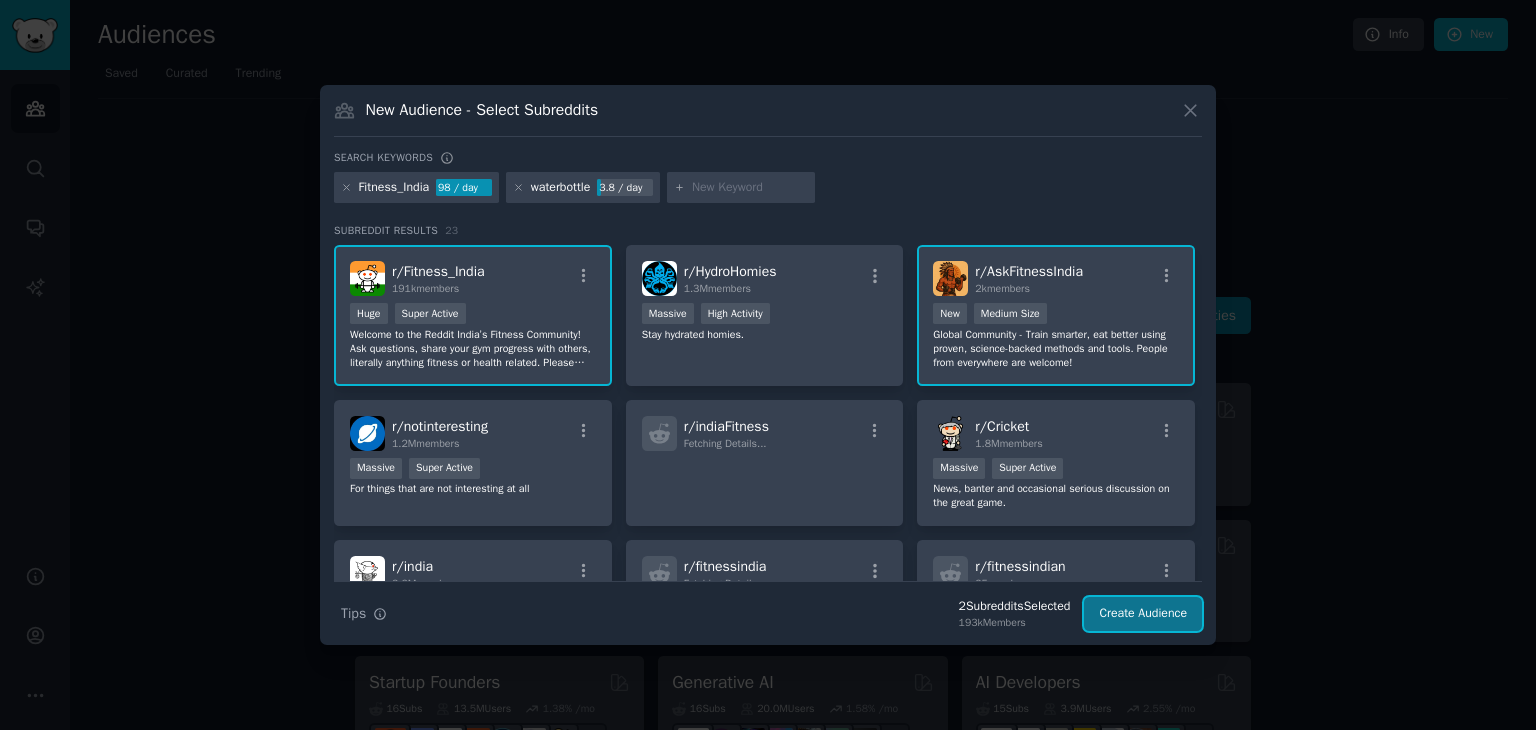click on "Create Audience" at bounding box center [1143, 614] 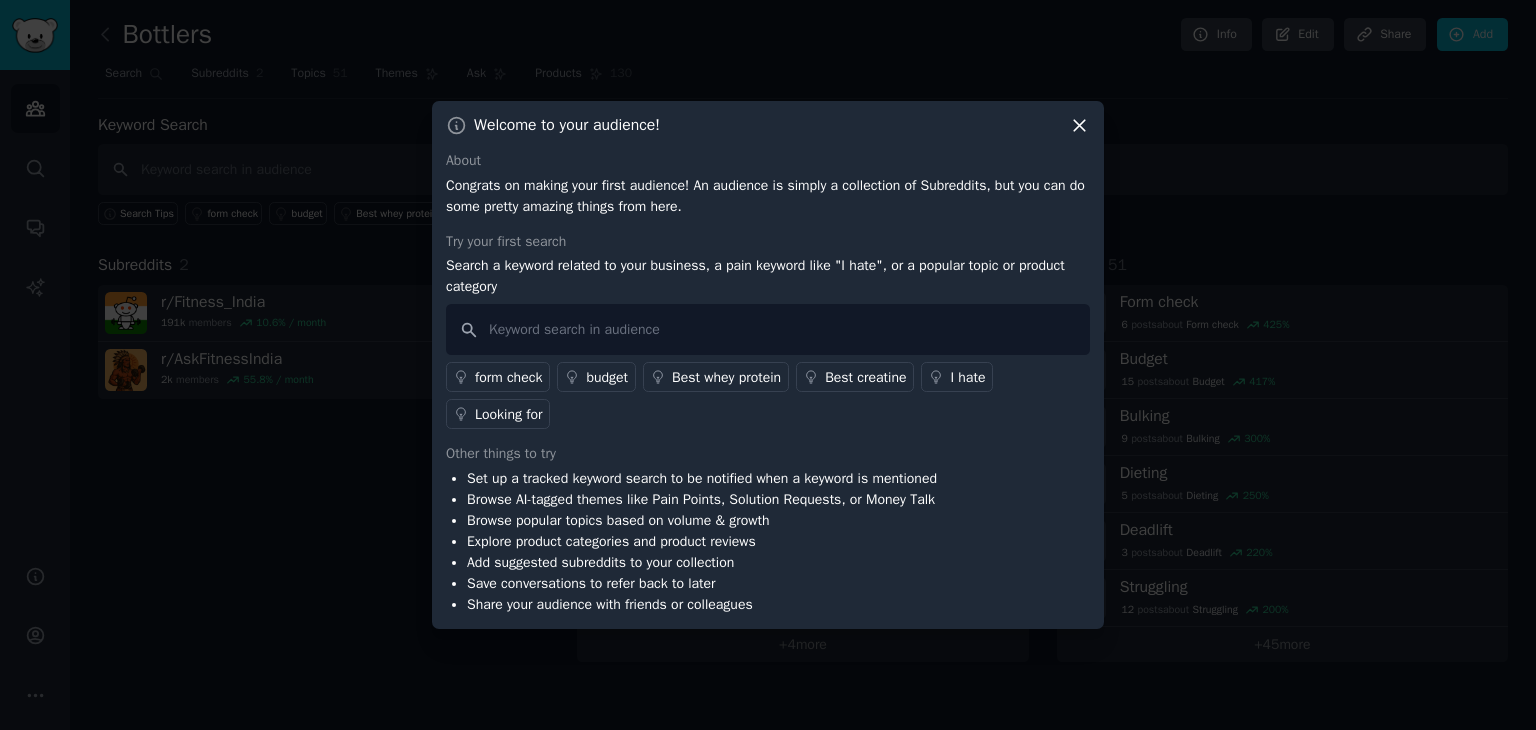 click 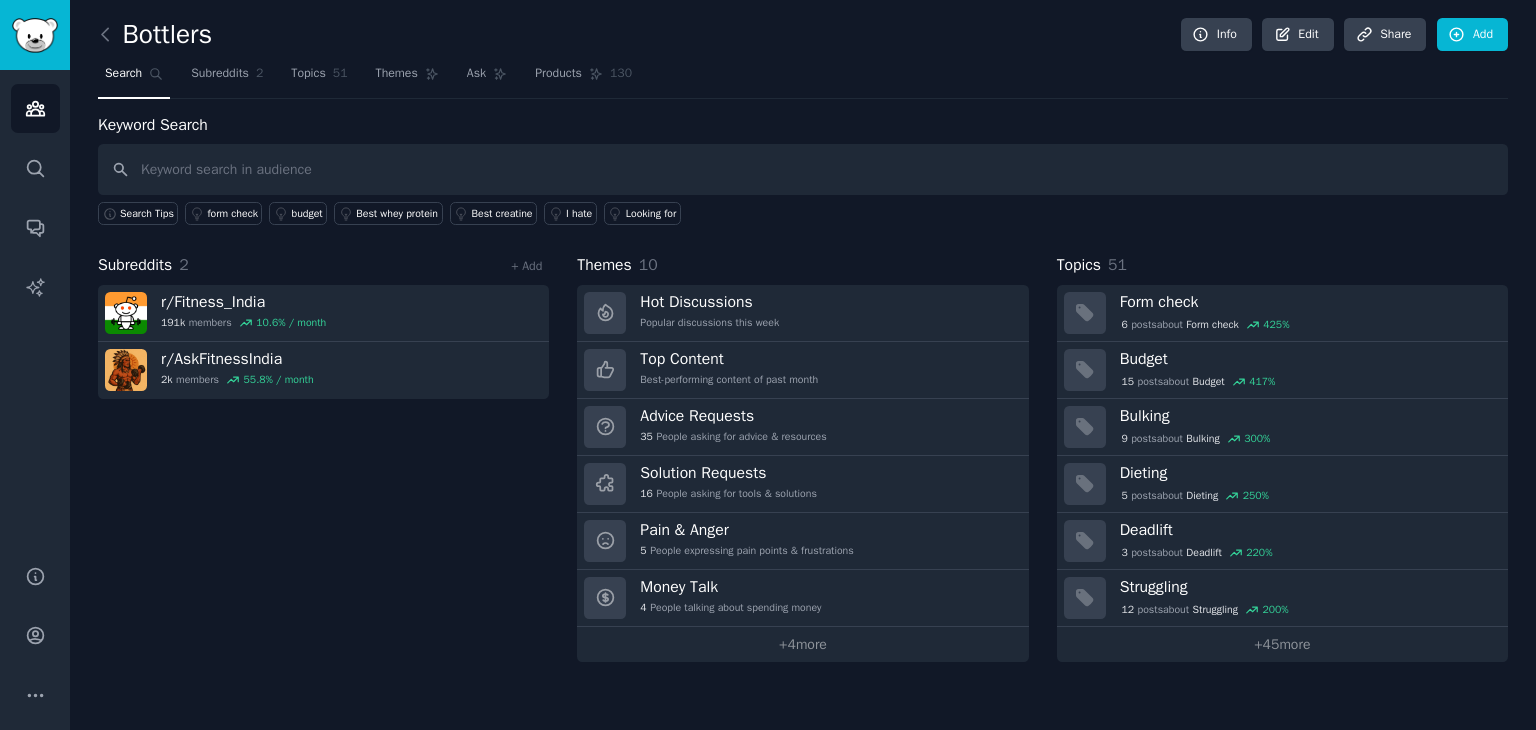 click on "Subreddits 2 + Add r/ Fitness_India 191k  members 10.6 % / month r/ AskFitnessIndia 2k  members 55.8 % / month" at bounding box center (323, 457) 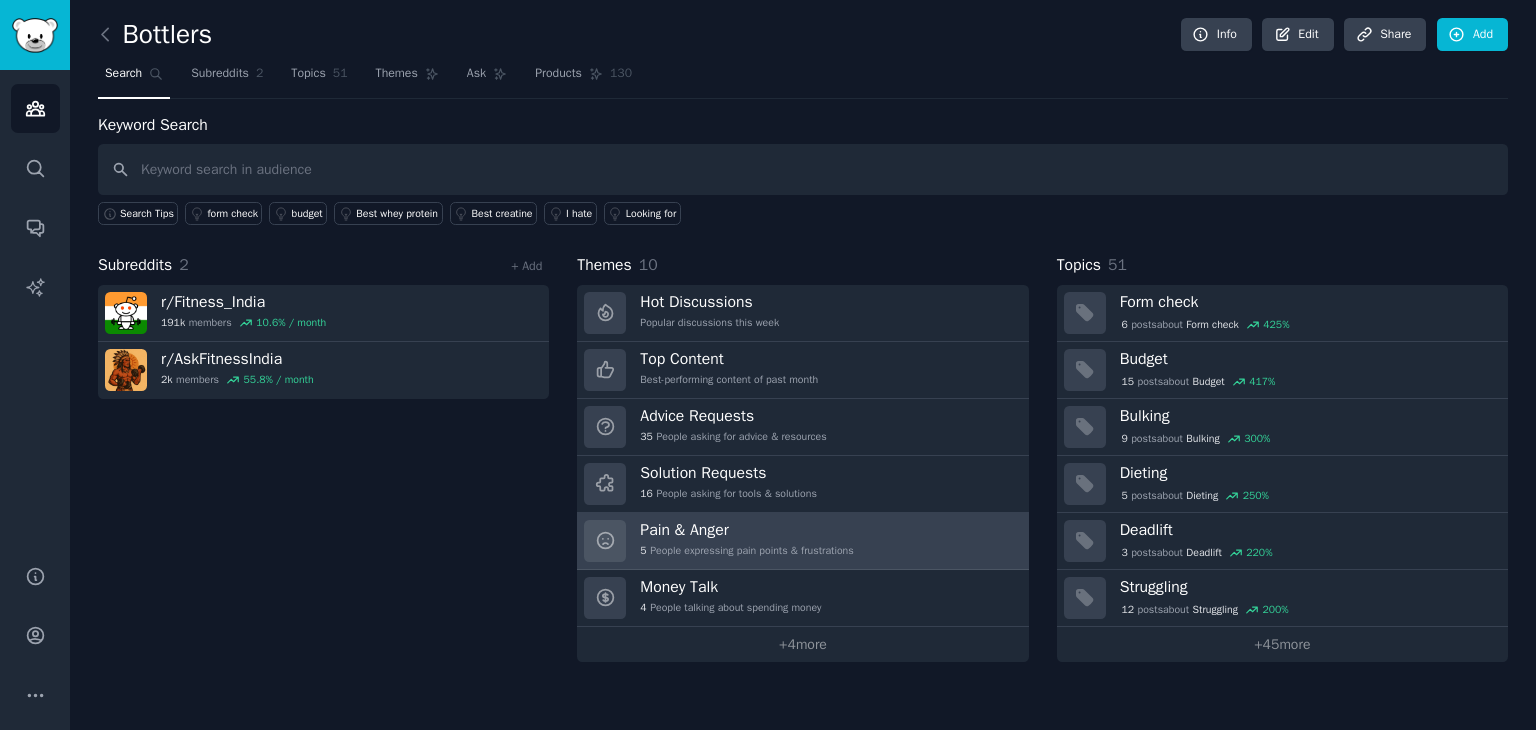 click on "Pain & Anger" at bounding box center [746, 530] 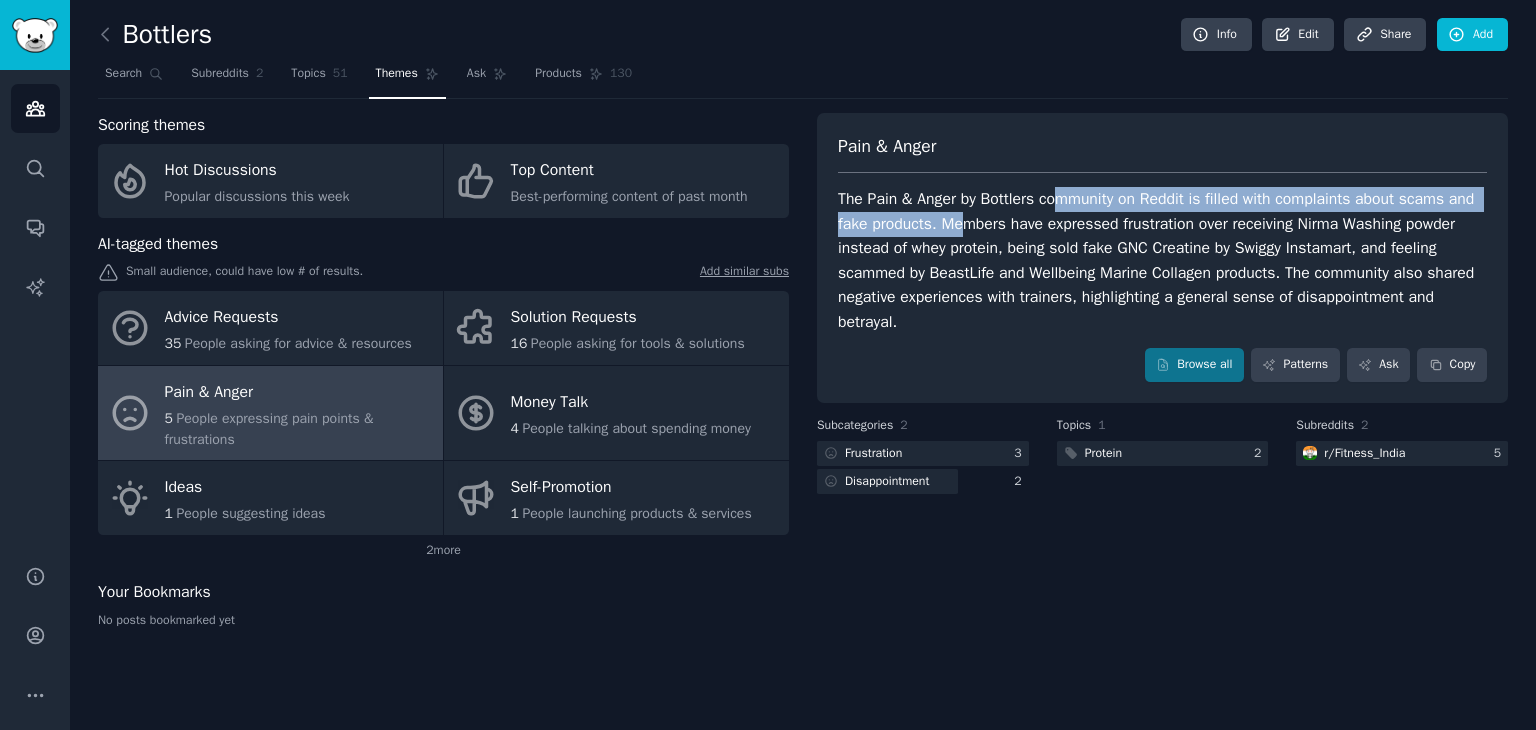 drag, startPoint x: 1056, startPoint y: 200, endPoint x: 962, endPoint y: 212, distance: 94.76286 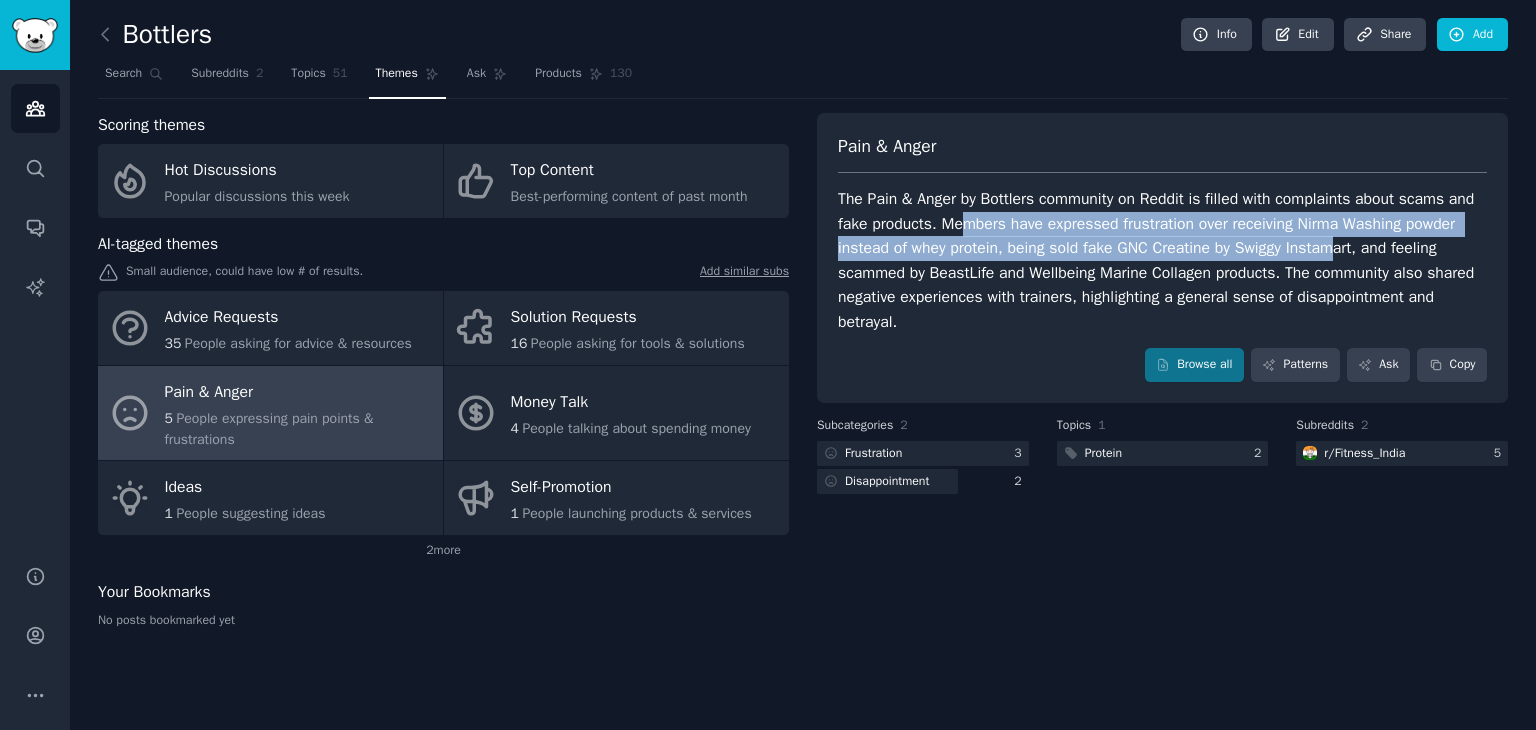 drag, startPoint x: 962, startPoint y: 212, endPoint x: 1340, endPoint y: 257, distance: 380.66916 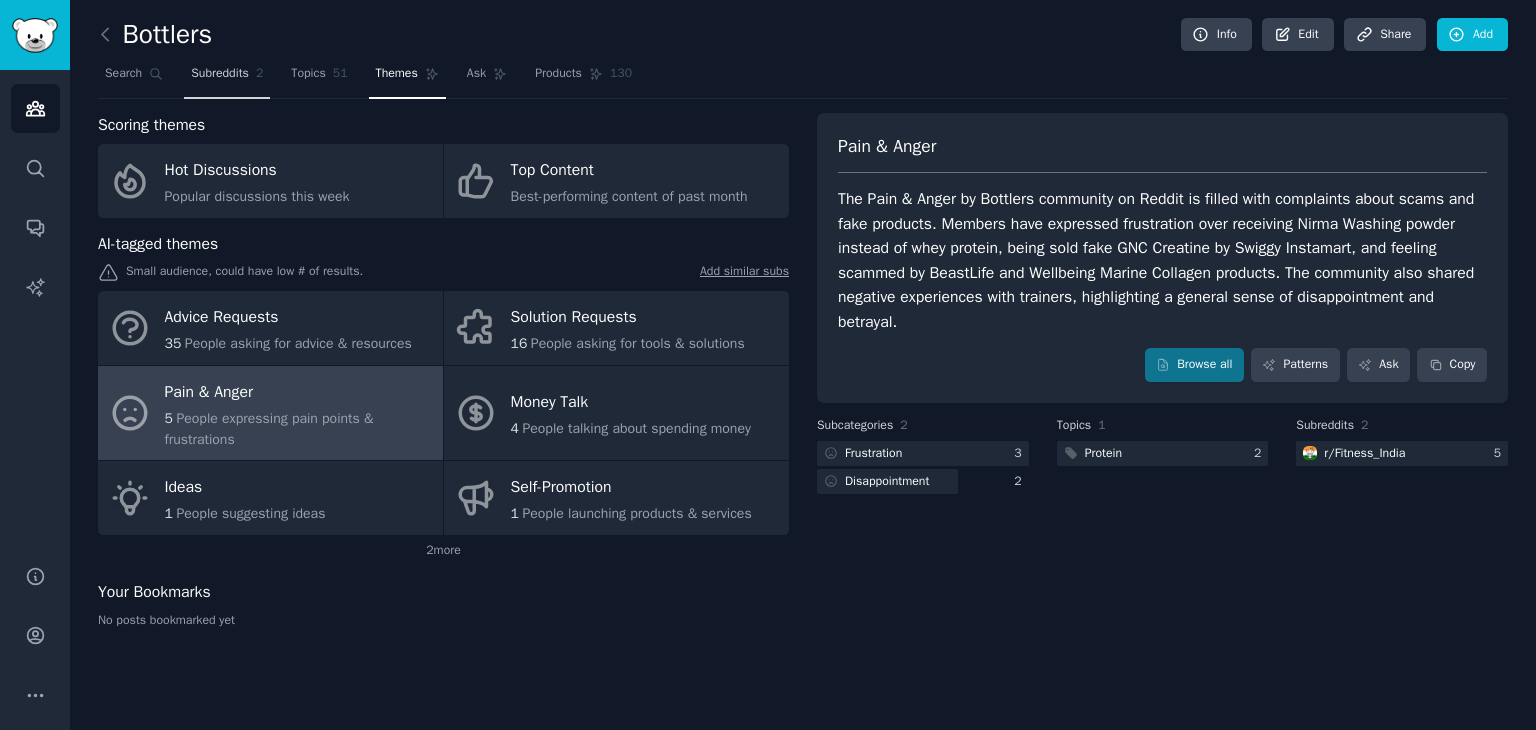 click on "Subreddits" at bounding box center [220, 74] 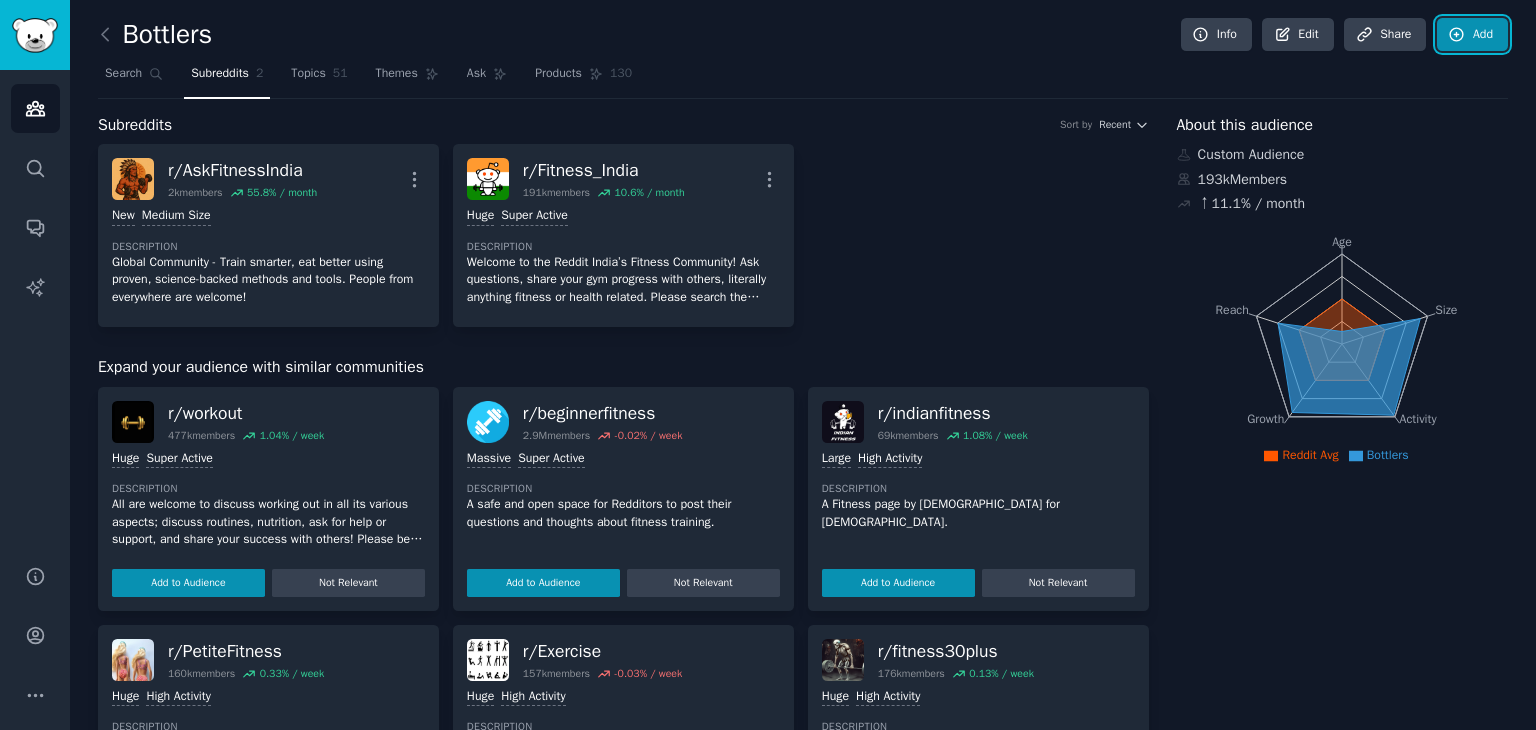 click on "Add" at bounding box center (1472, 35) 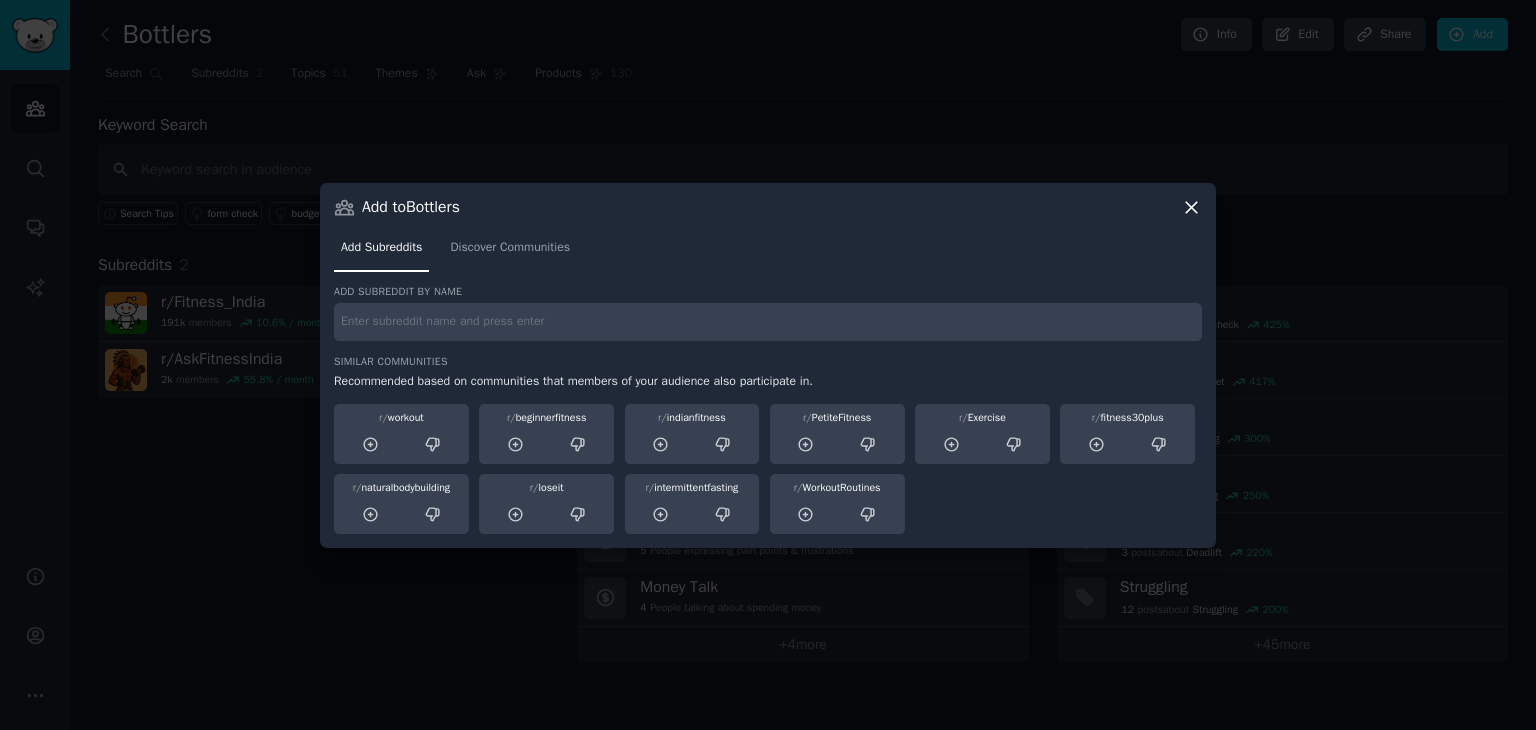 click at bounding box center [768, 322] 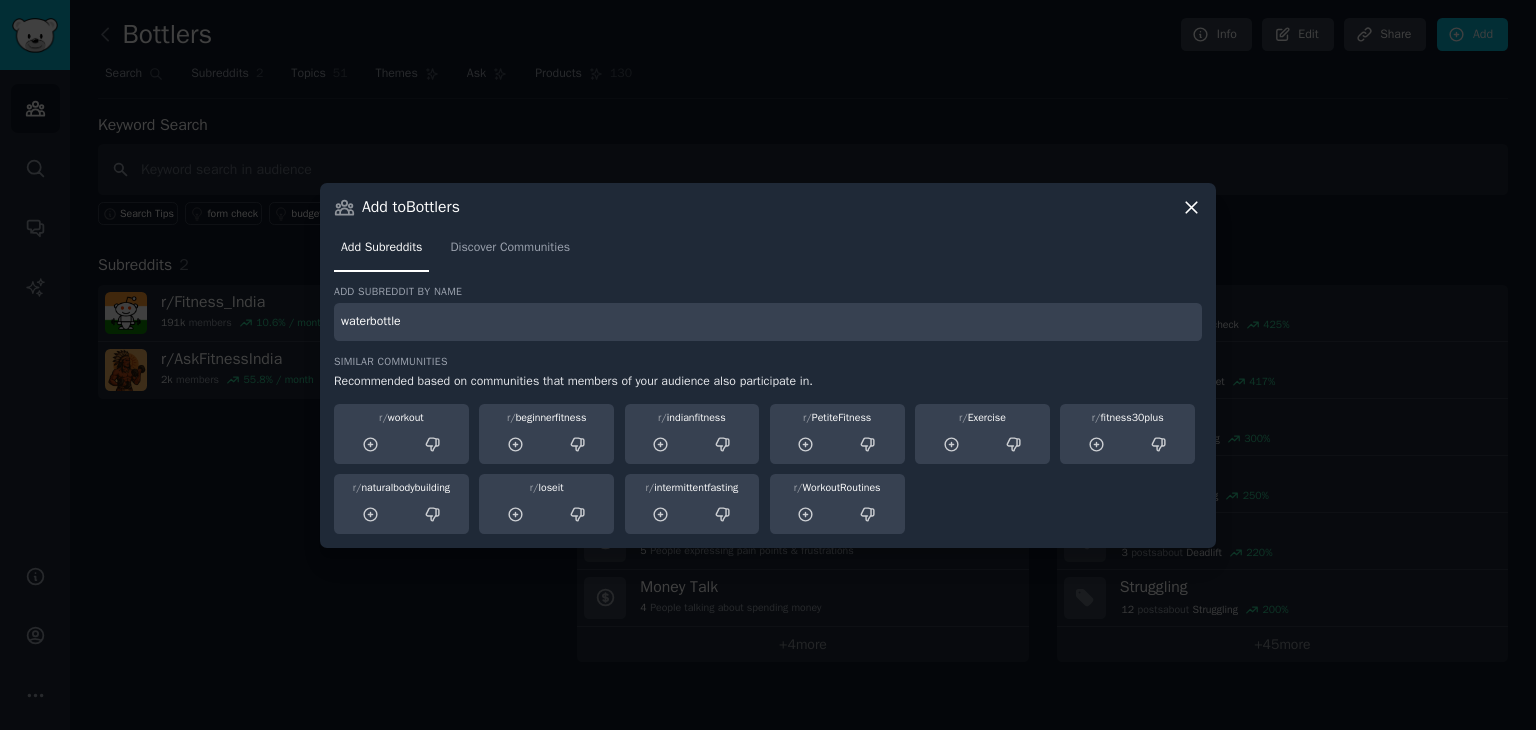 type on "waterbottle" 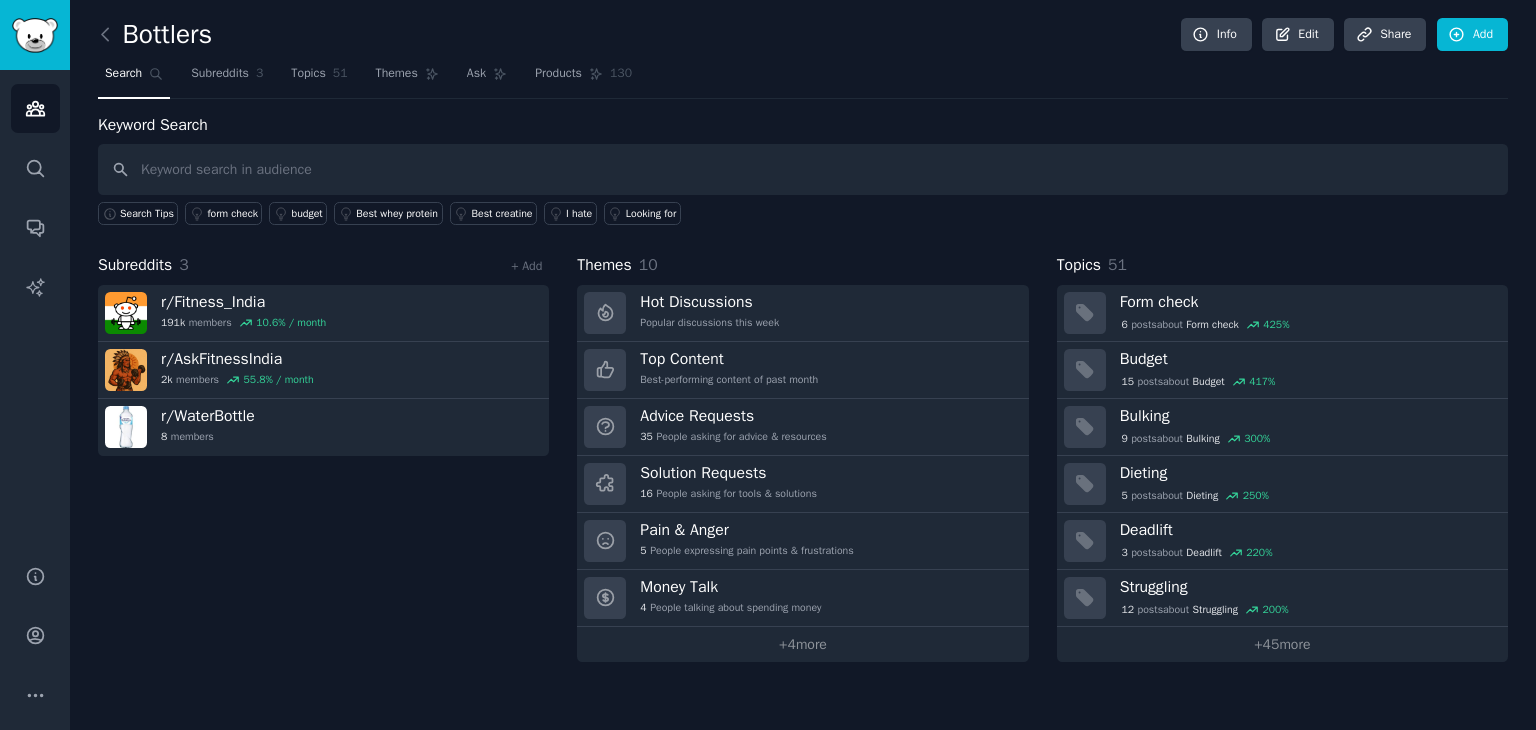 drag, startPoint x: 324, startPoint y: 437, endPoint x: 274, endPoint y: 568, distance: 140.21768 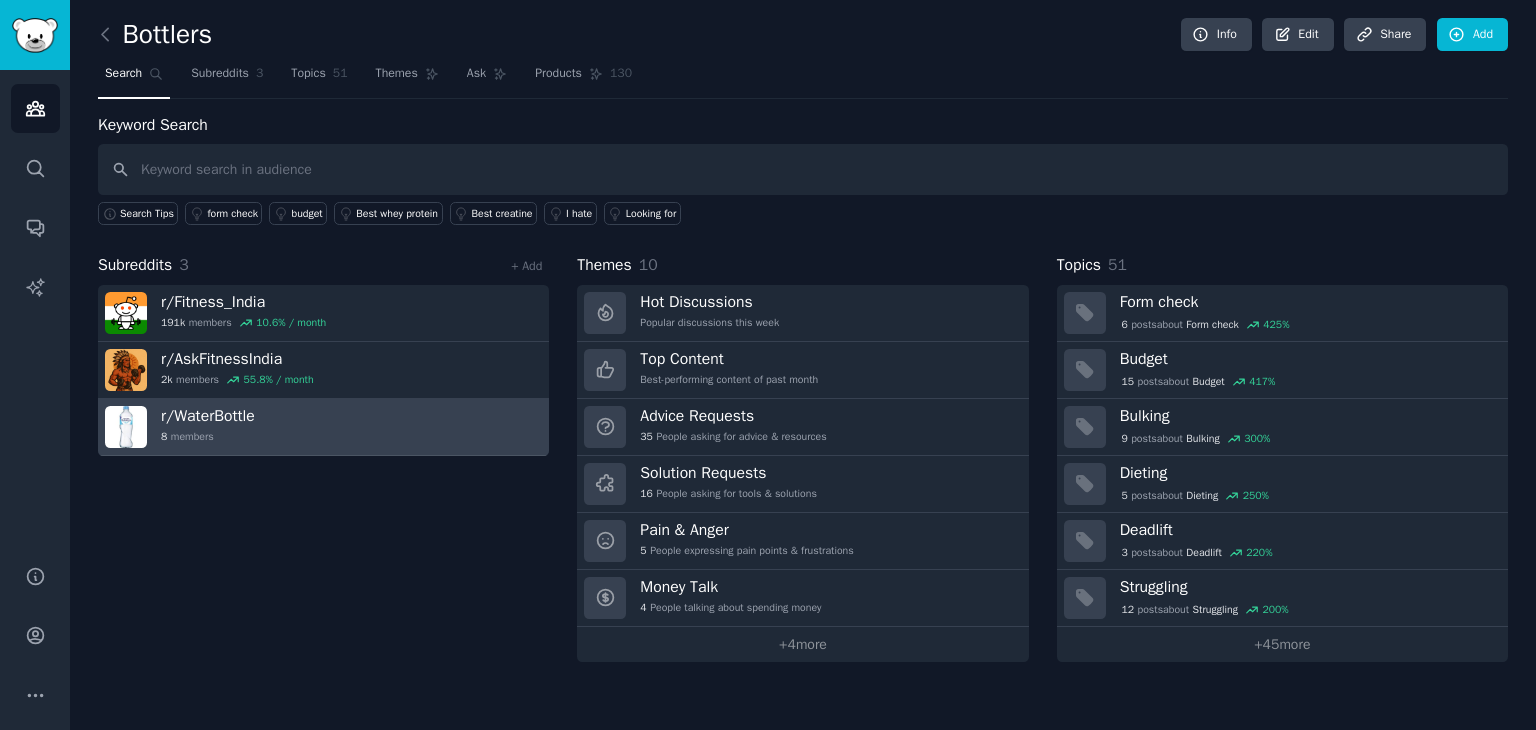 drag, startPoint x: 272, startPoint y: 427, endPoint x: 255, endPoint y: 426, distance: 17.029387 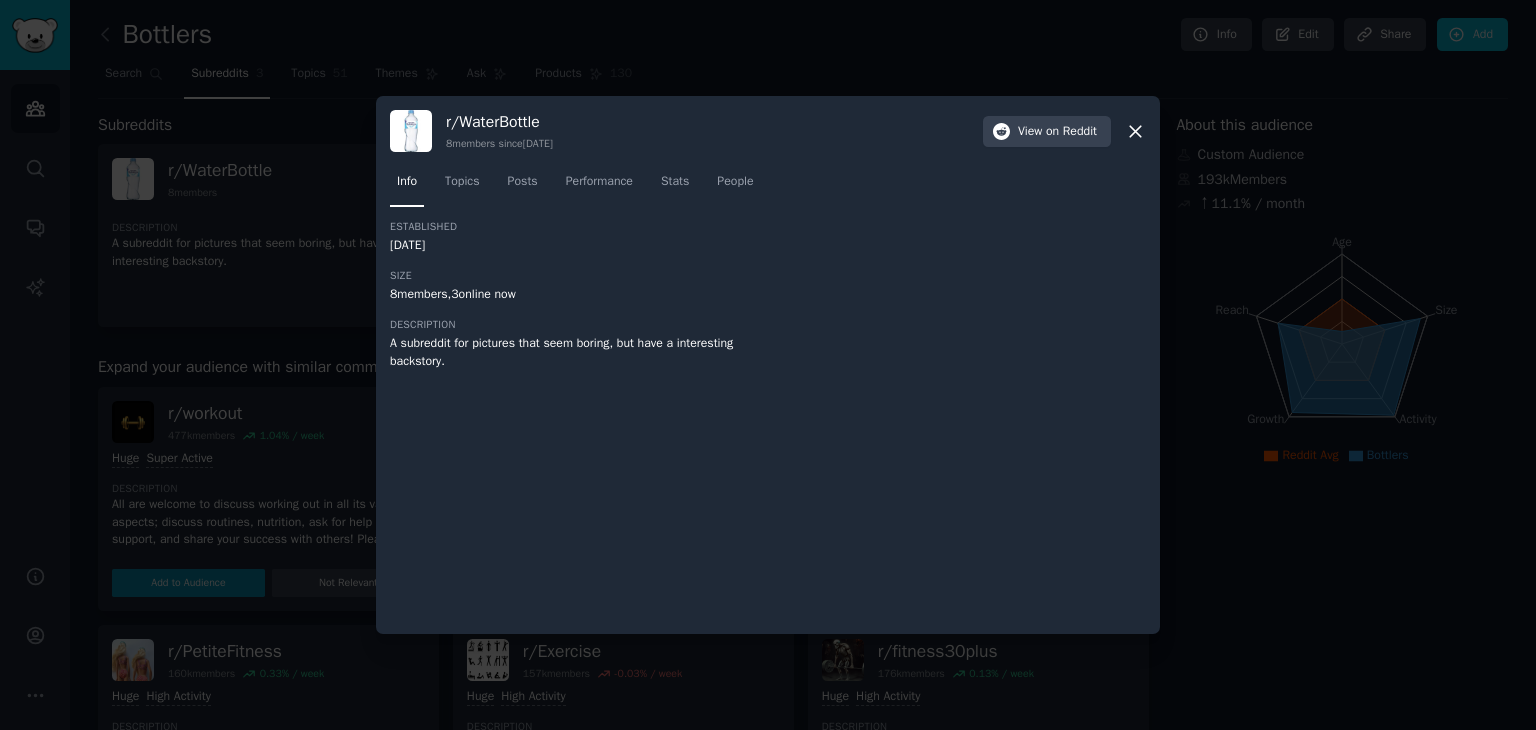 click 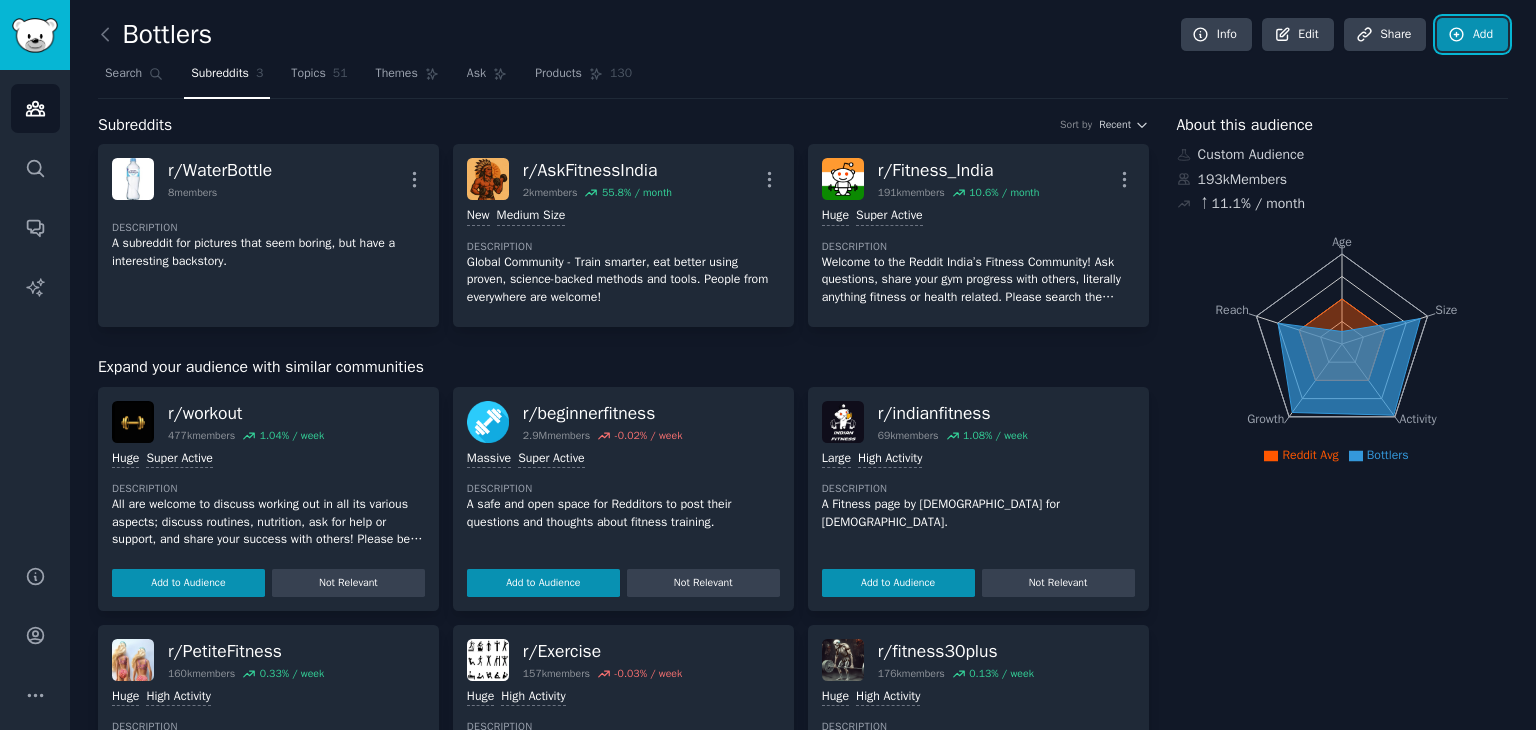 click on "Add" at bounding box center (1472, 35) 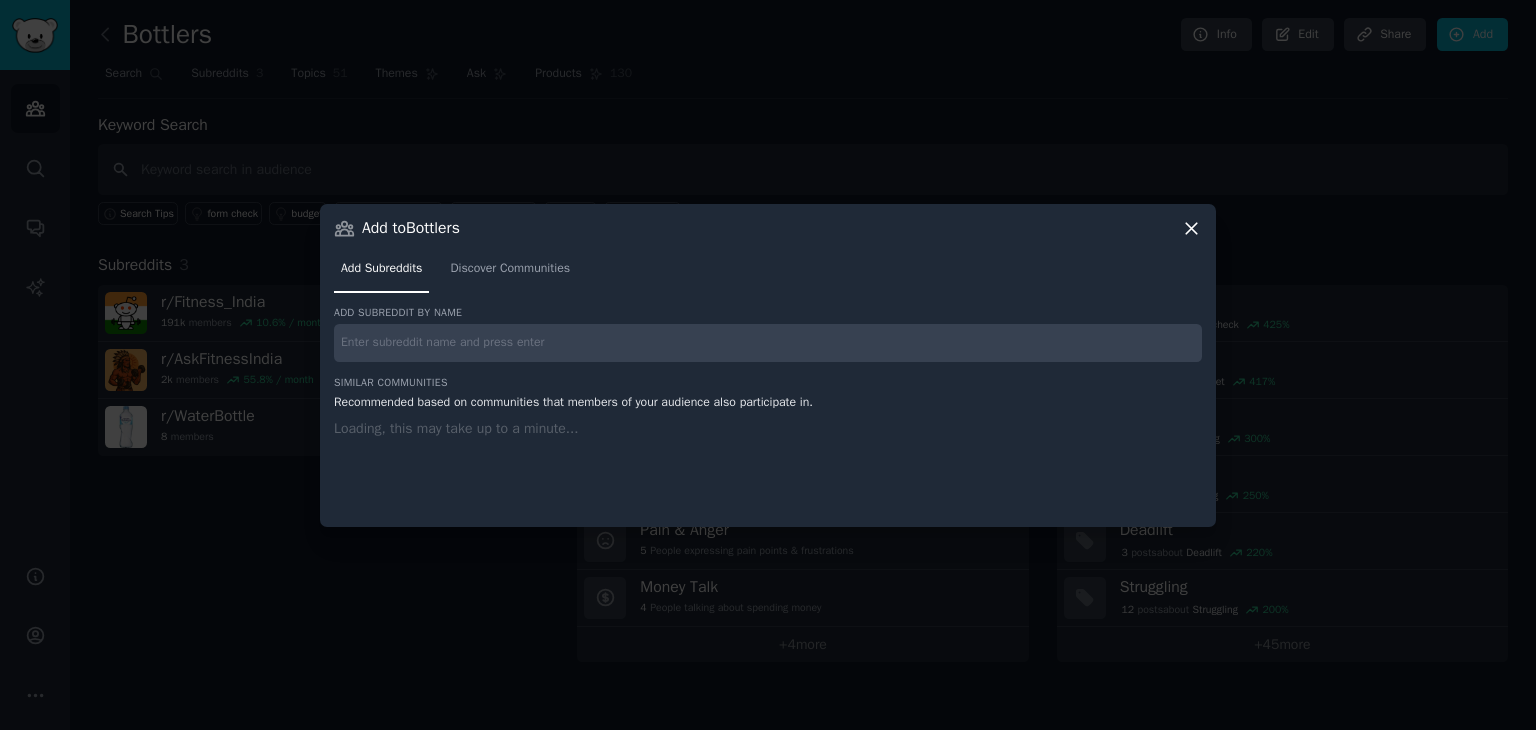 click at bounding box center (768, 343) 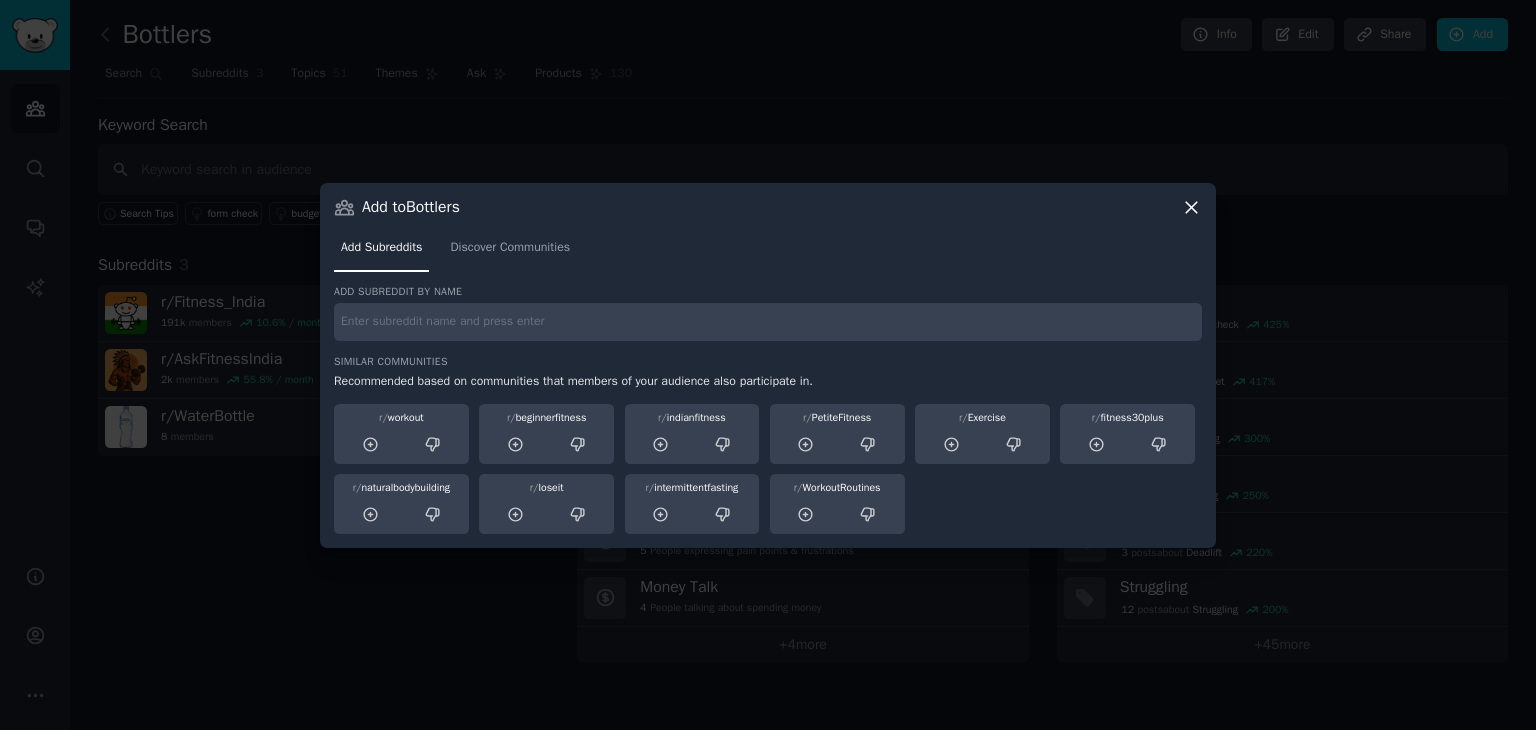 paste on "r/Waterbottles" 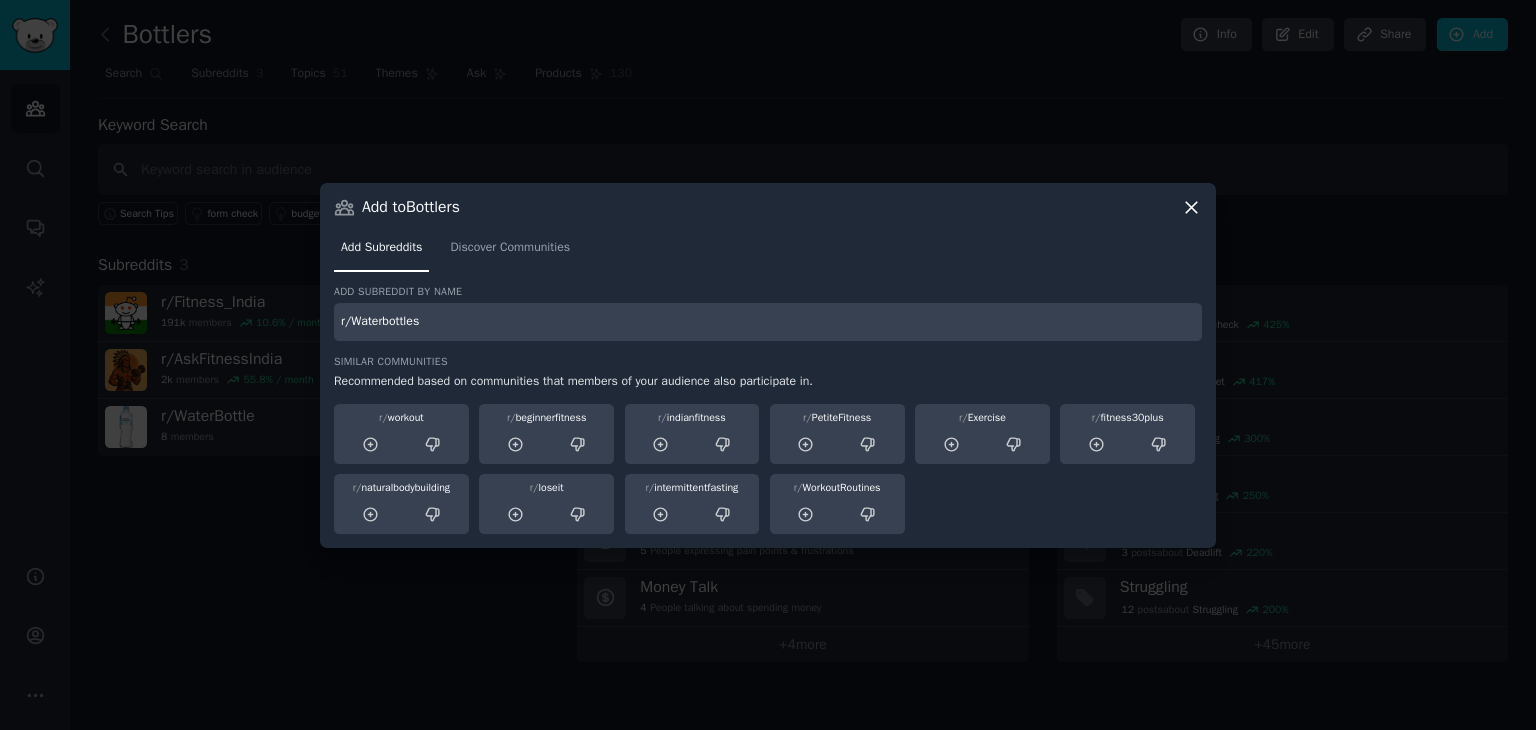 type on "r/Waterbottles" 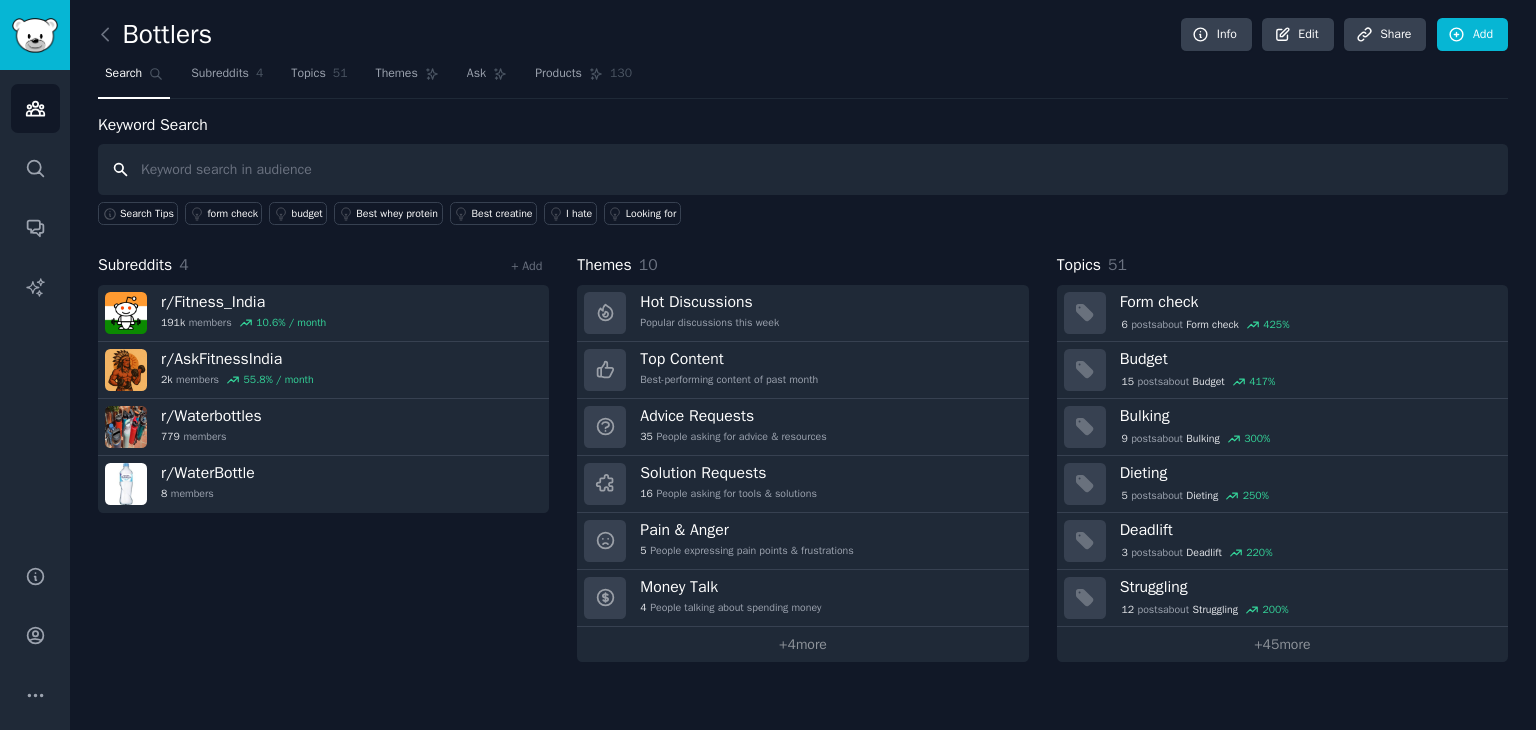 click at bounding box center [803, 169] 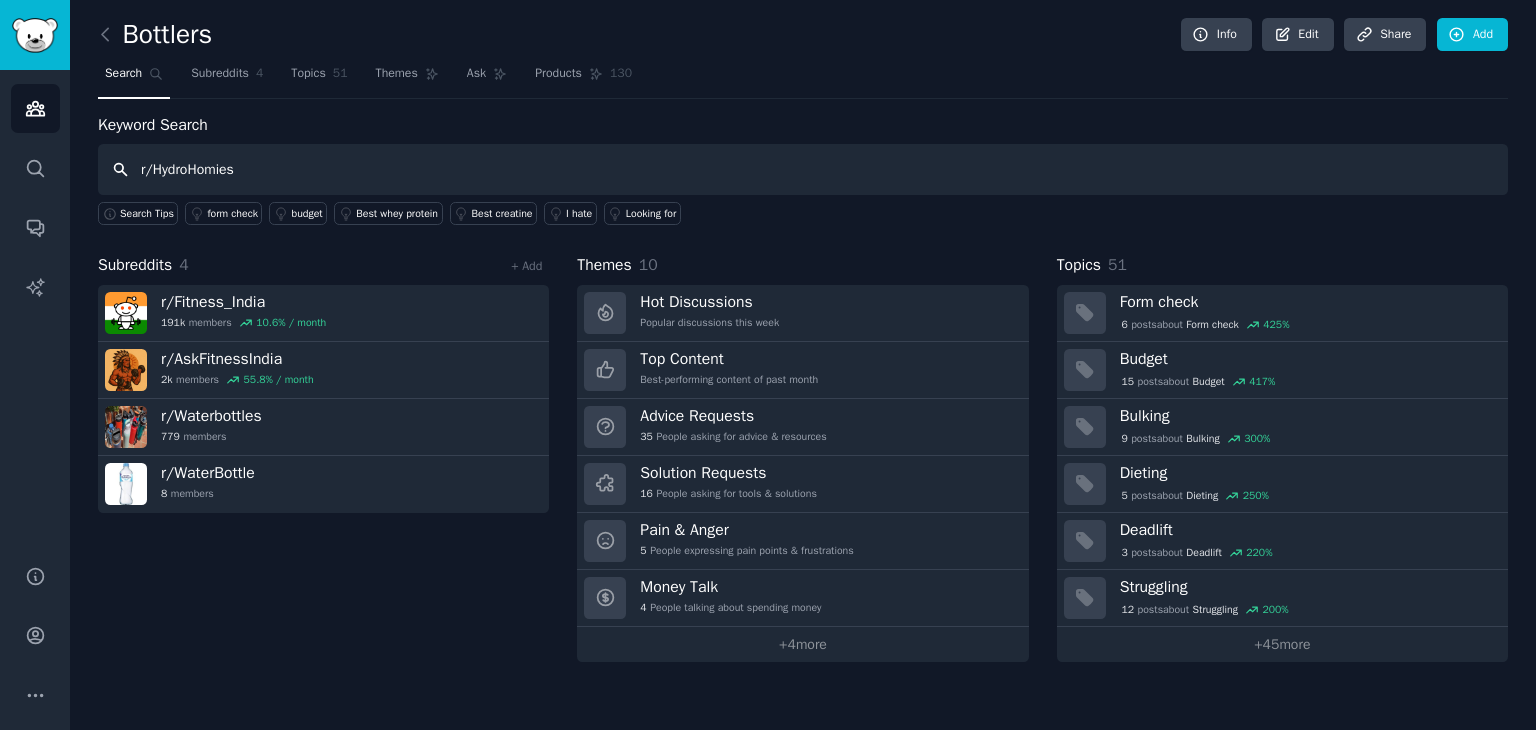 type on "r/HydroHomies" 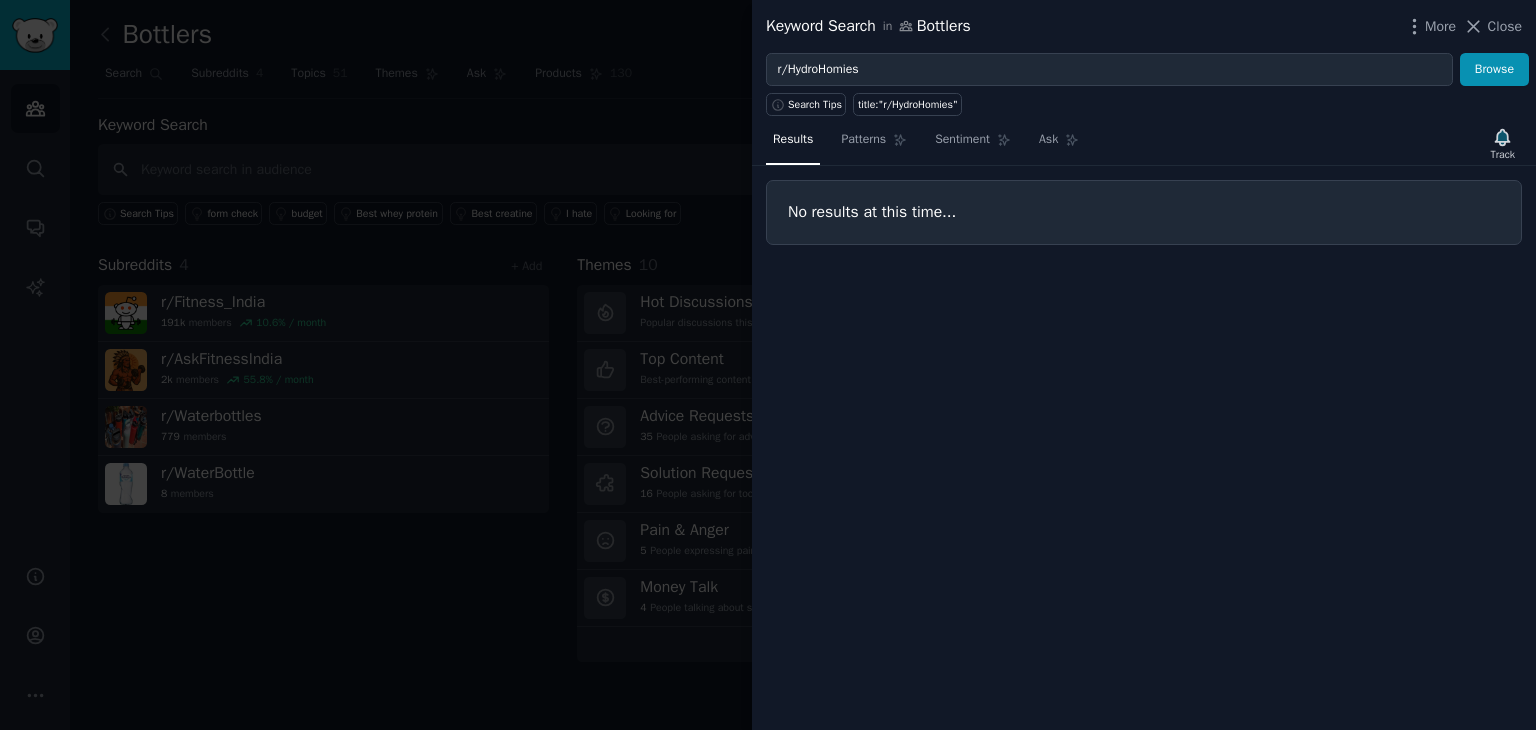 click at bounding box center (768, 365) 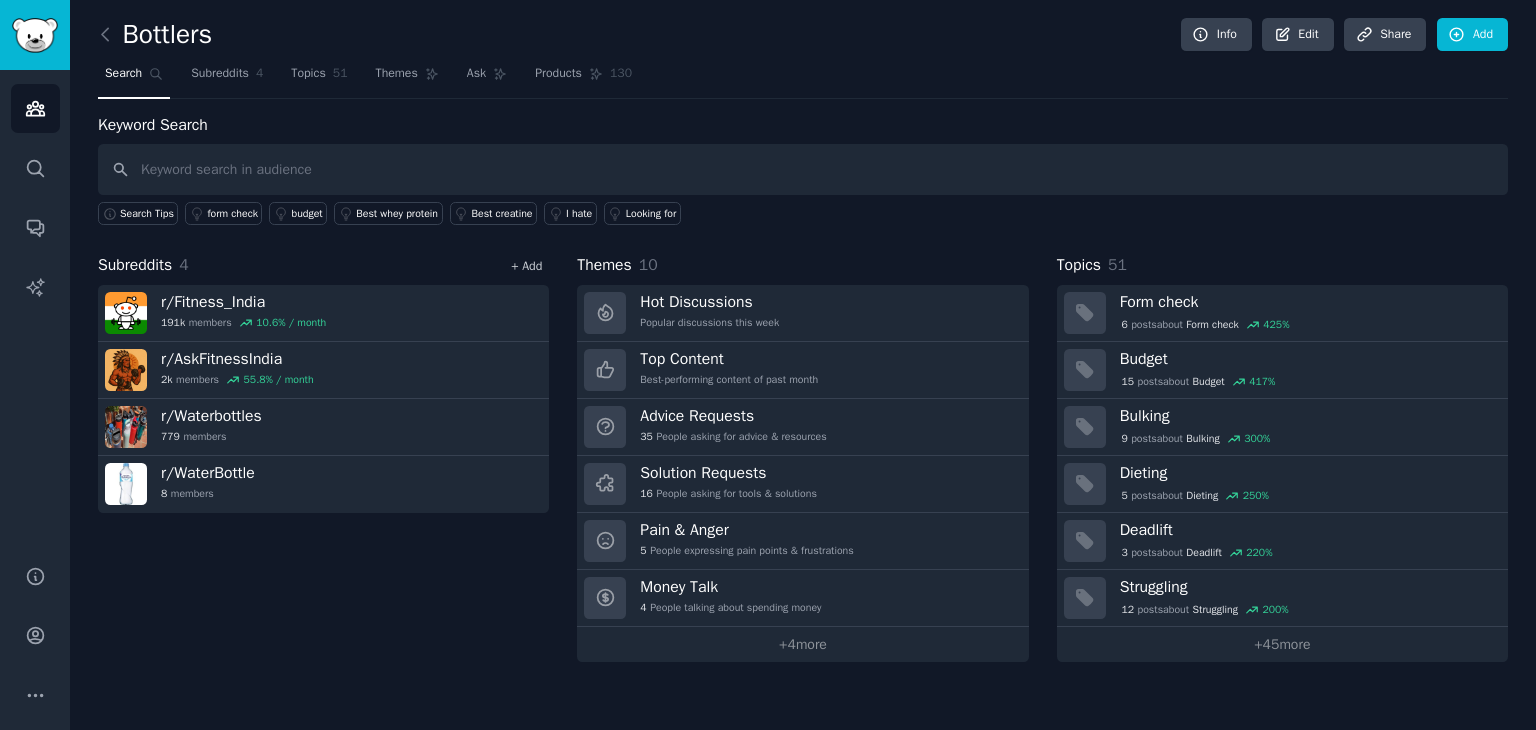 click on "+ Add" at bounding box center (526, 266) 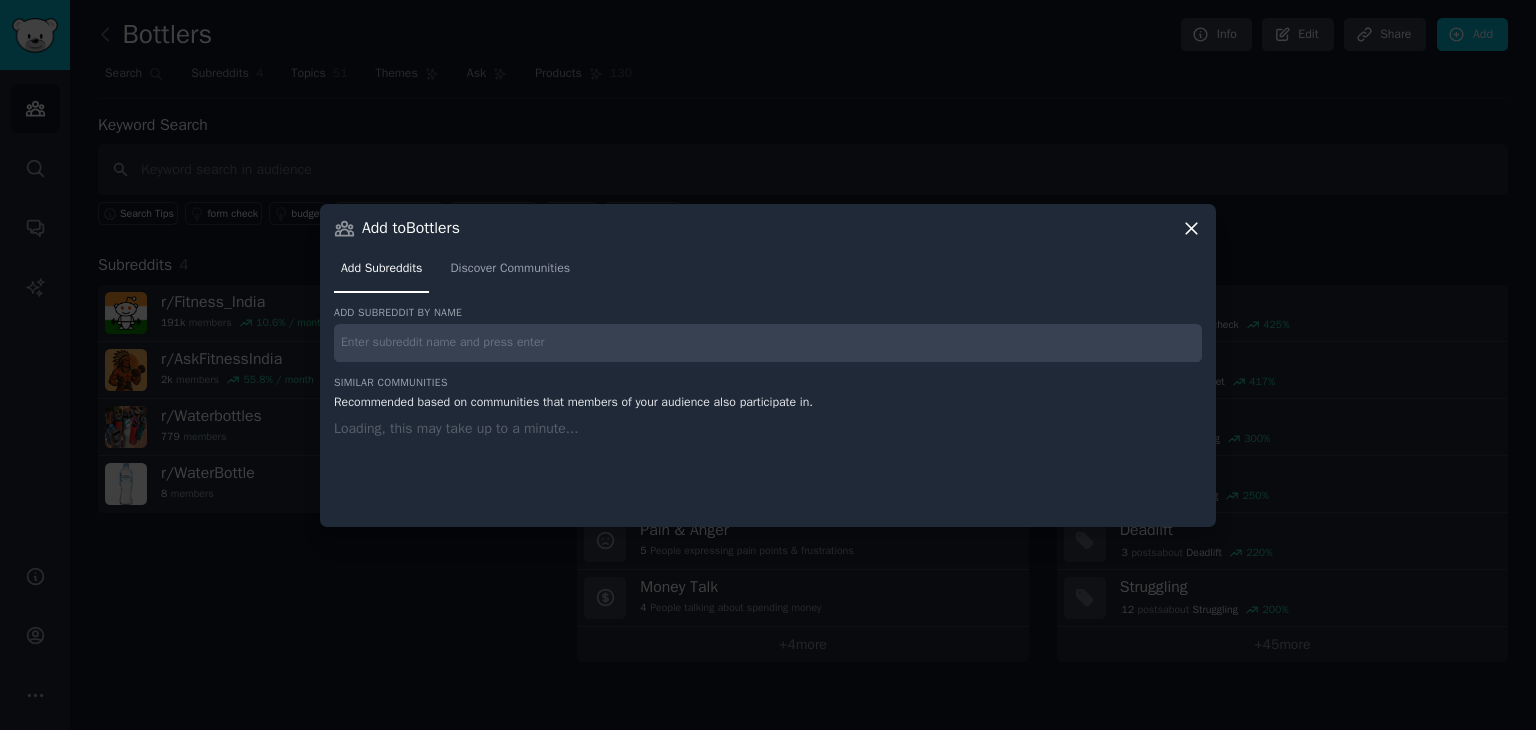 click at bounding box center [768, 343] 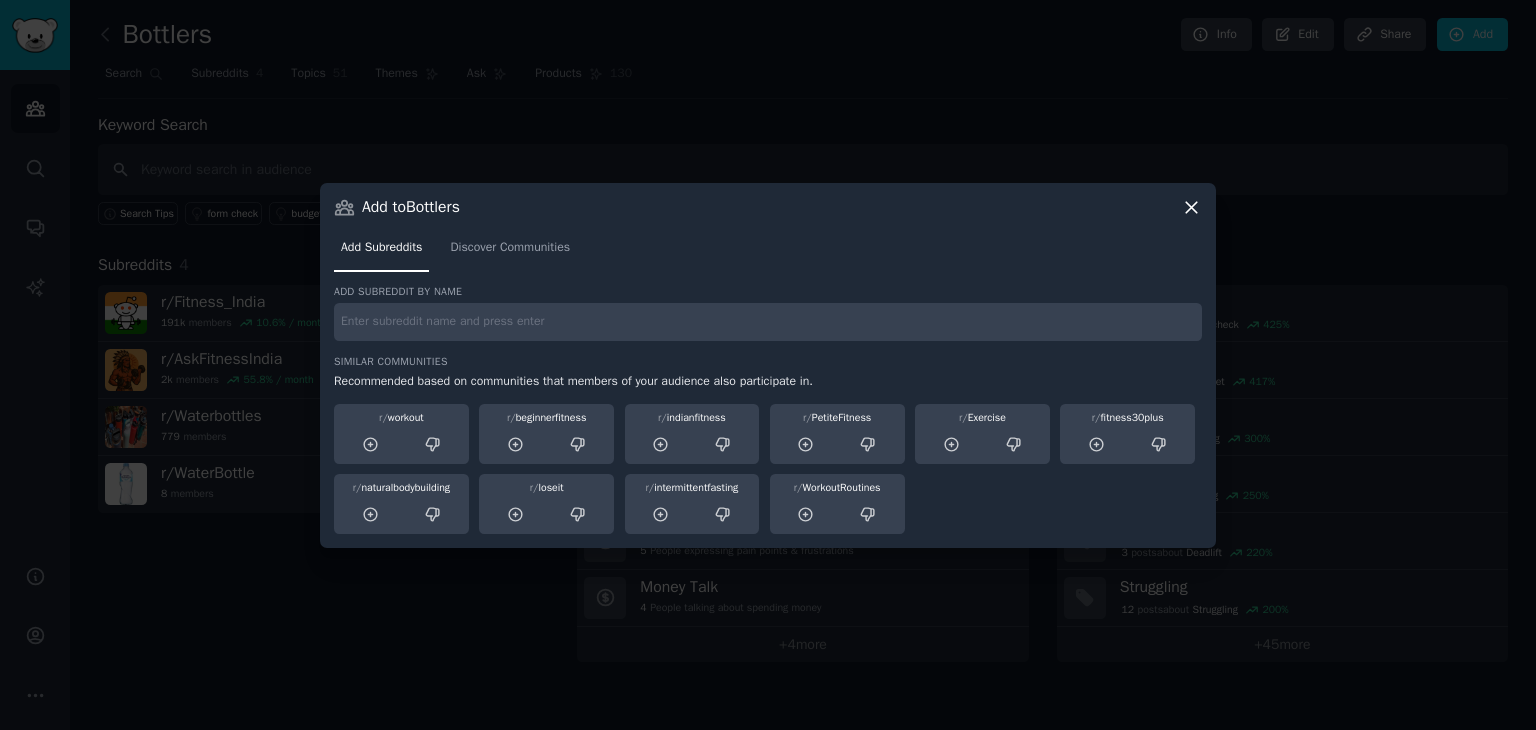 paste on "Go to HydroHomies r/HydroHomies" 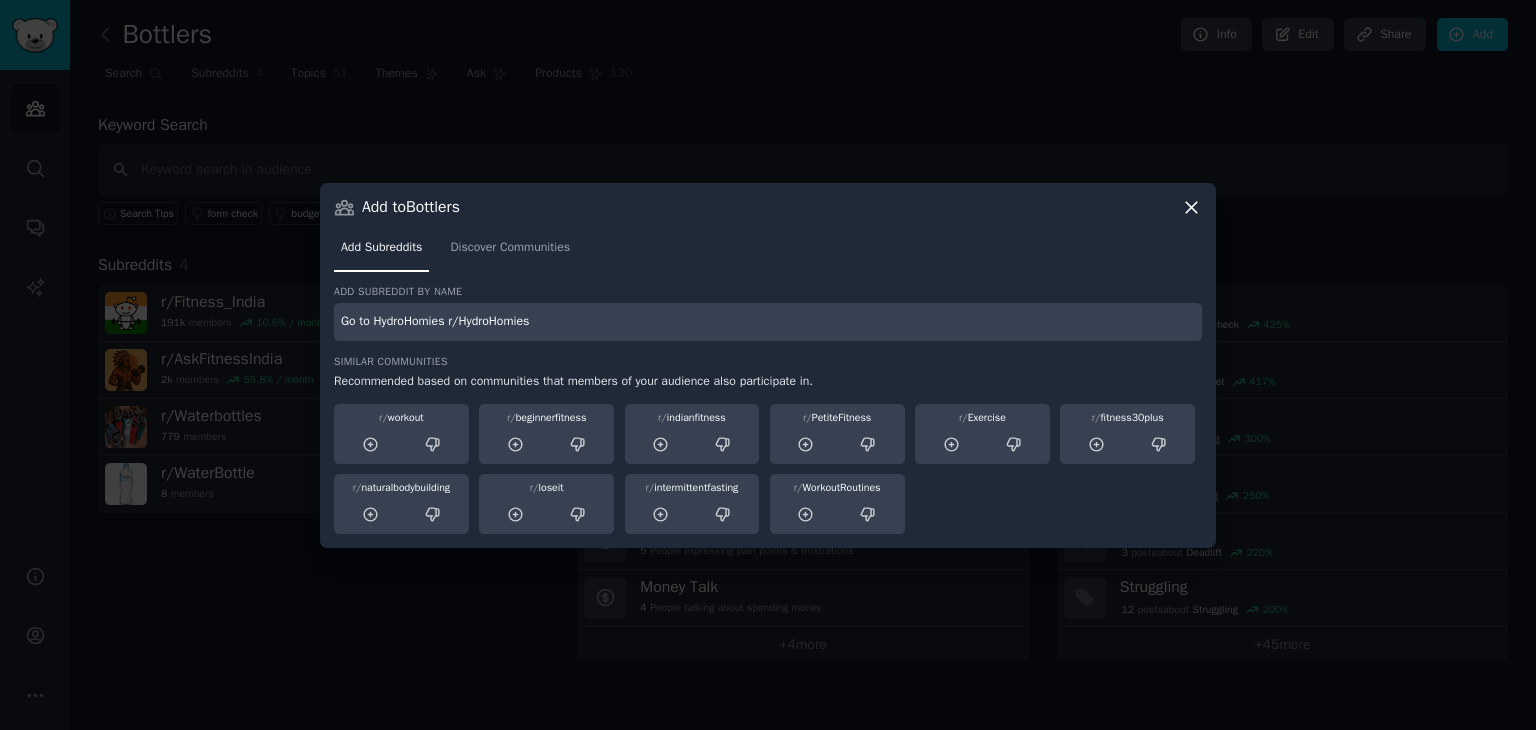 drag, startPoint x: 451, startPoint y: 325, endPoint x: 296, endPoint y: 319, distance: 155.11609 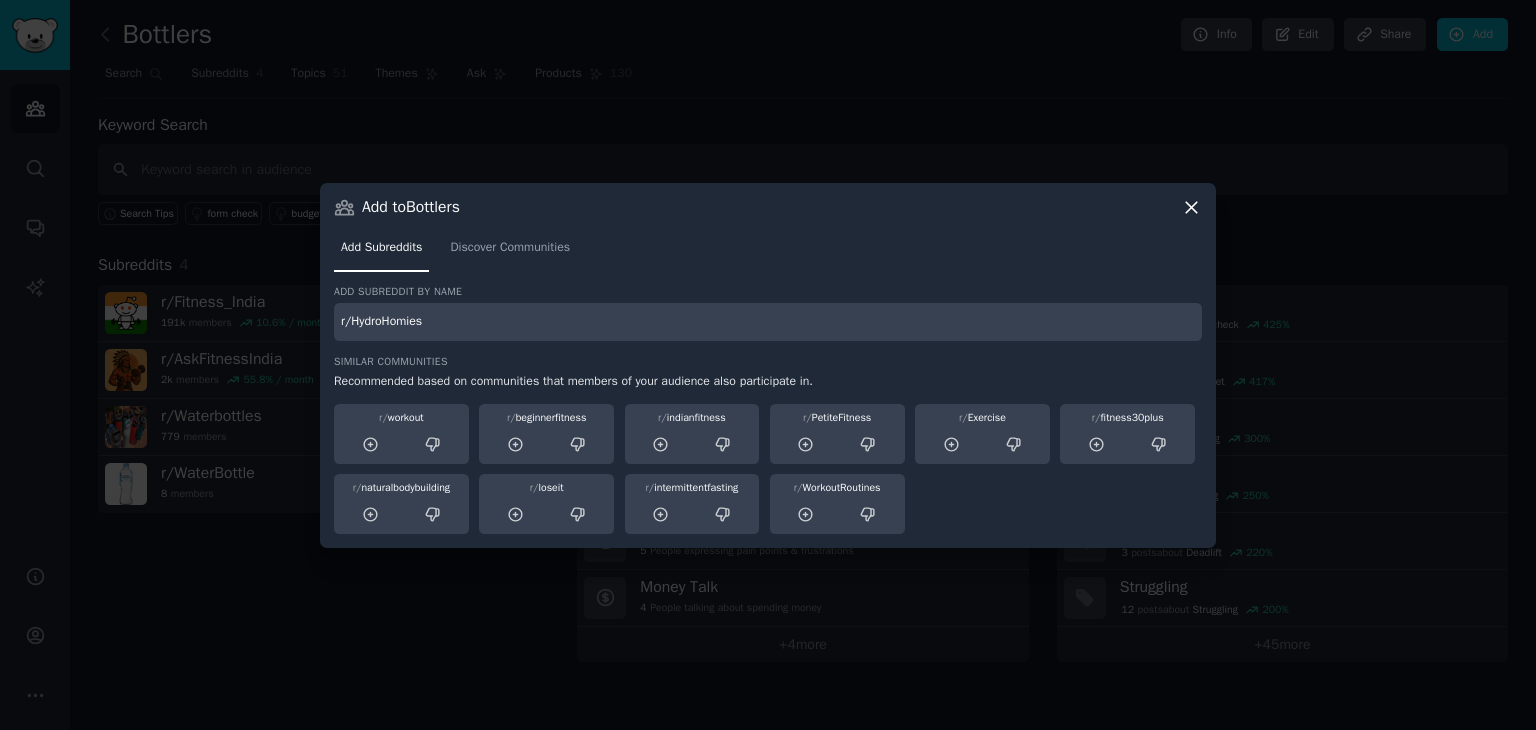 type on "r/HydroHomies" 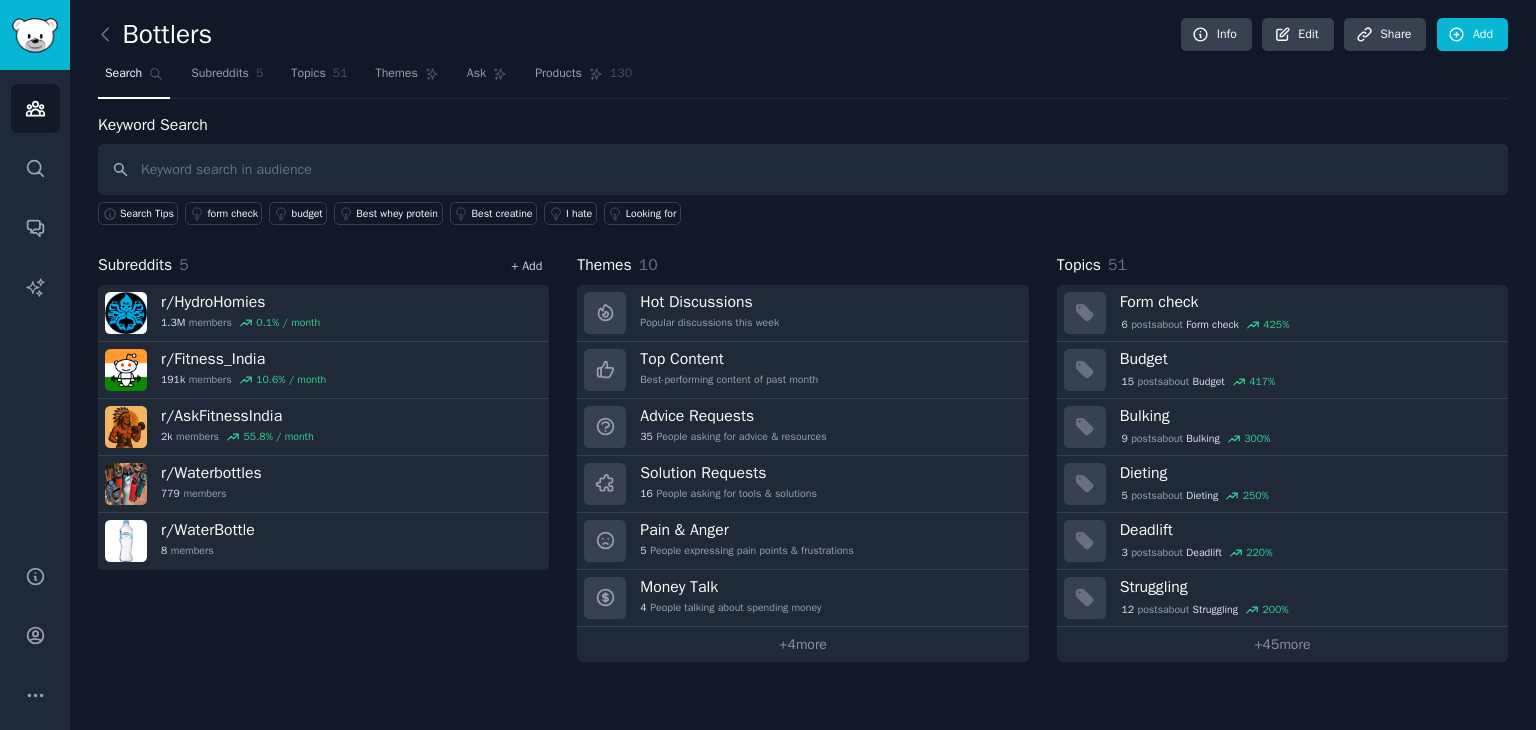click on "+ Add" at bounding box center [526, 266] 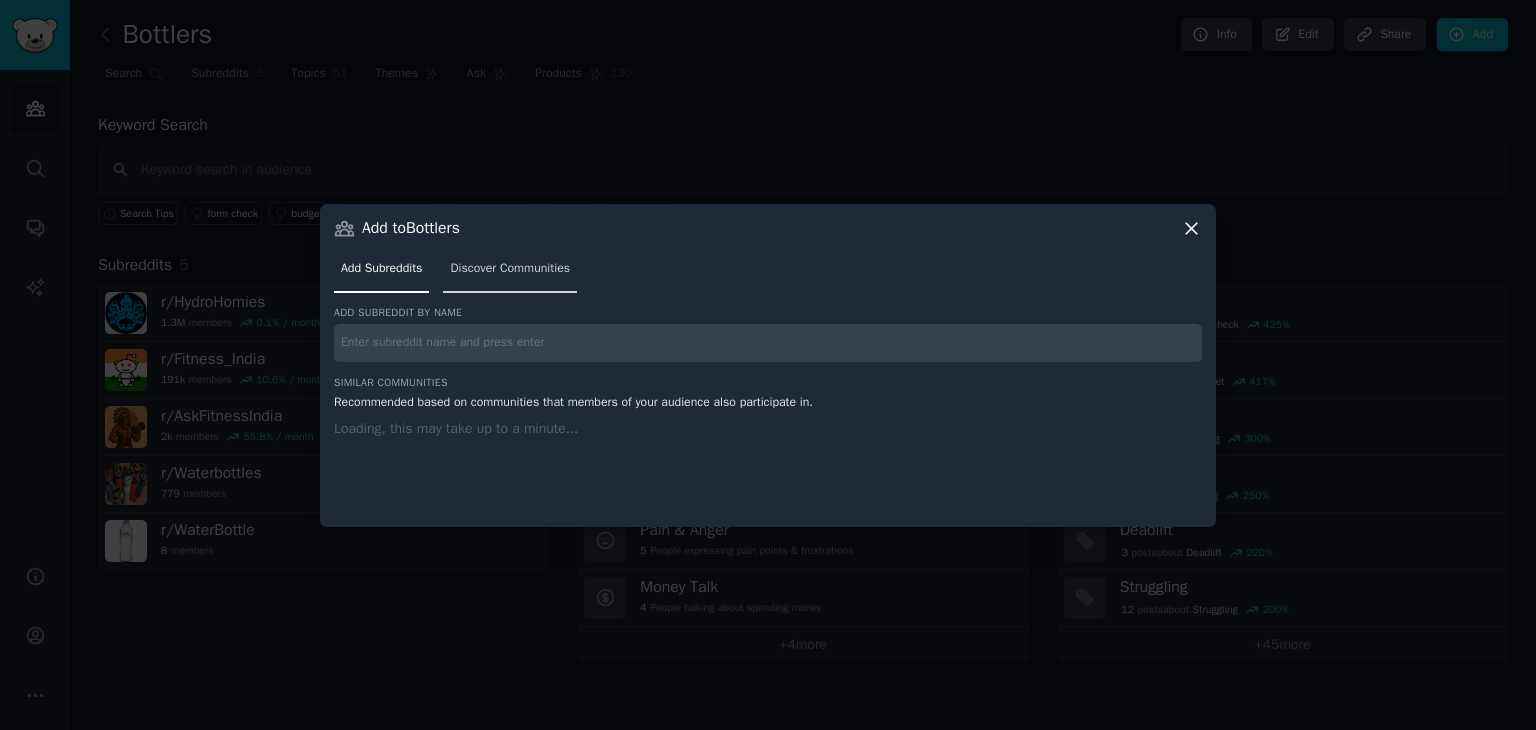 click on "Discover Communities" at bounding box center [510, 273] 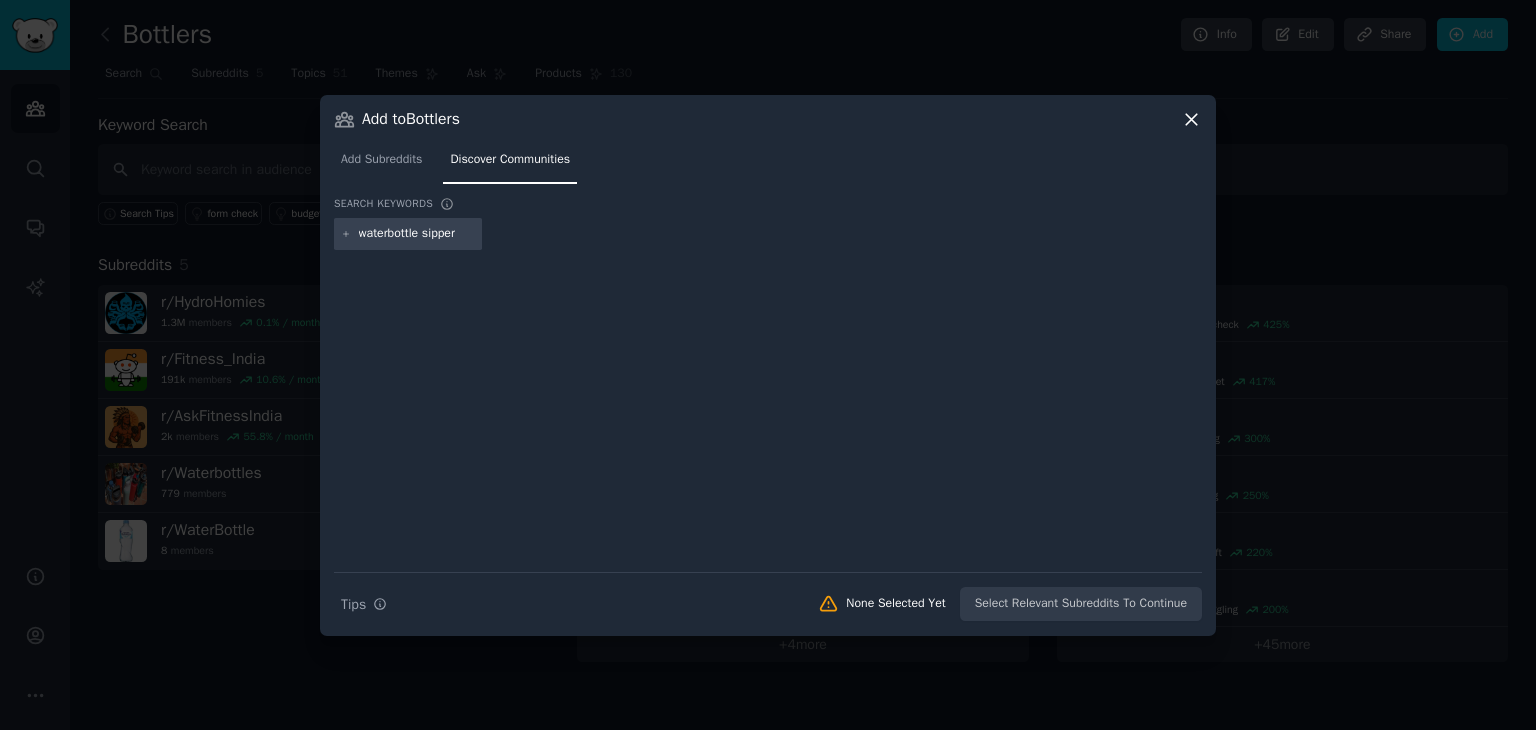 type on "waterbottle sipper" 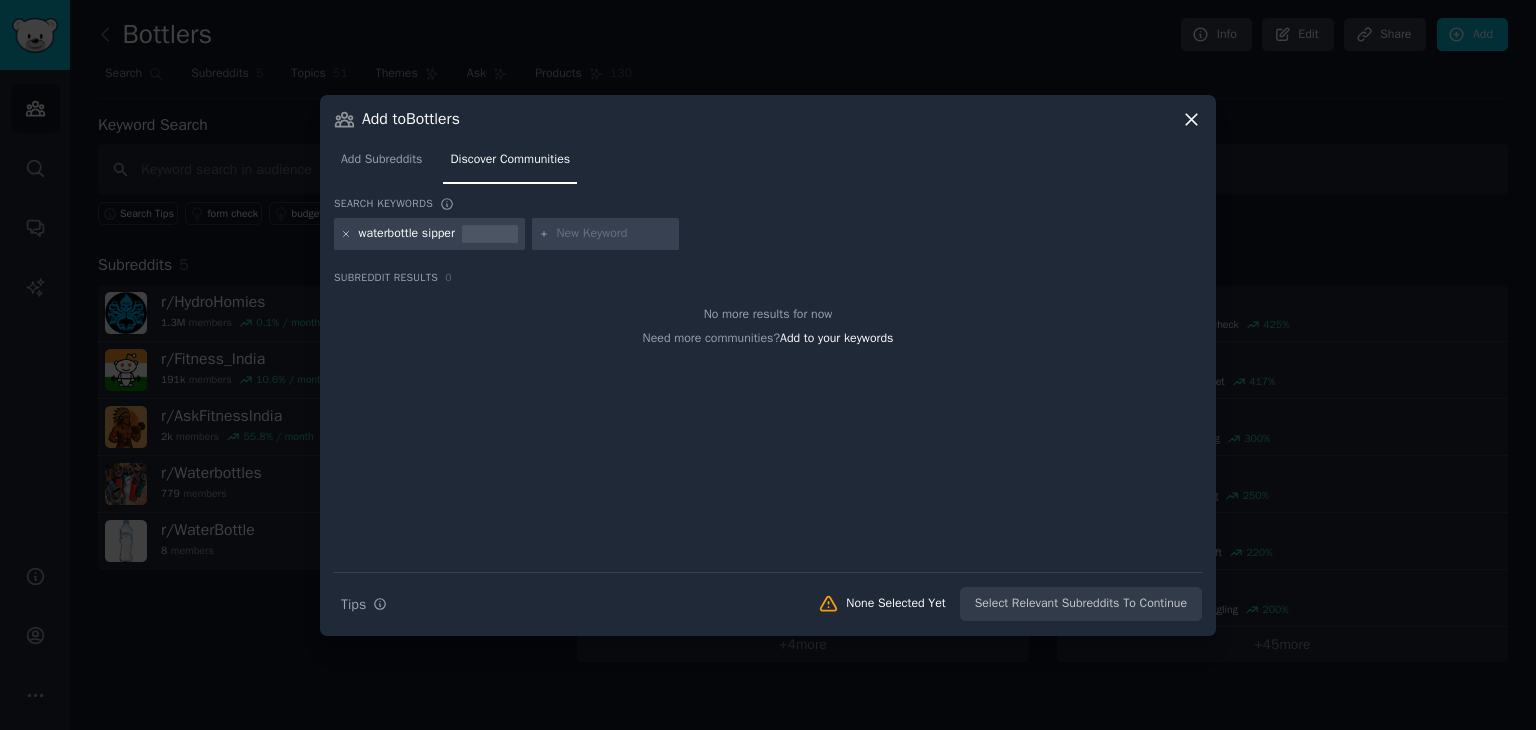 click 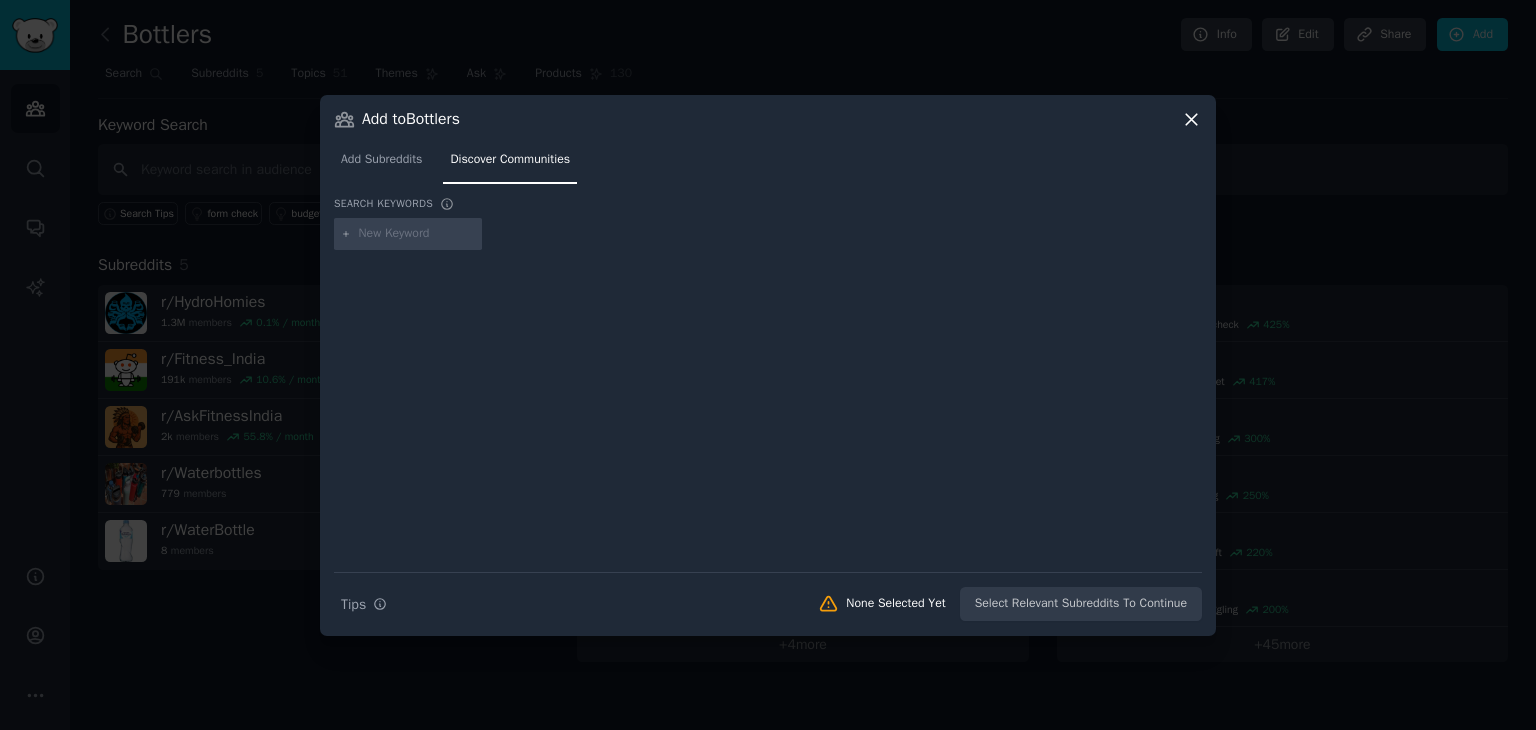 click at bounding box center [408, 234] 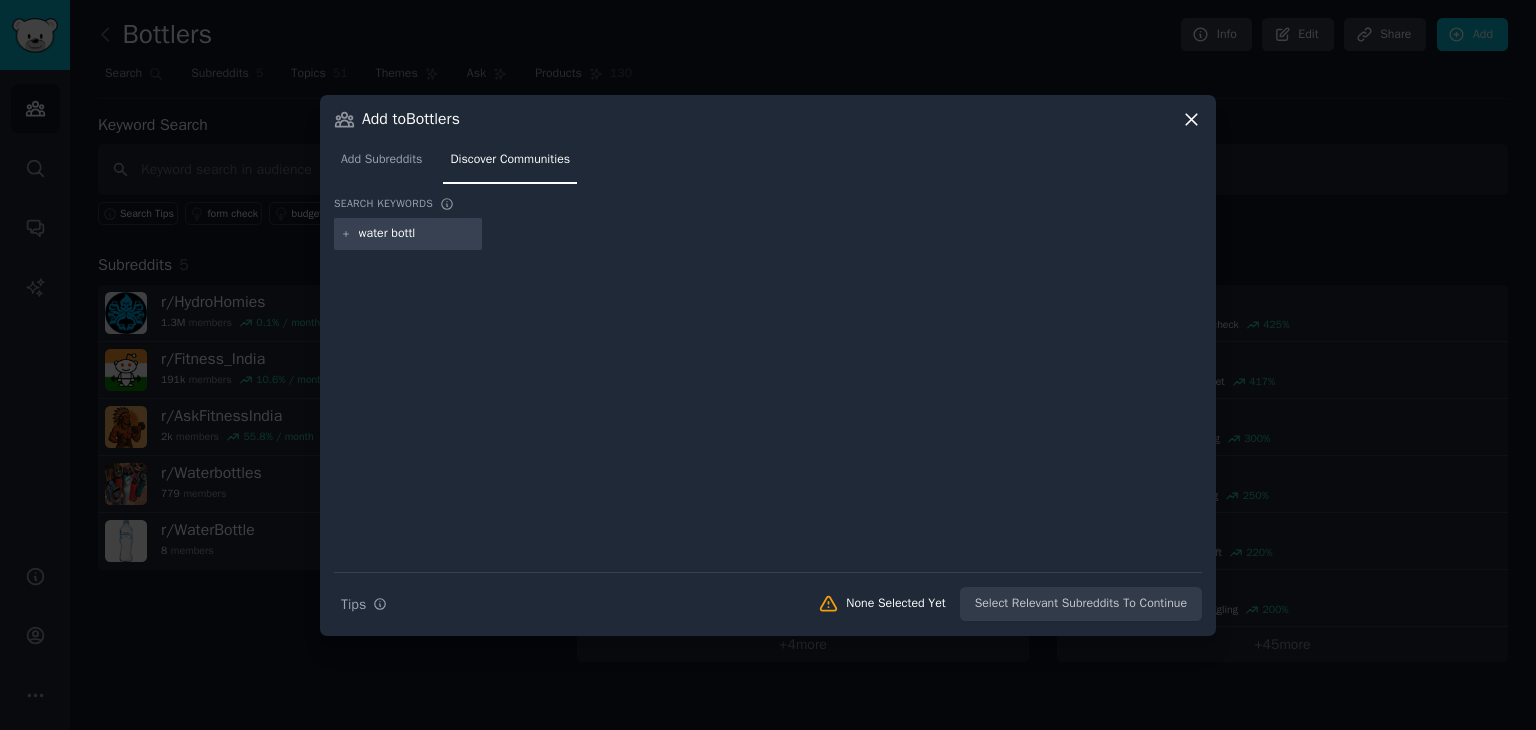 type on "water bottle" 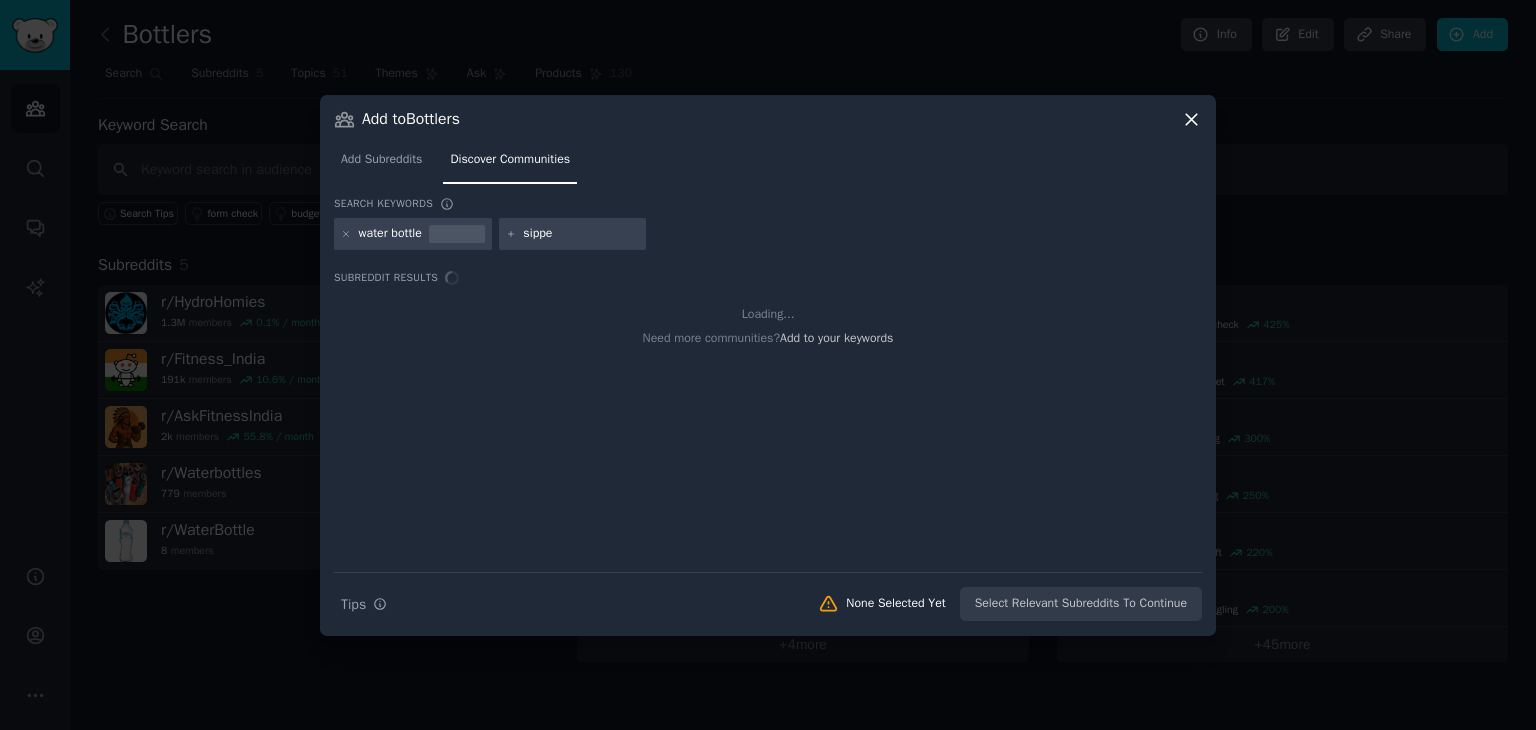 type on "sipper" 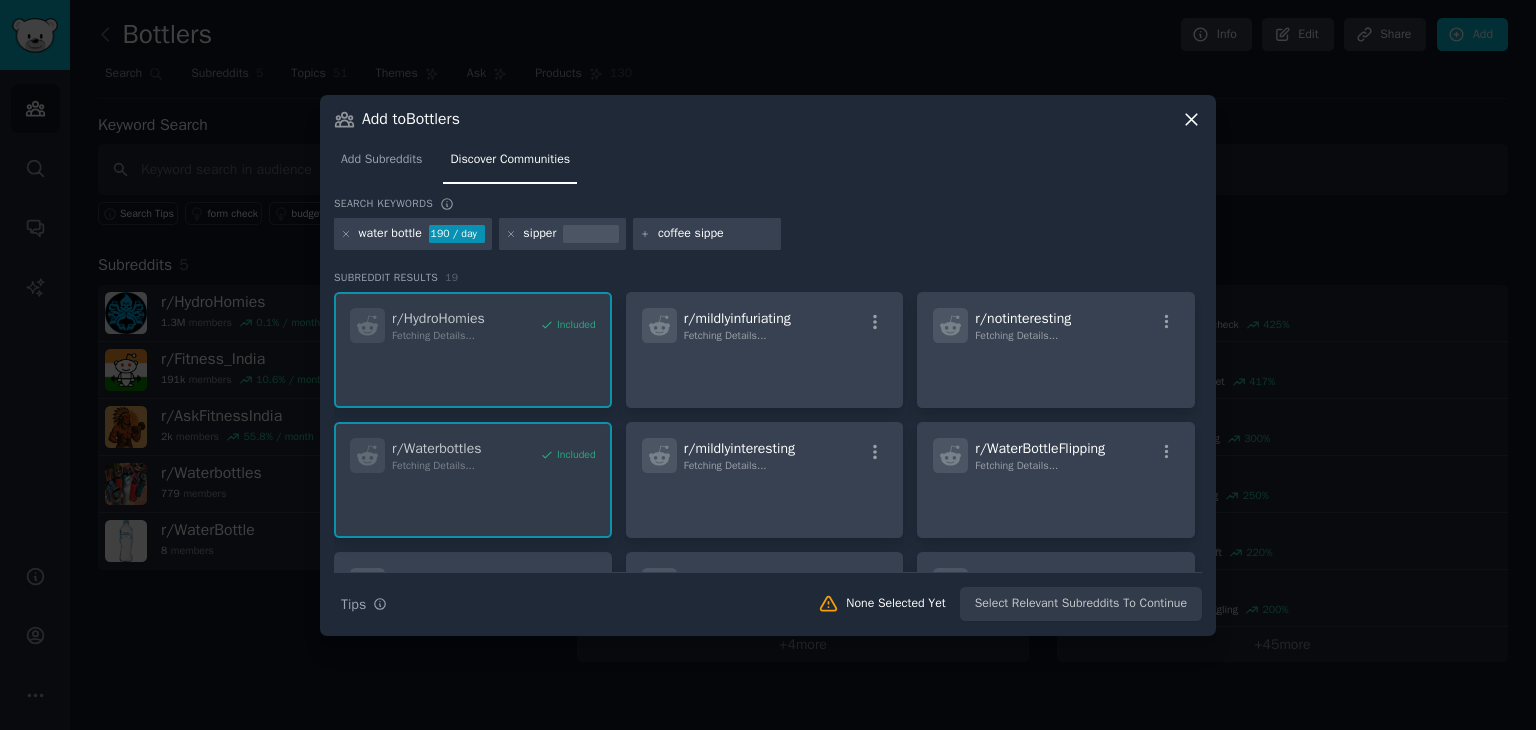 type on "coffee sipper" 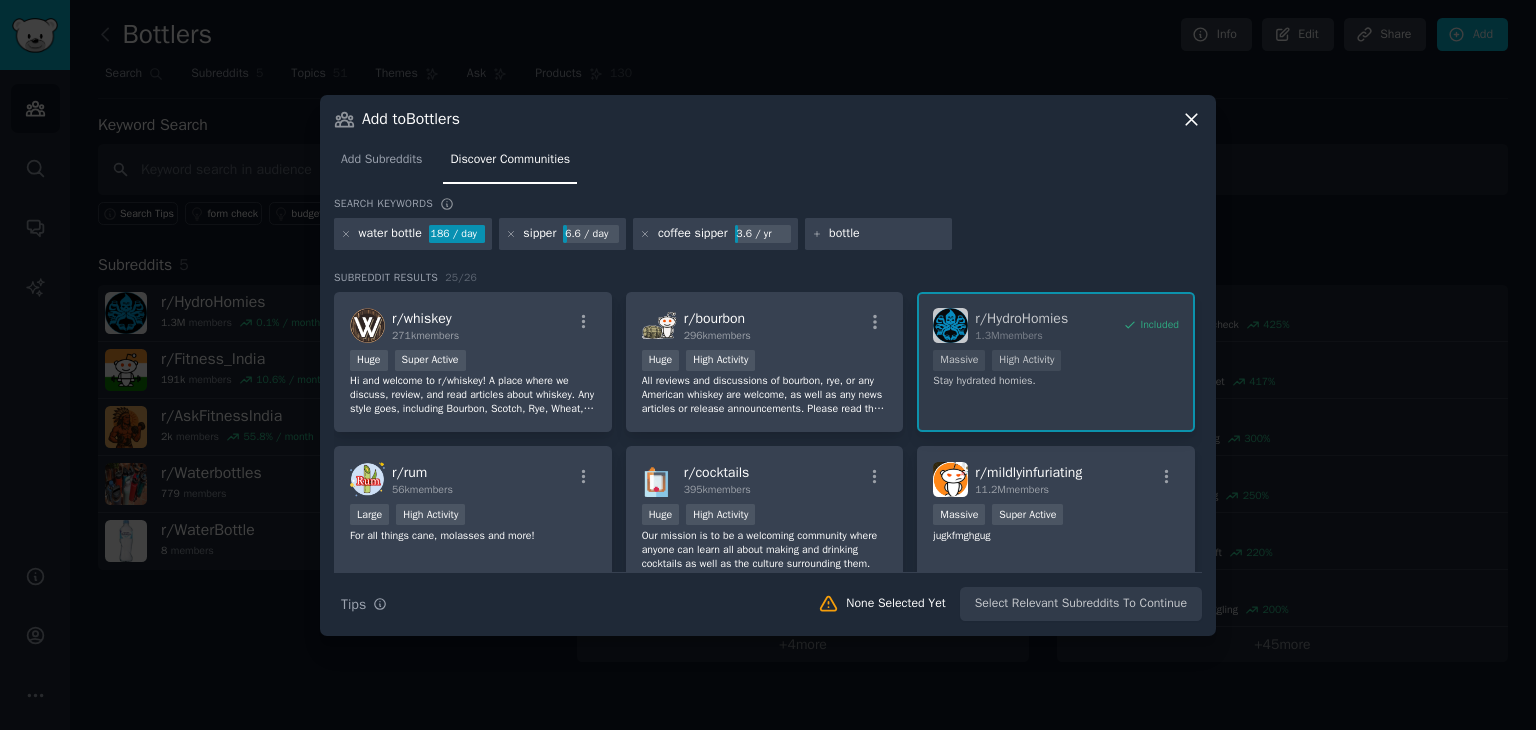 type on "bottles" 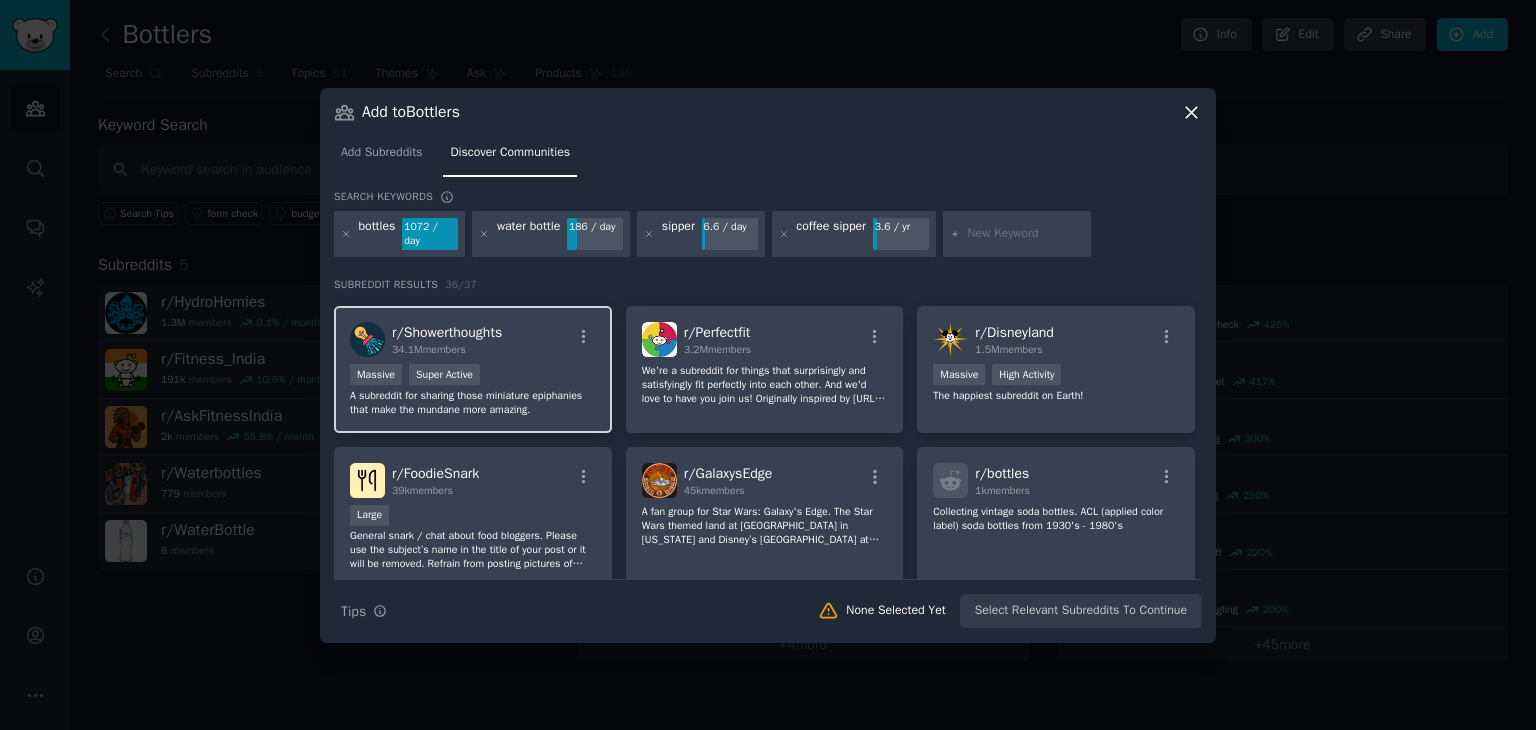 scroll, scrollTop: 800, scrollLeft: 0, axis: vertical 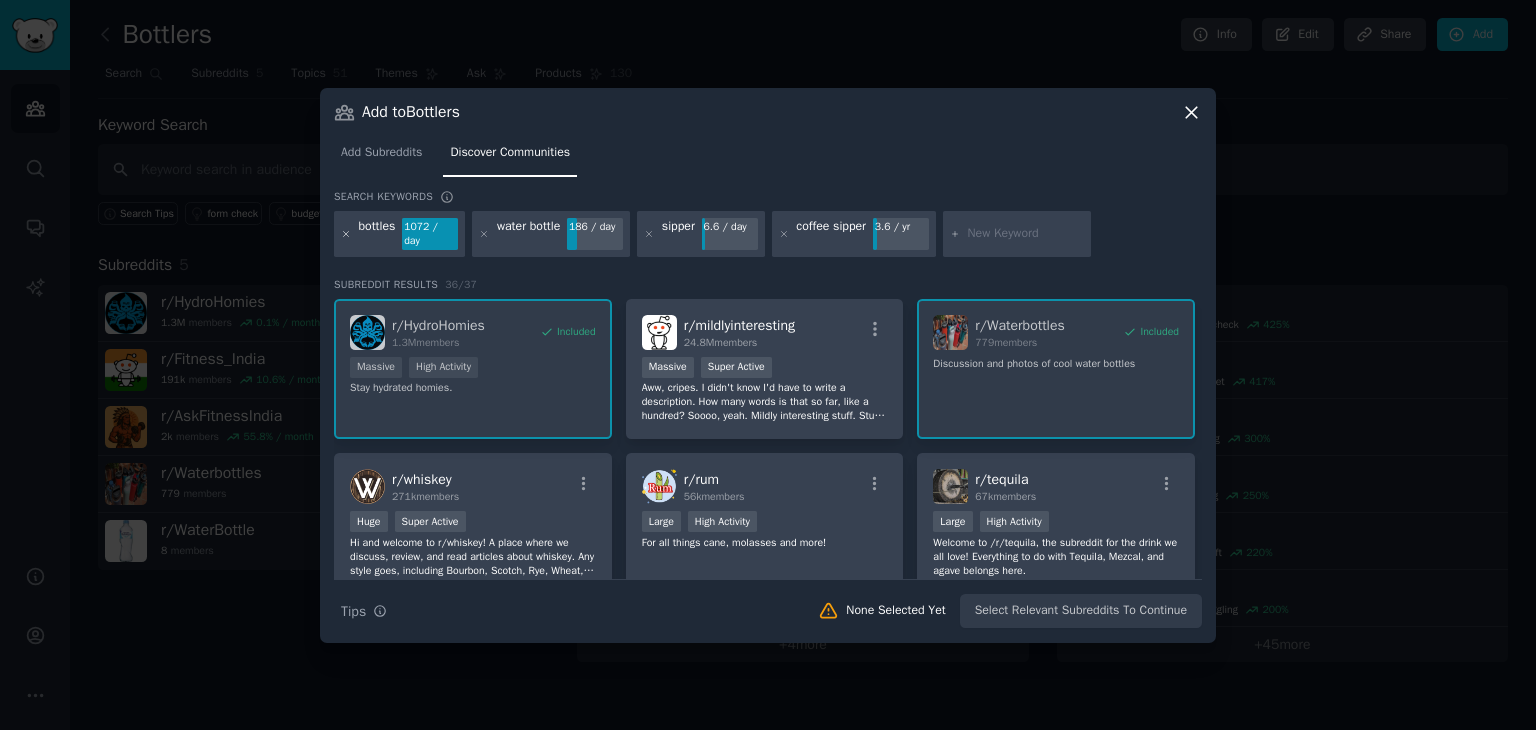 click 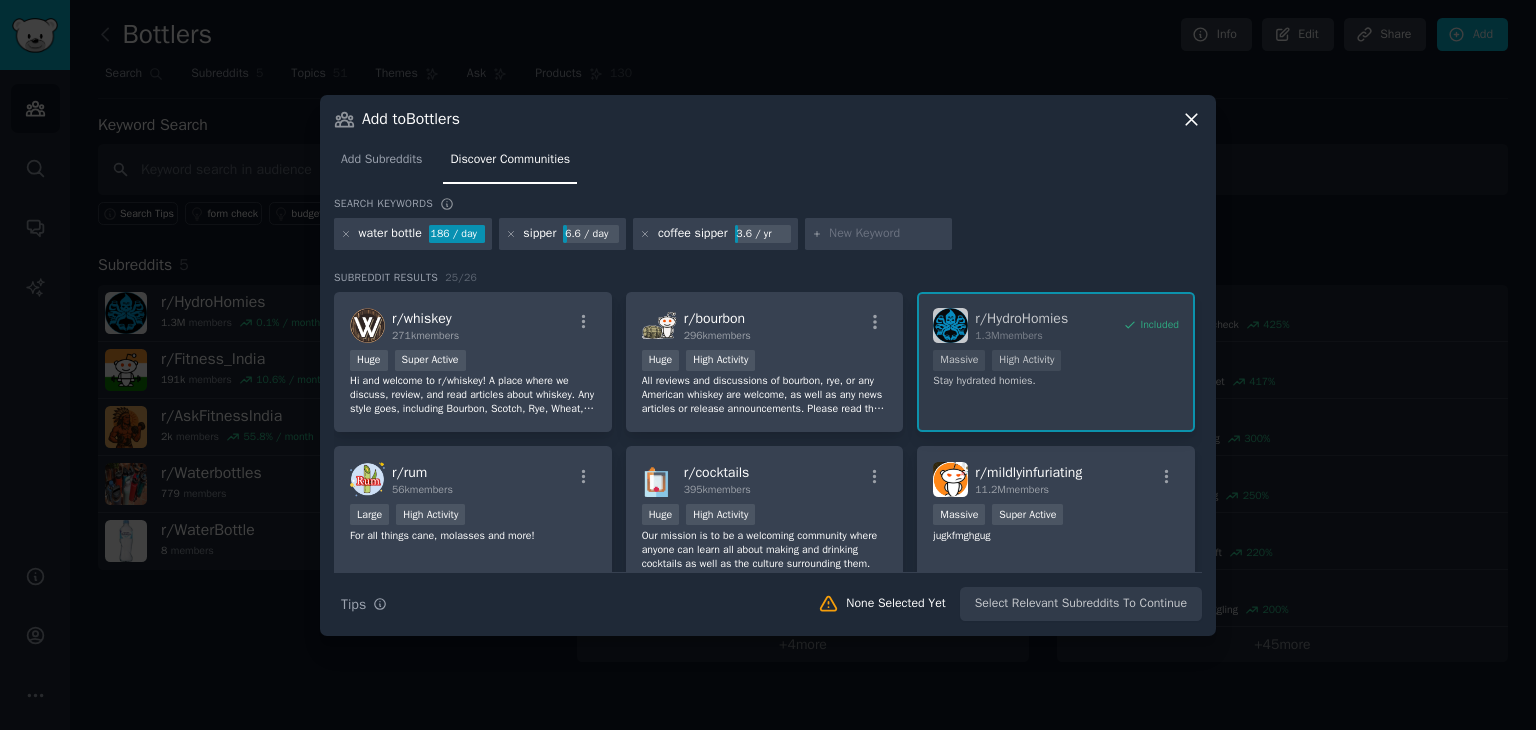 click at bounding box center (887, 234) 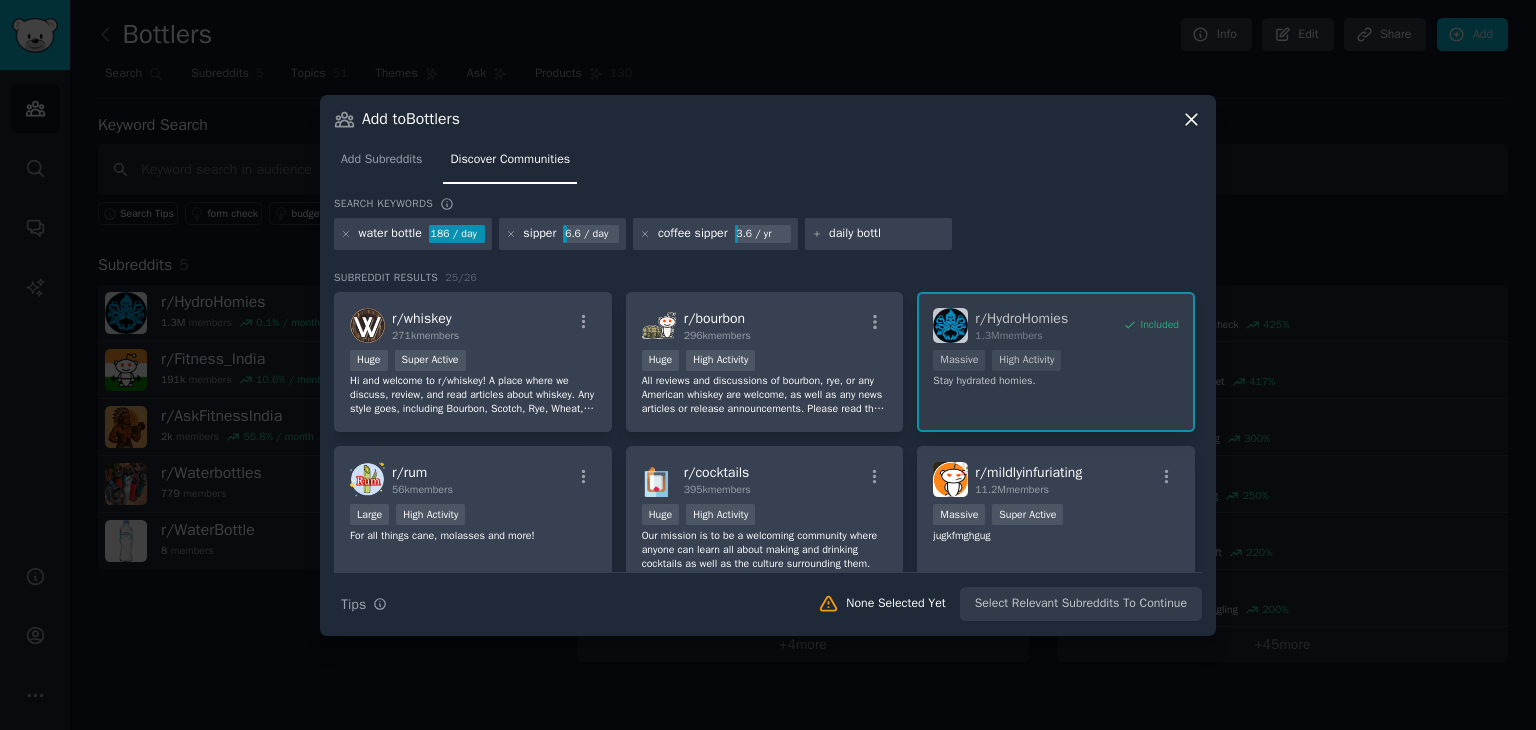 type on "daily bottle" 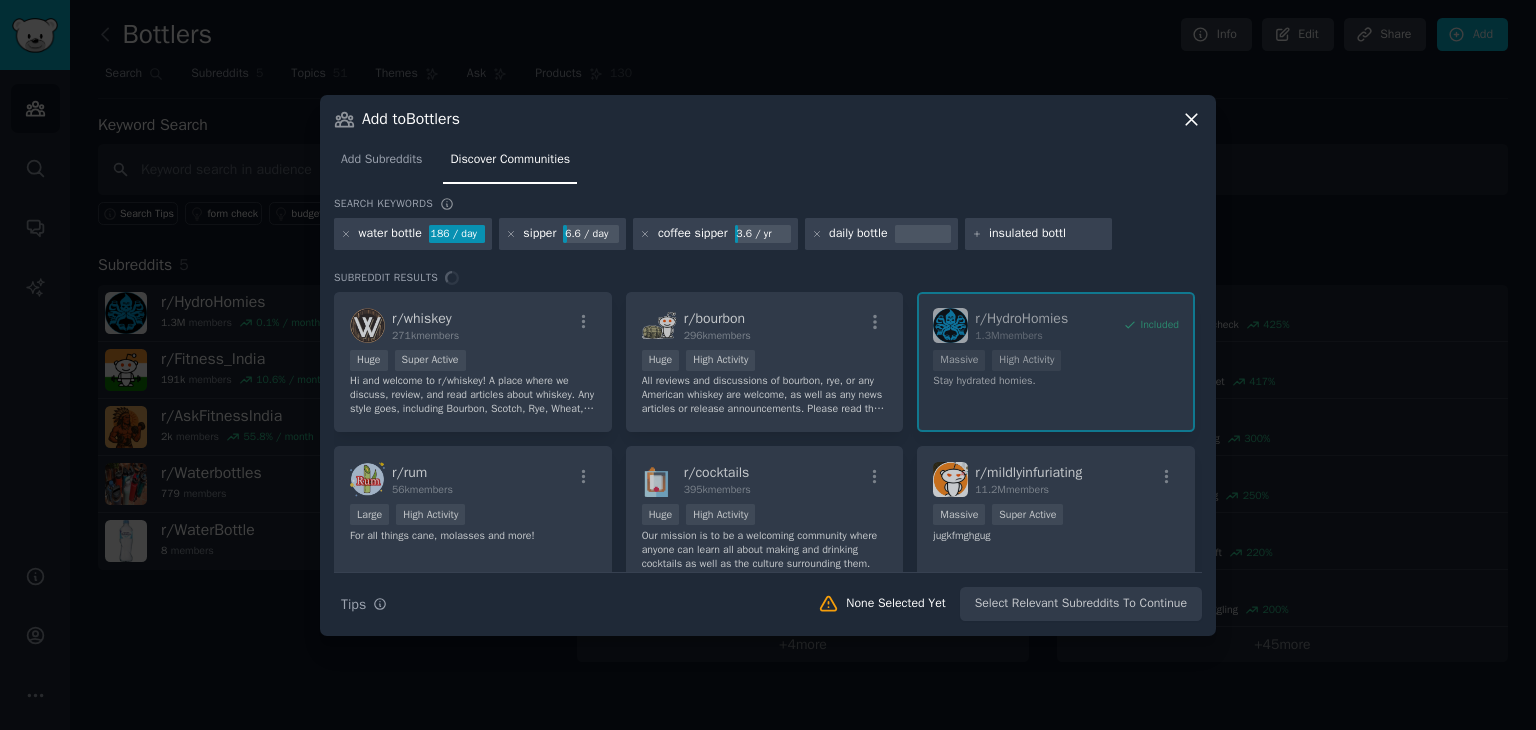 type on "insulated bottle" 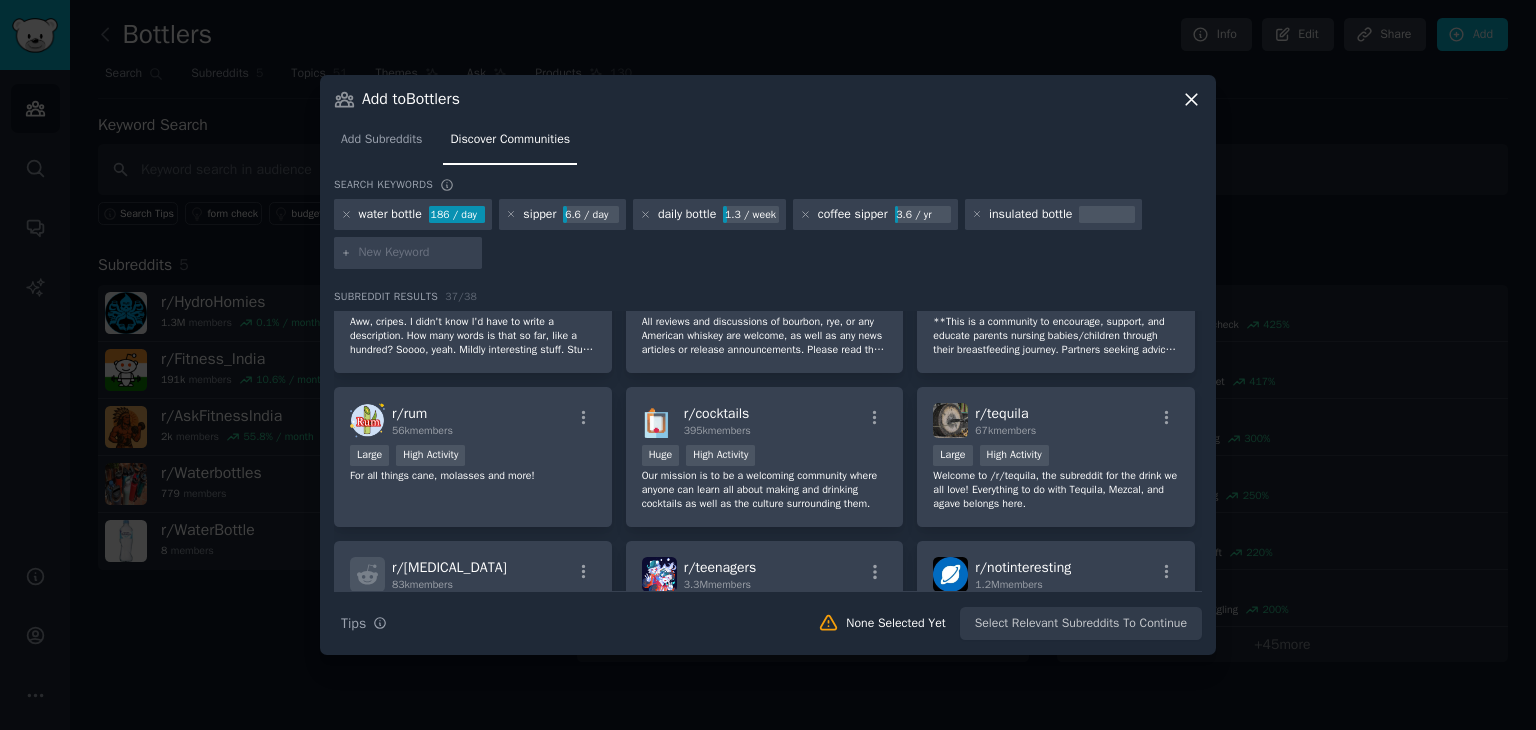 scroll, scrollTop: 0, scrollLeft: 0, axis: both 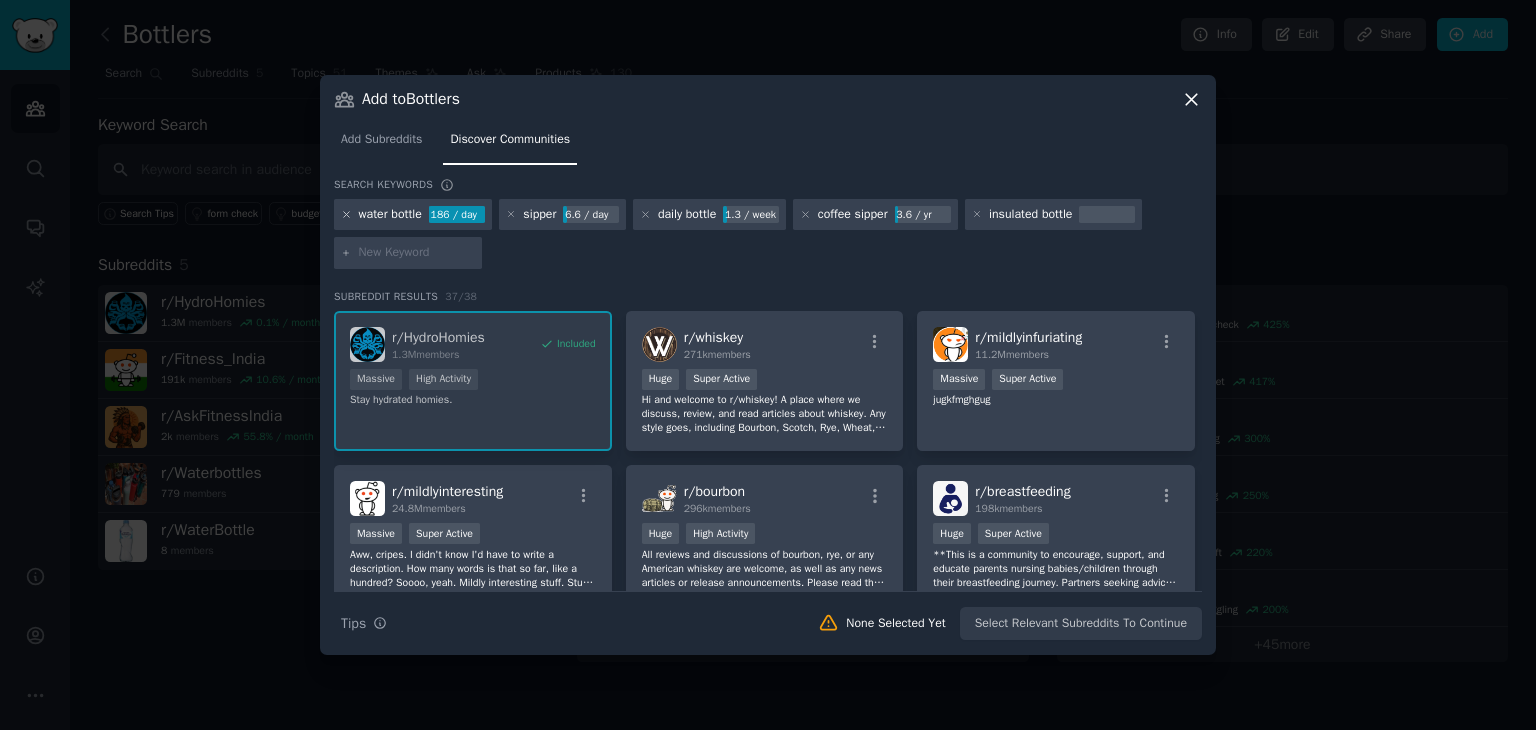 click 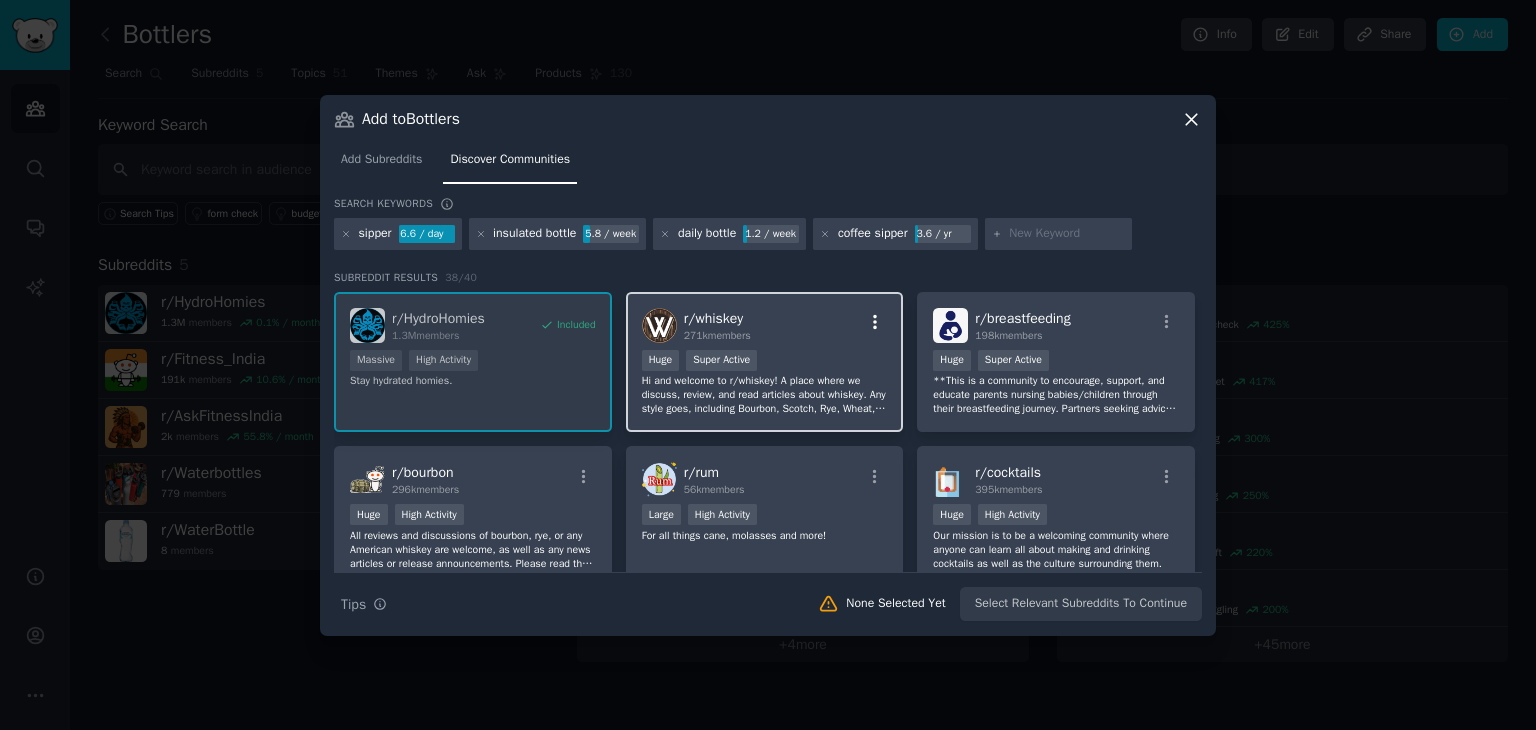 click 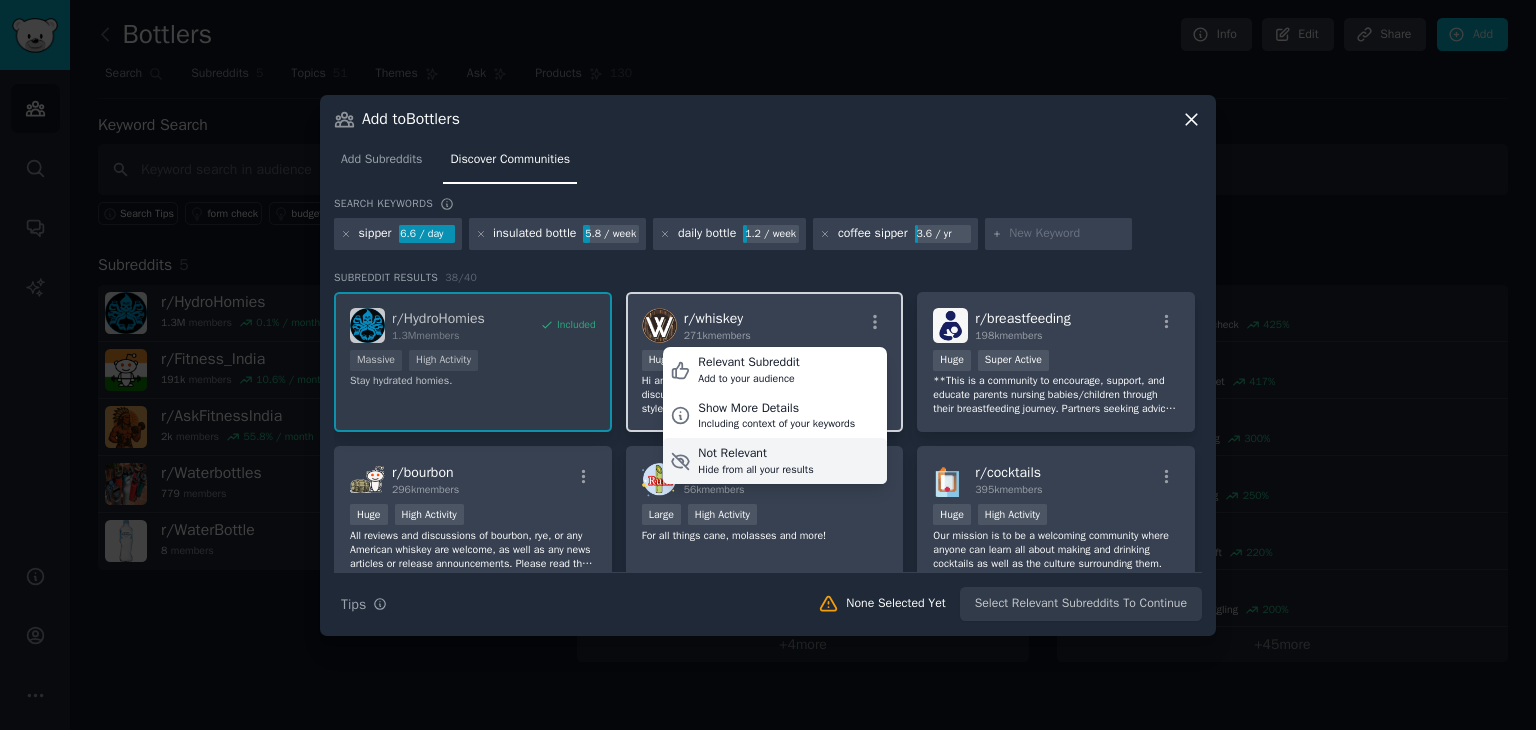 click on "Hide from all your results" at bounding box center [755, 470] 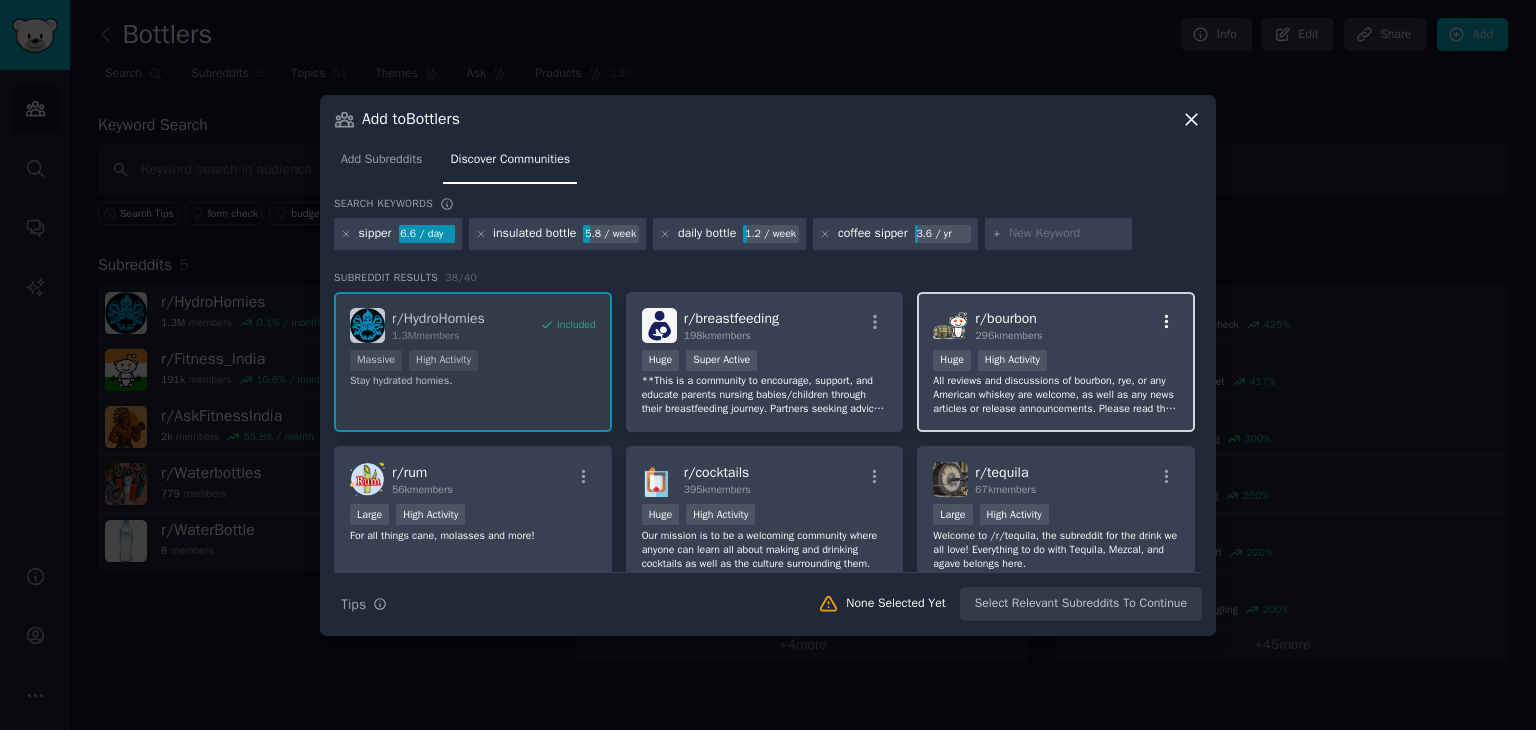 click 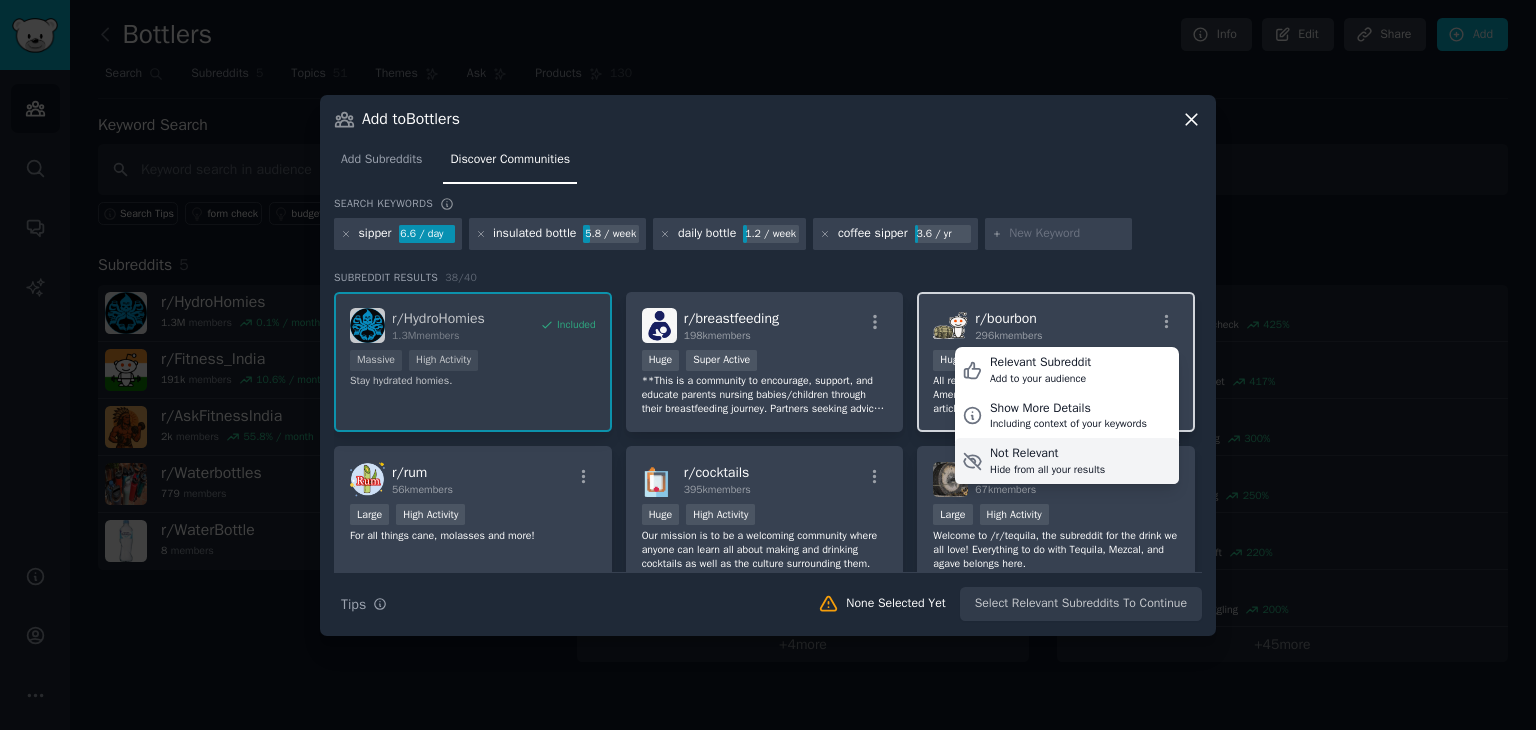 click on "Not Relevant" at bounding box center [1047, 454] 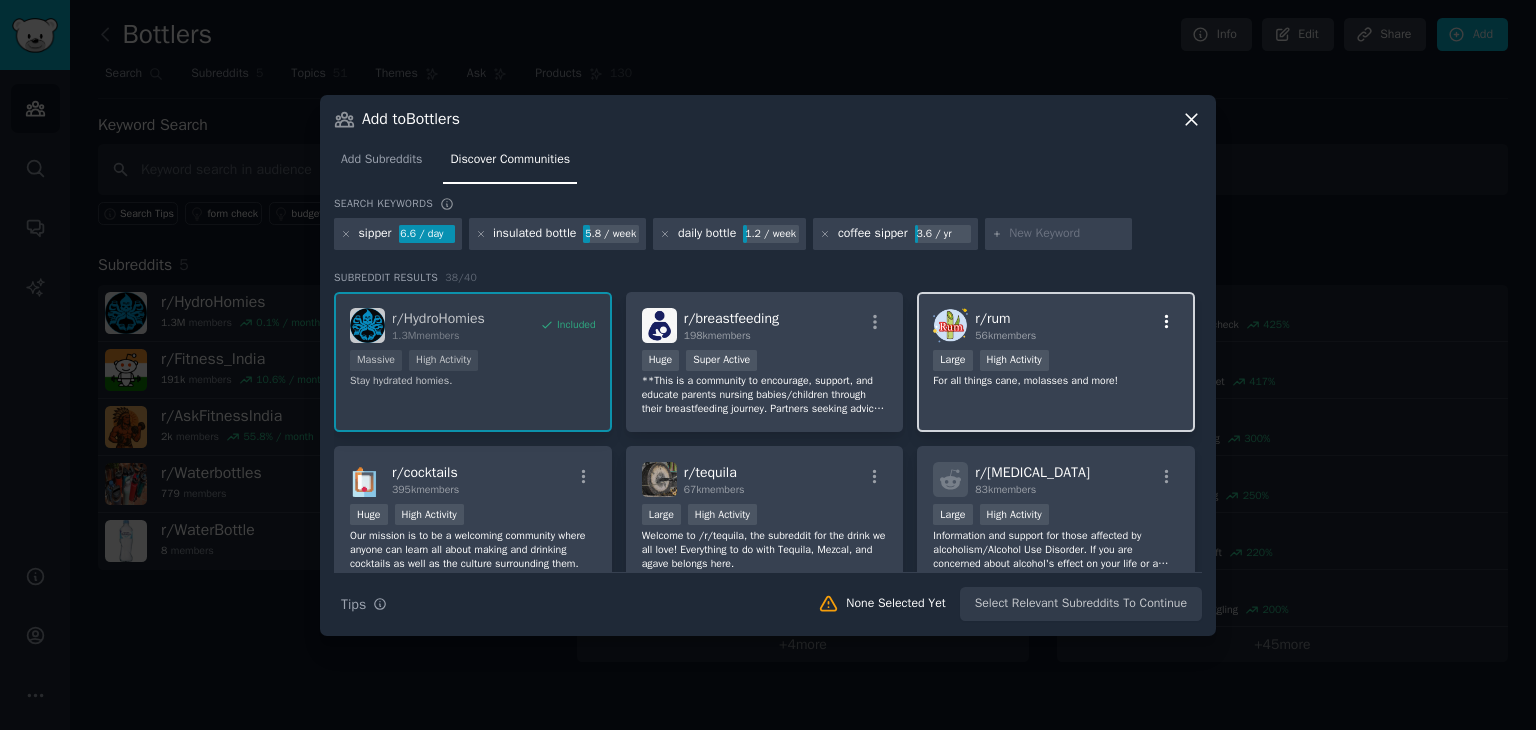 click 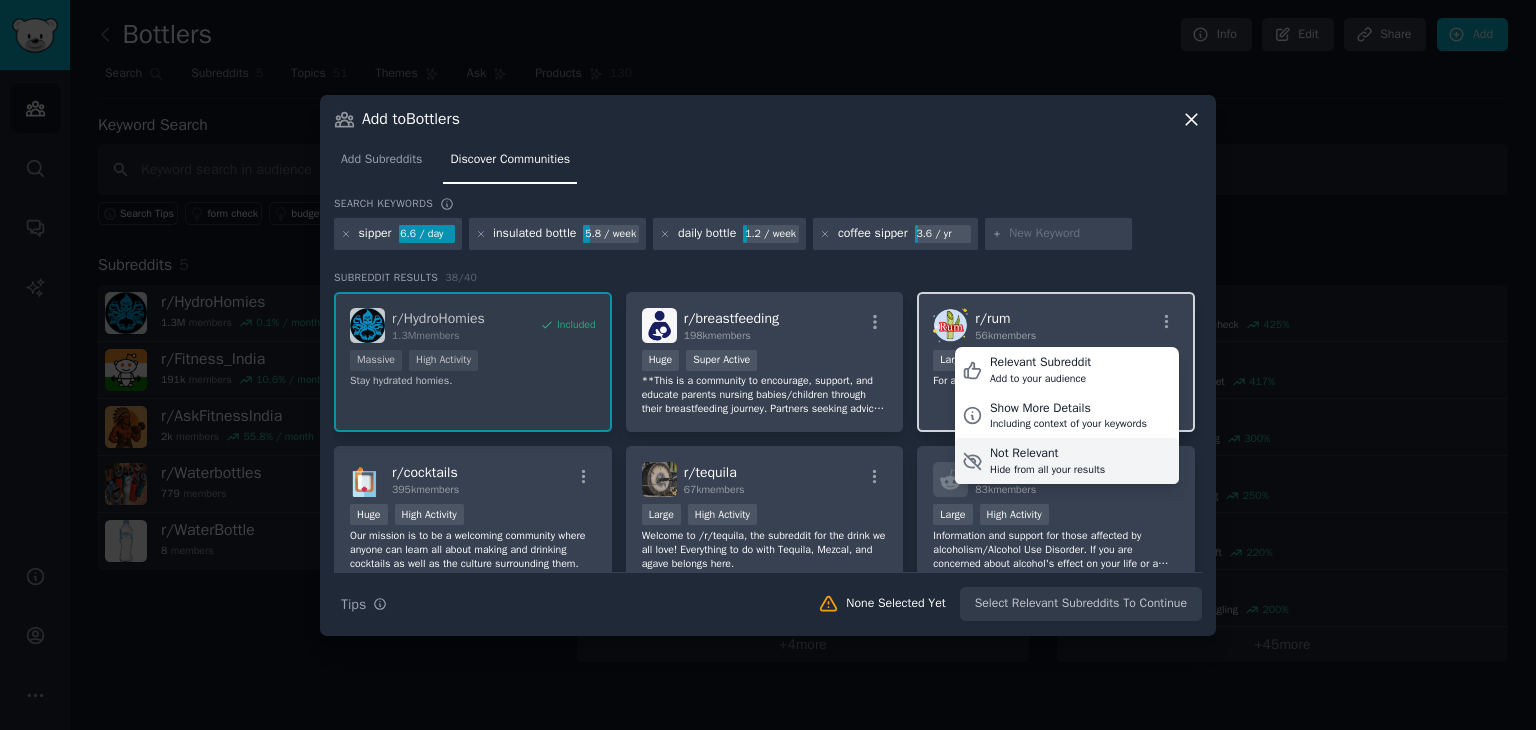 click on "Not Relevant" at bounding box center [1047, 454] 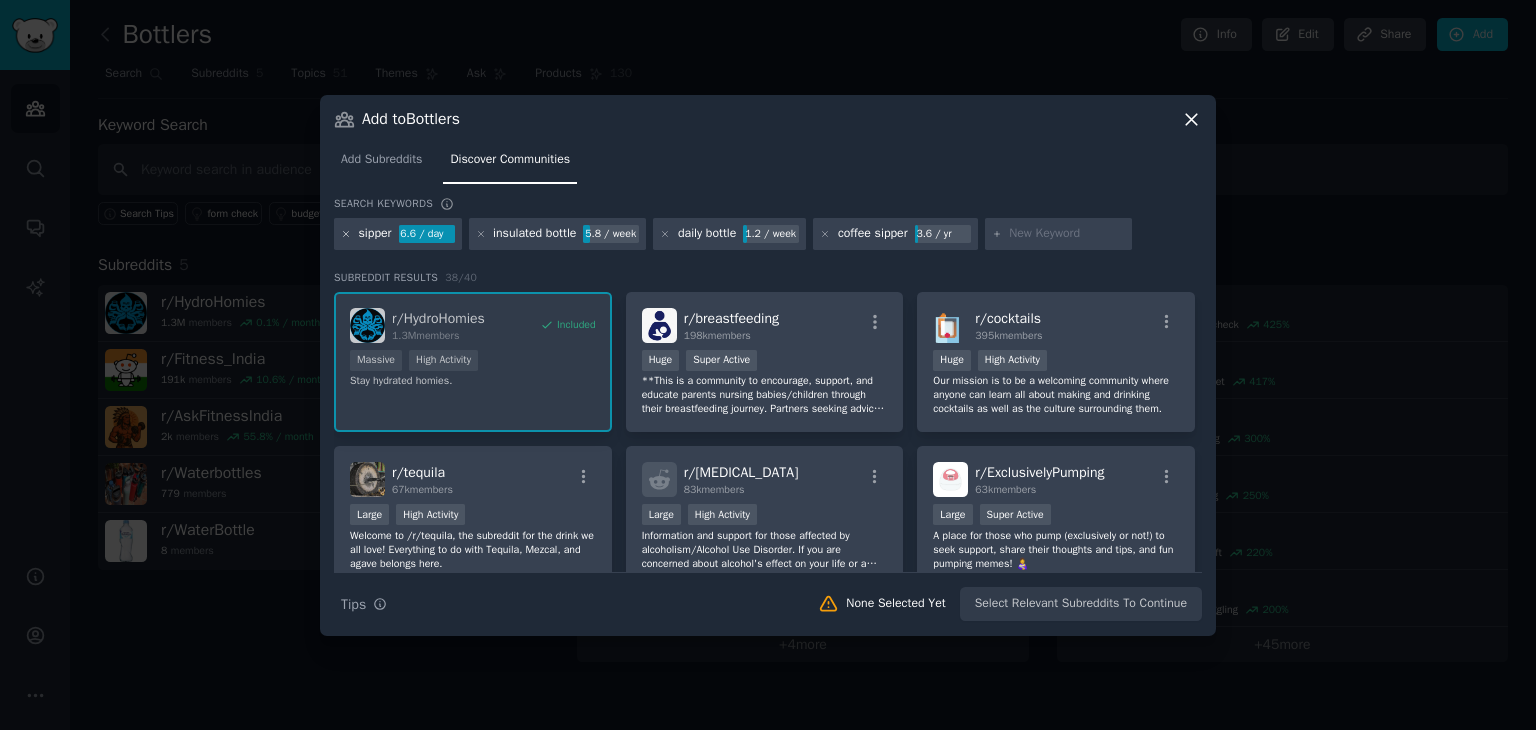 click 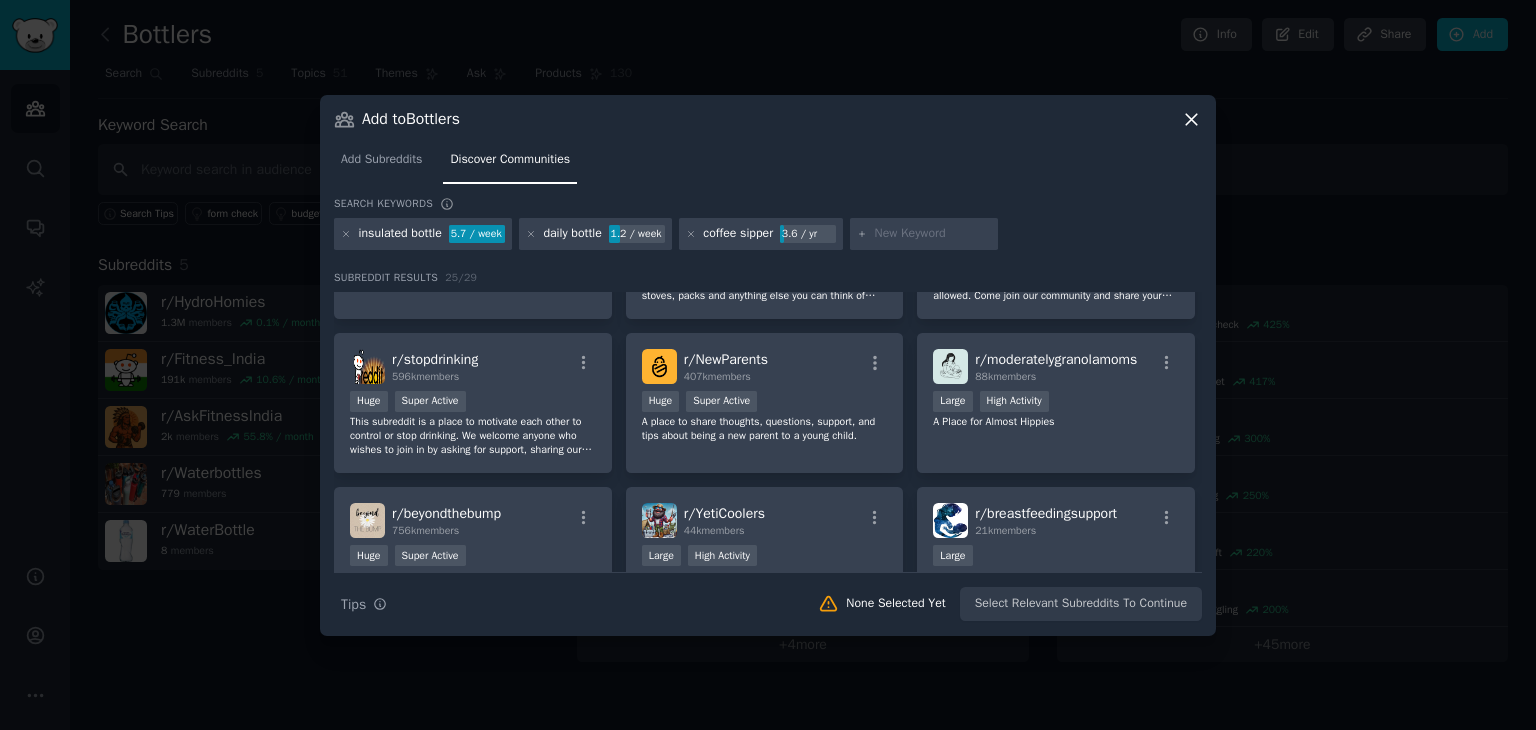 scroll, scrollTop: 887, scrollLeft: 0, axis: vertical 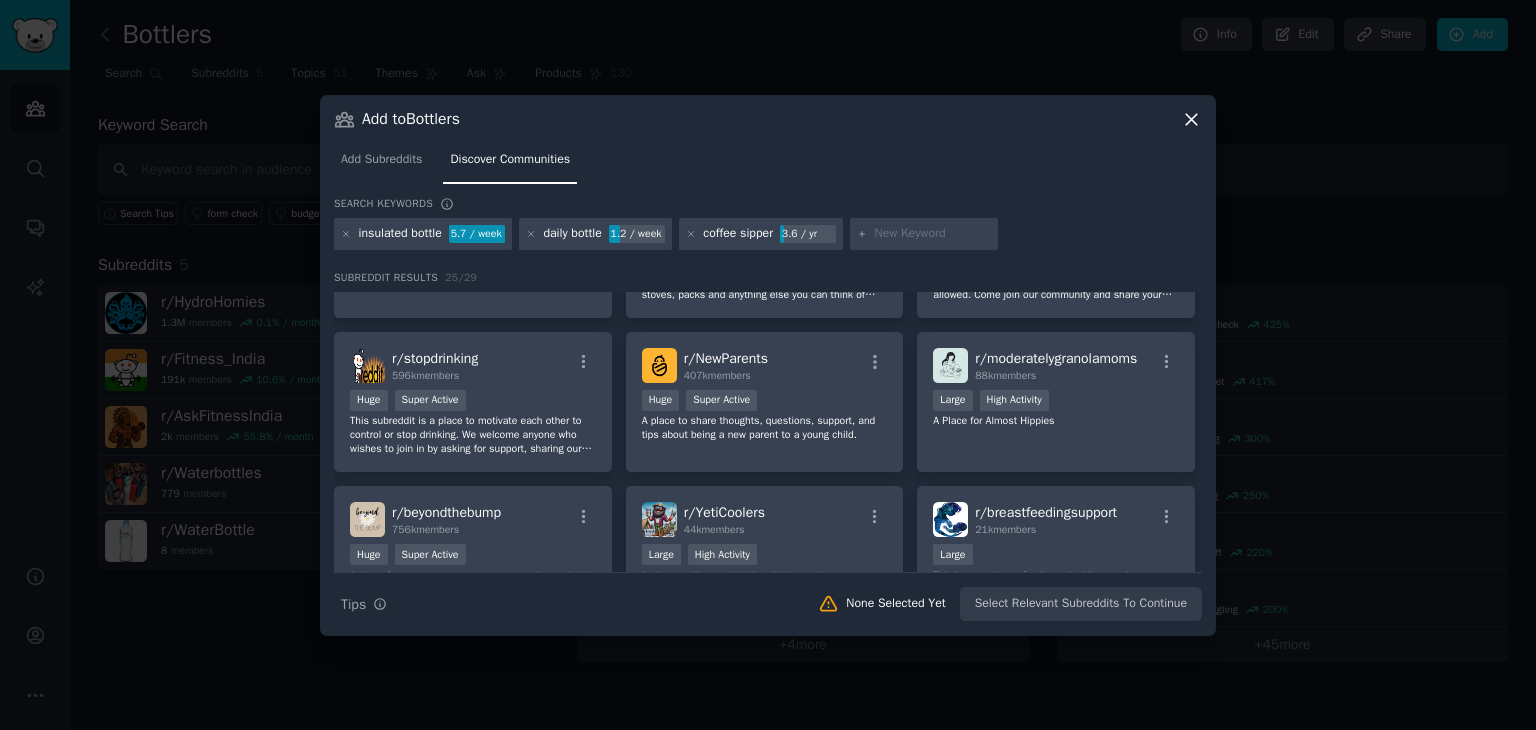 click at bounding box center [933, 234] 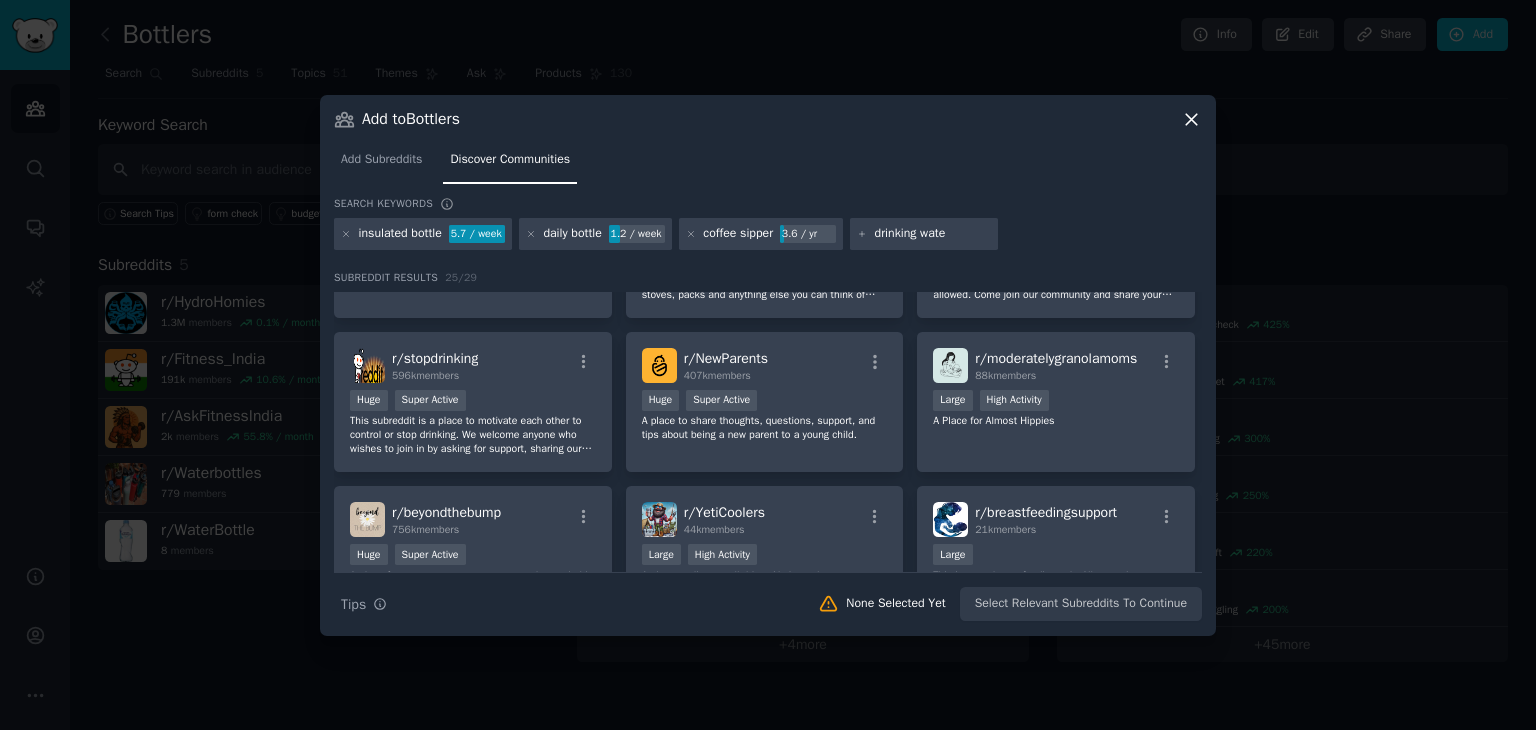 type on "drinking water" 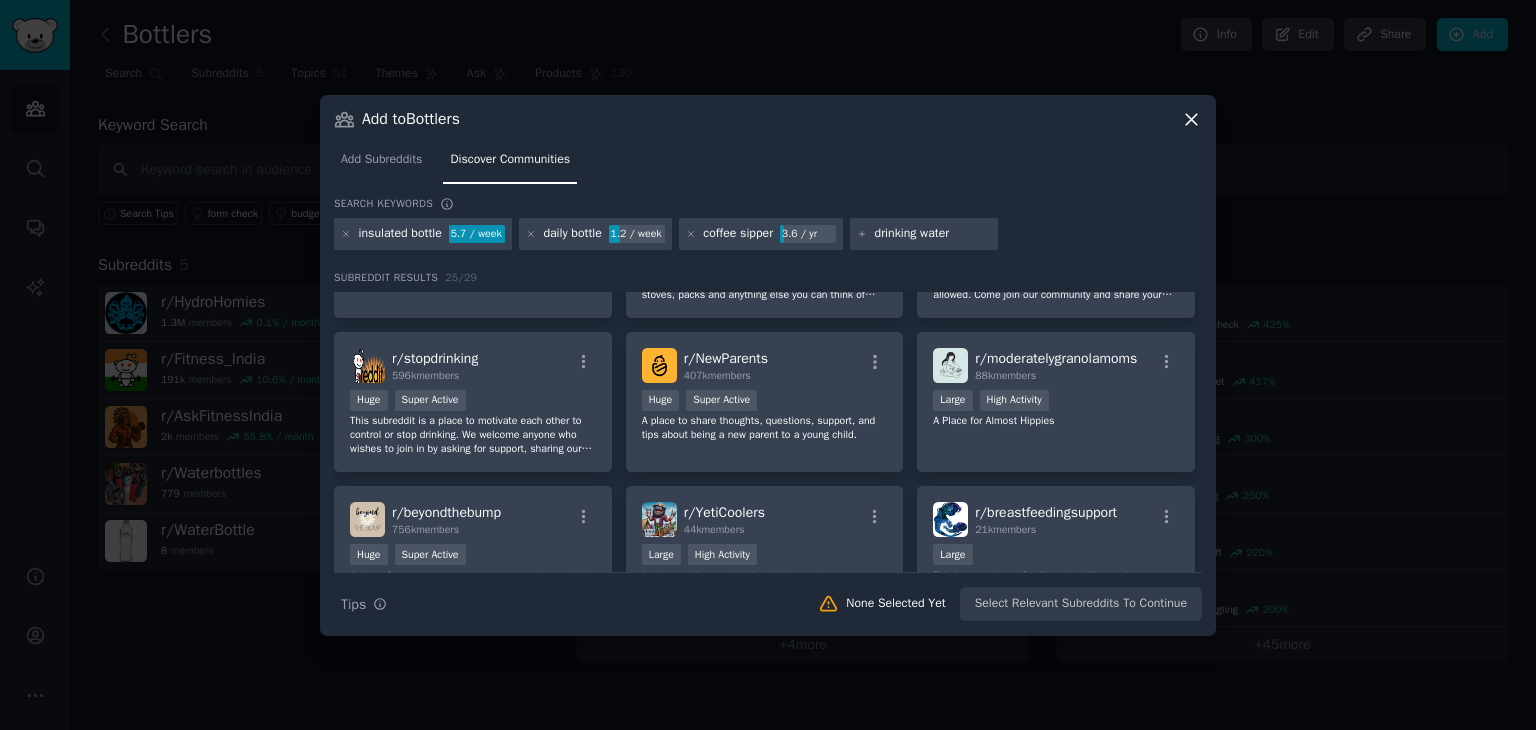 type 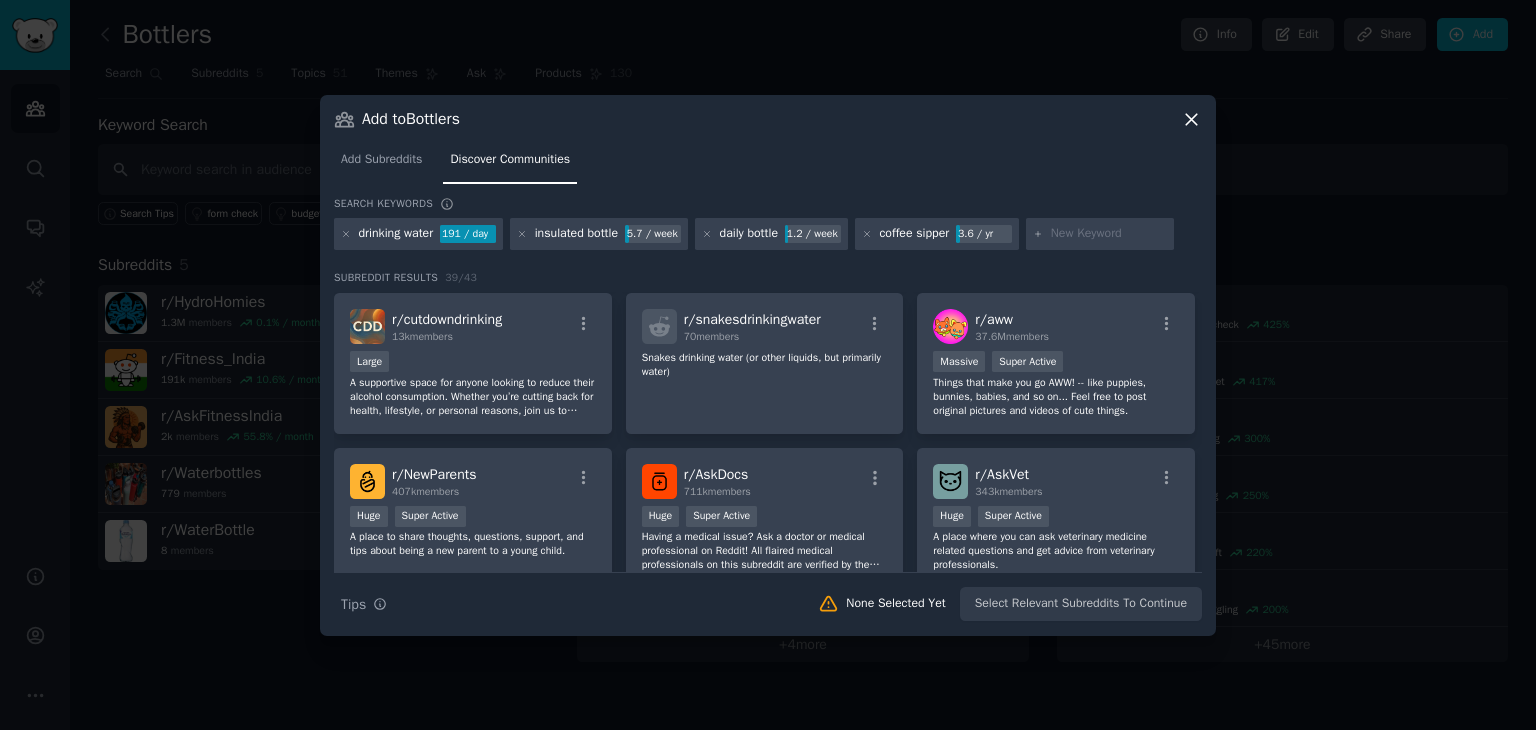scroll, scrollTop: 1196, scrollLeft: 0, axis: vertical 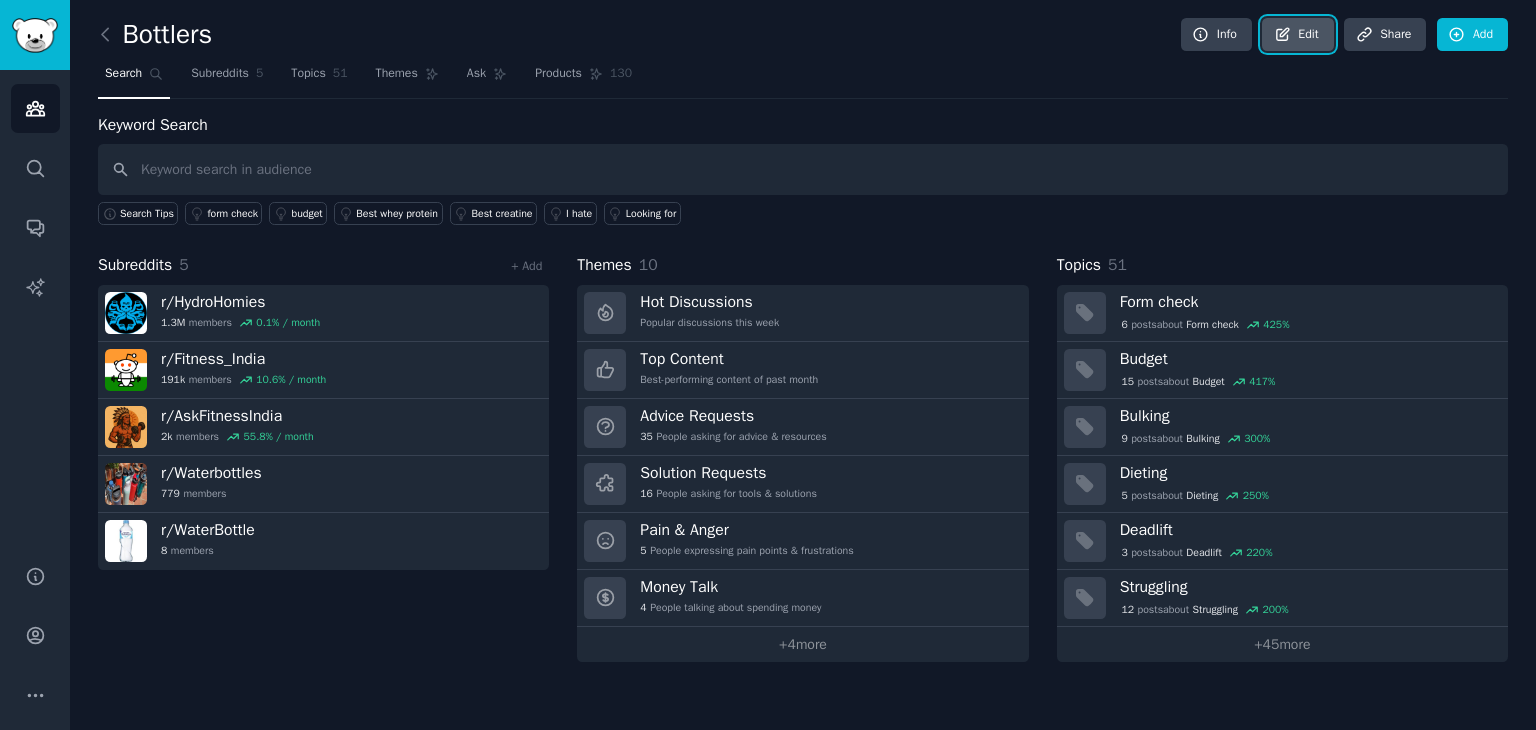 drag, startPoint x: 390, startPoint y: 392, endPoint x: 1293, endPoint y: 39, distance: 969.5452 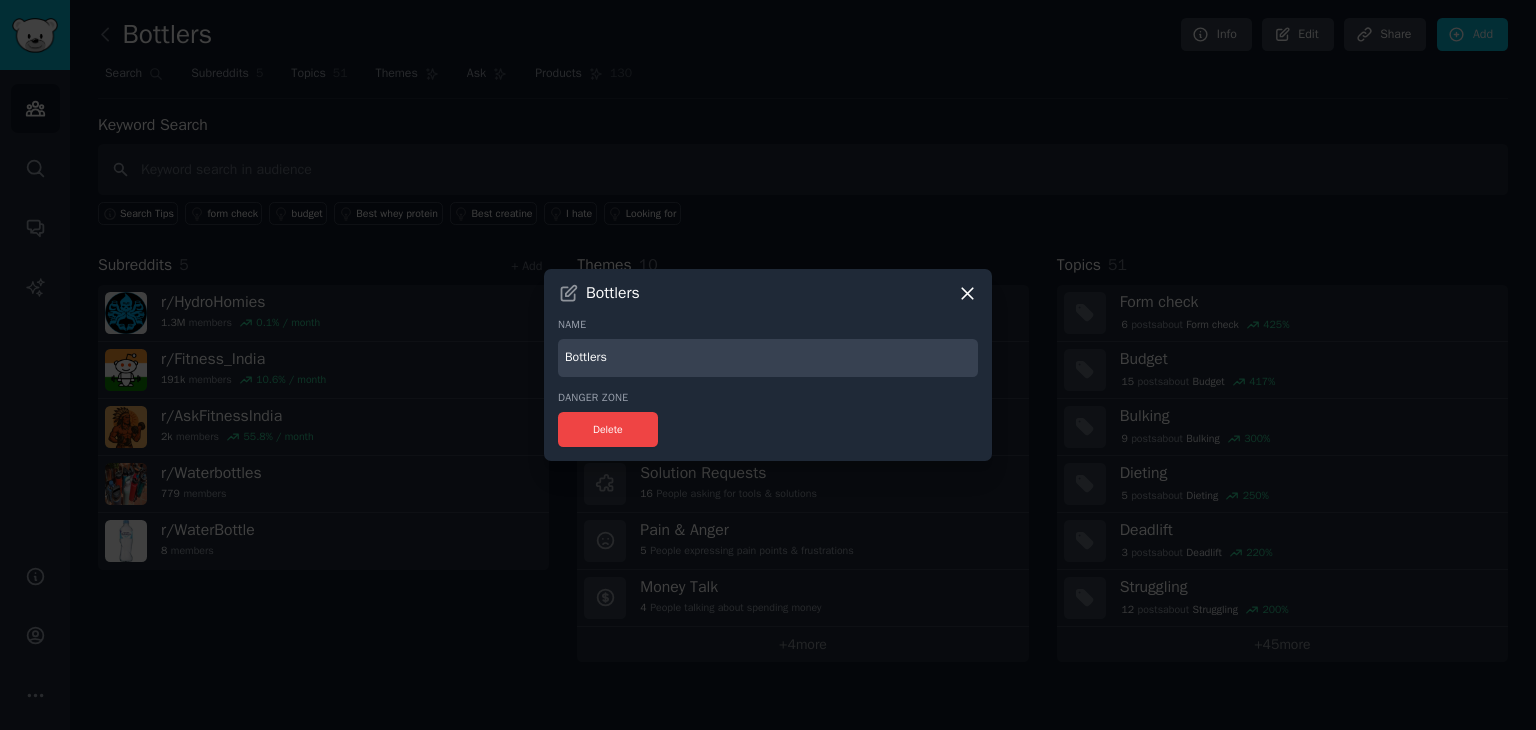 click 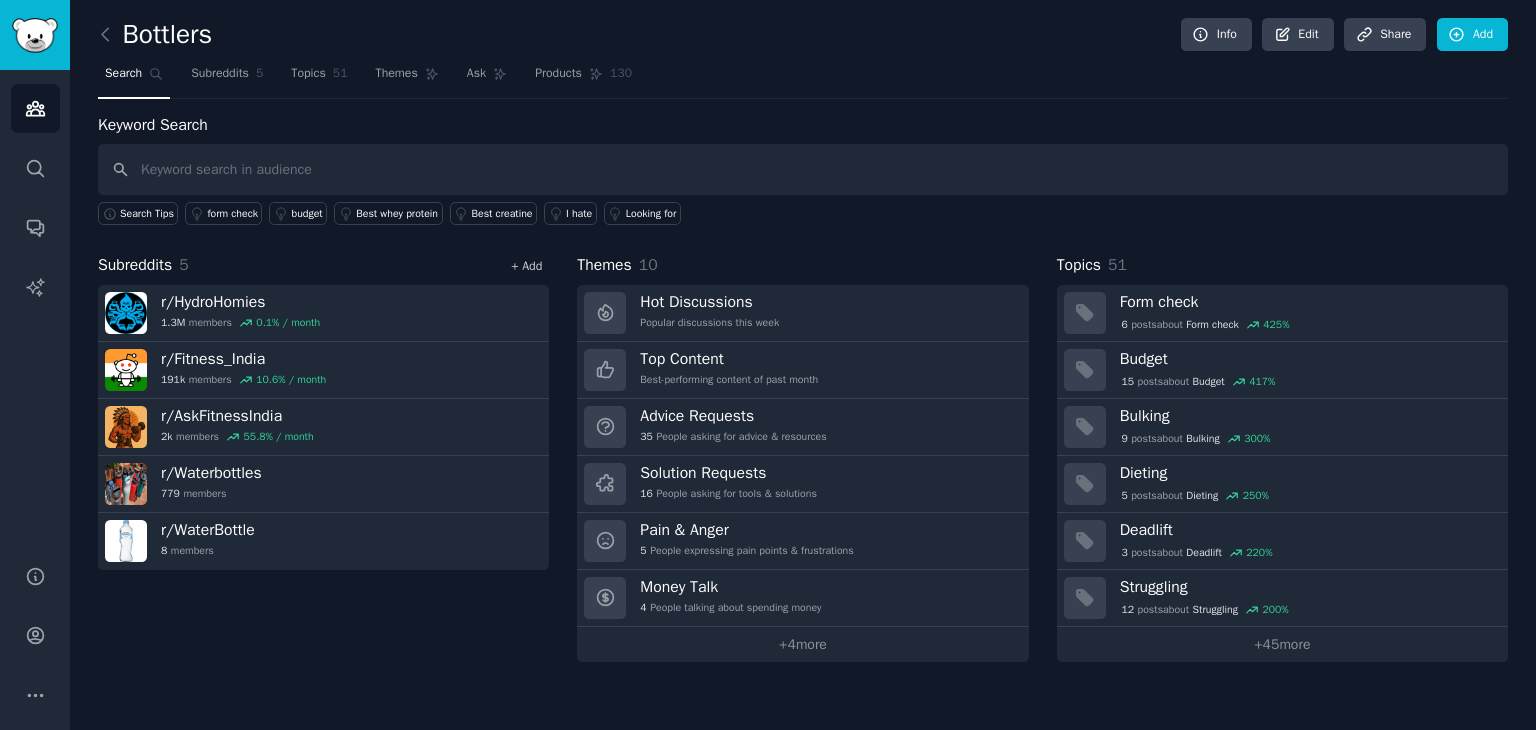 click on "+ Add" at bounding box center (526, 266) 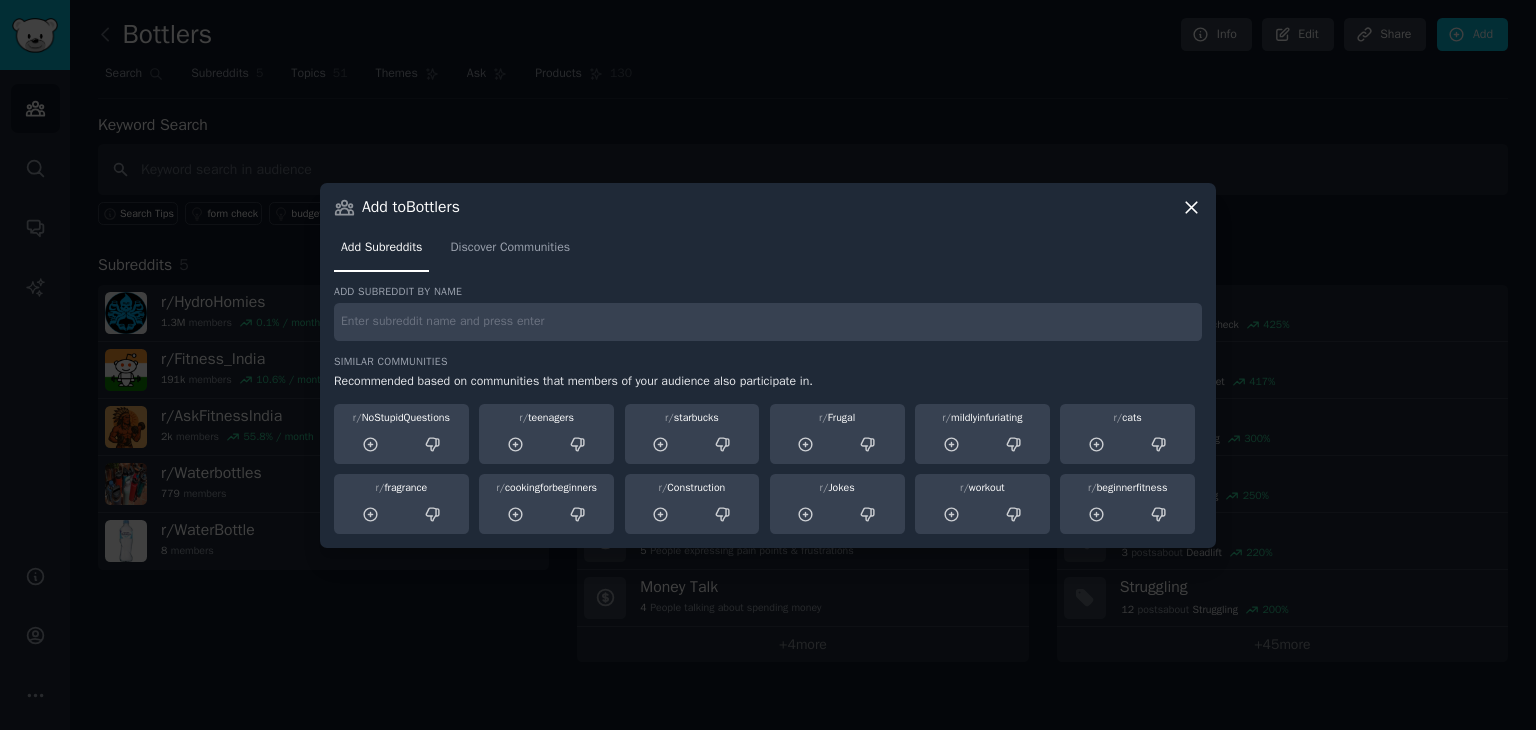 click on "Add Subreddits Discover Communities" at bounding box center (768, 252) 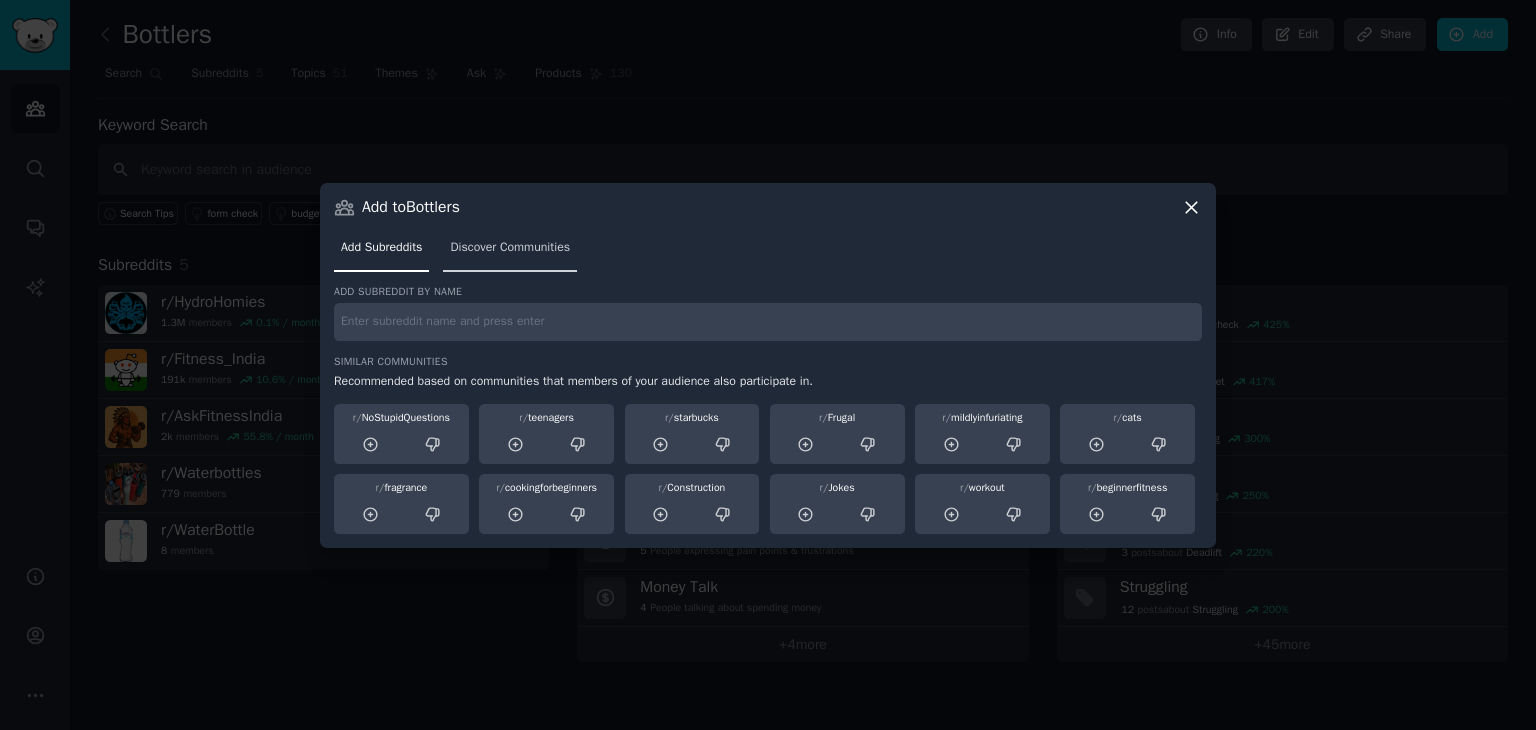 click on "Discover Communities" at bounding box center [510, 248] 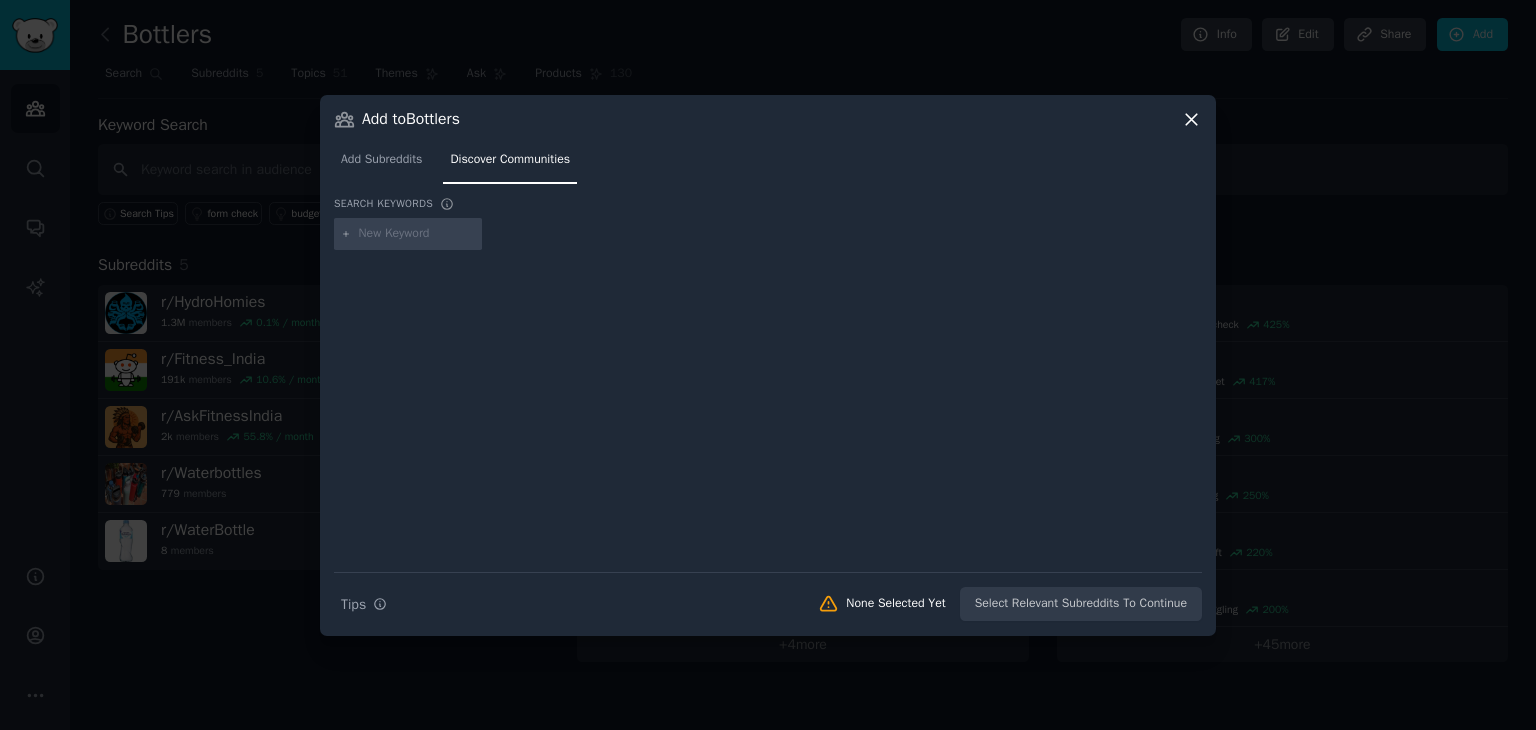 click on "None Selected Yet" at bounding box center [895, 604] 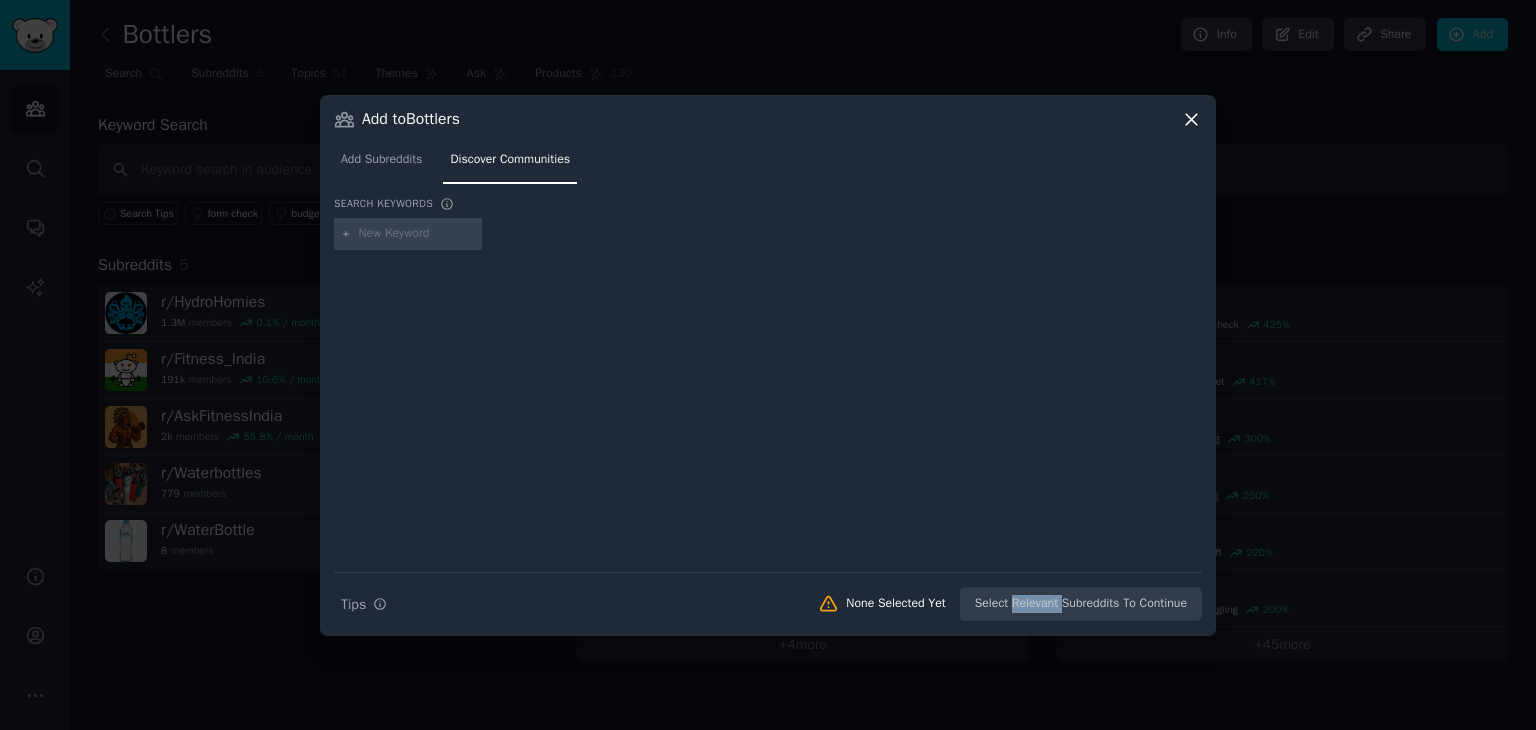 click on "Search Tips Tips None Selected Yet Select Relevant Subreddits To Continue" at bounding box center [768, 597] 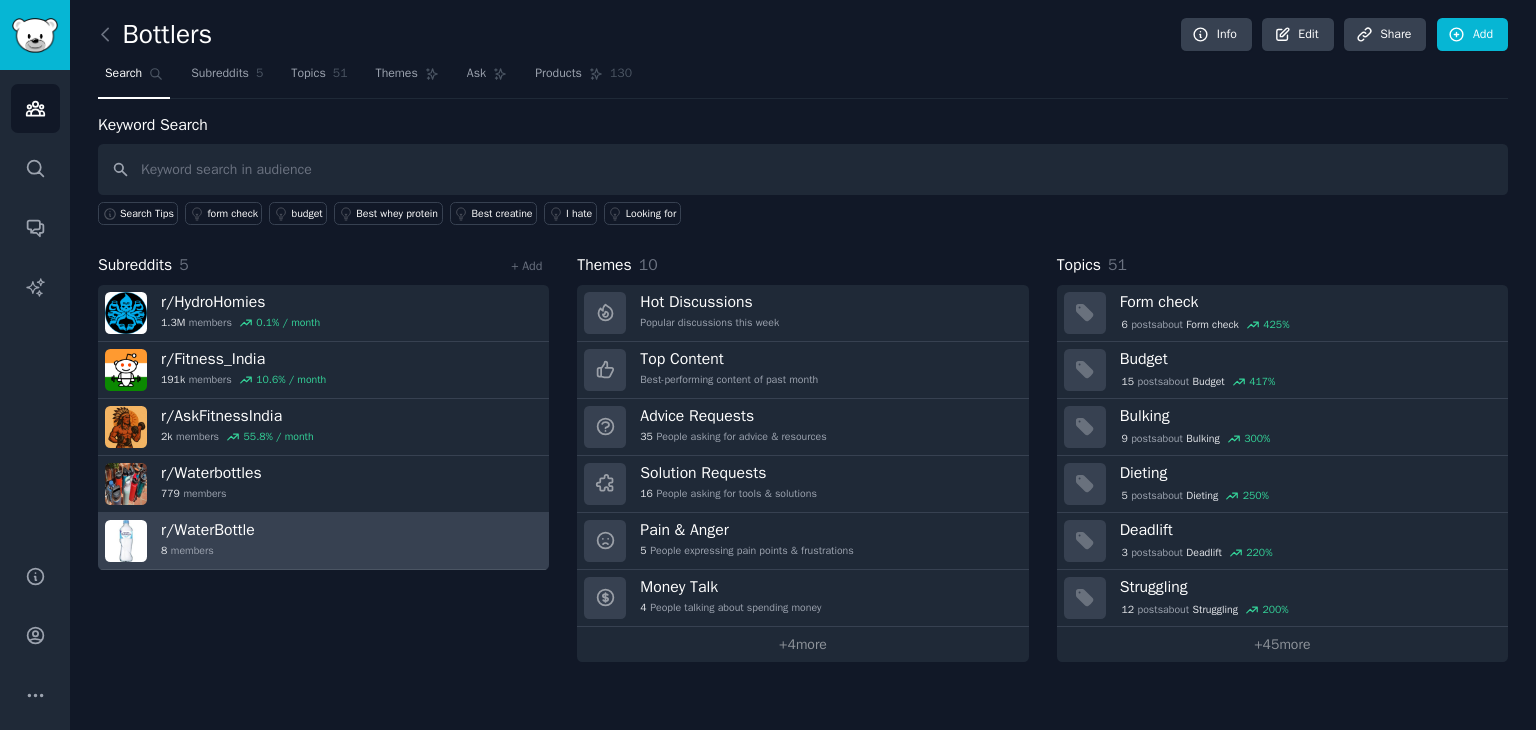 drag, startPoint x: 272, startPoint y: 484, endPoint x: 232, endPoint y: 549, distance: 76.321686 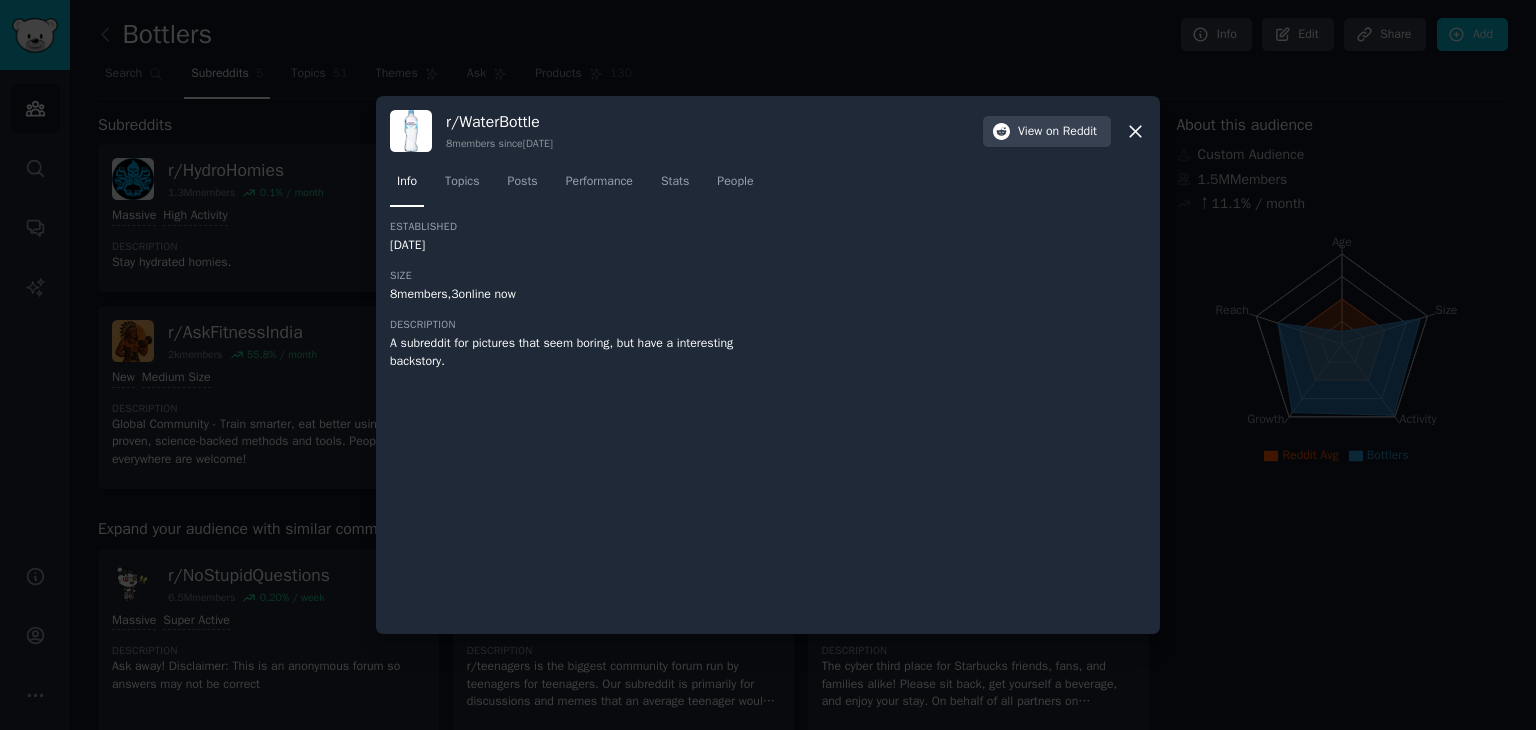 click on "r/ WaterBottle 8  members since  [DATE] View  on Reddit" at bounding box center (768, 131) 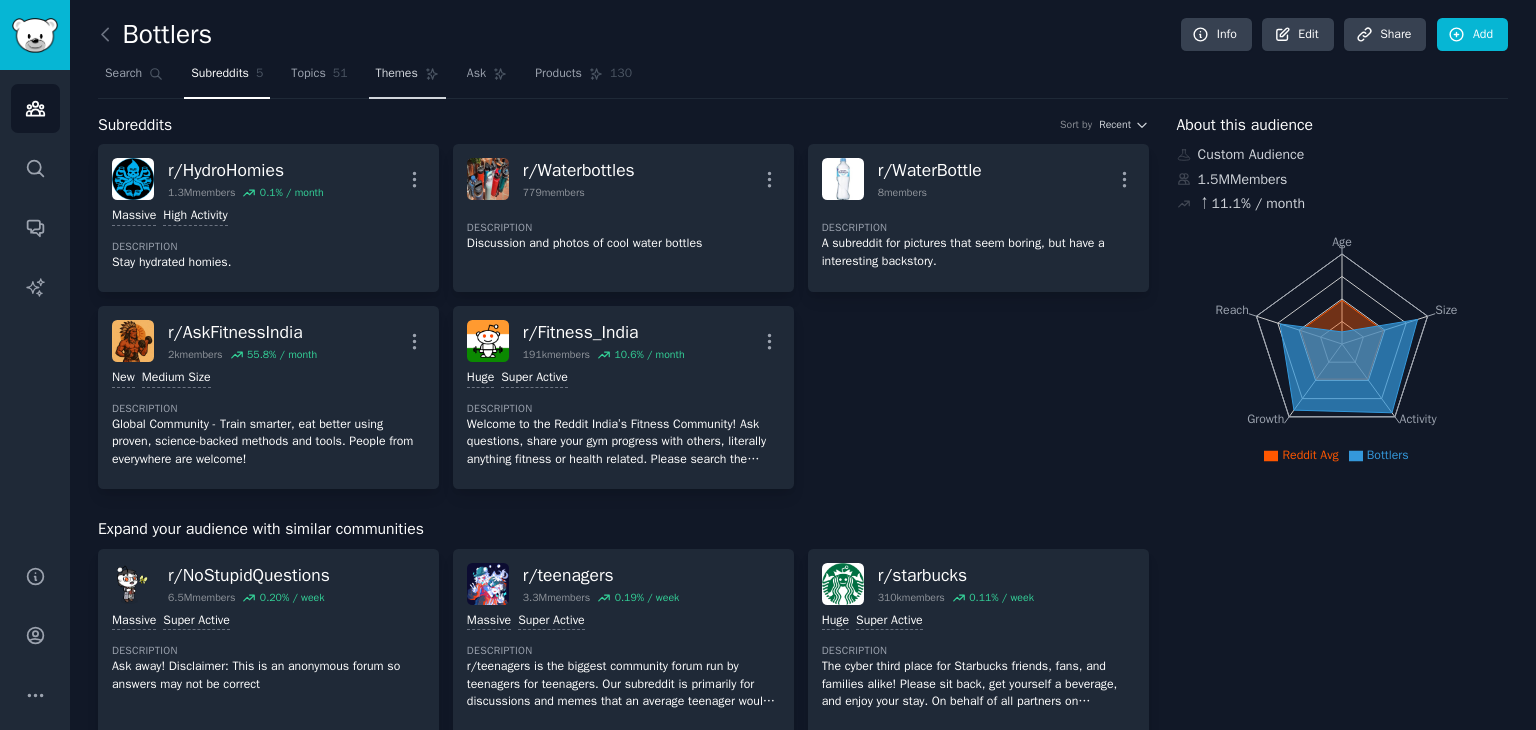 click on "Themes" at bounding box center (397, 74) 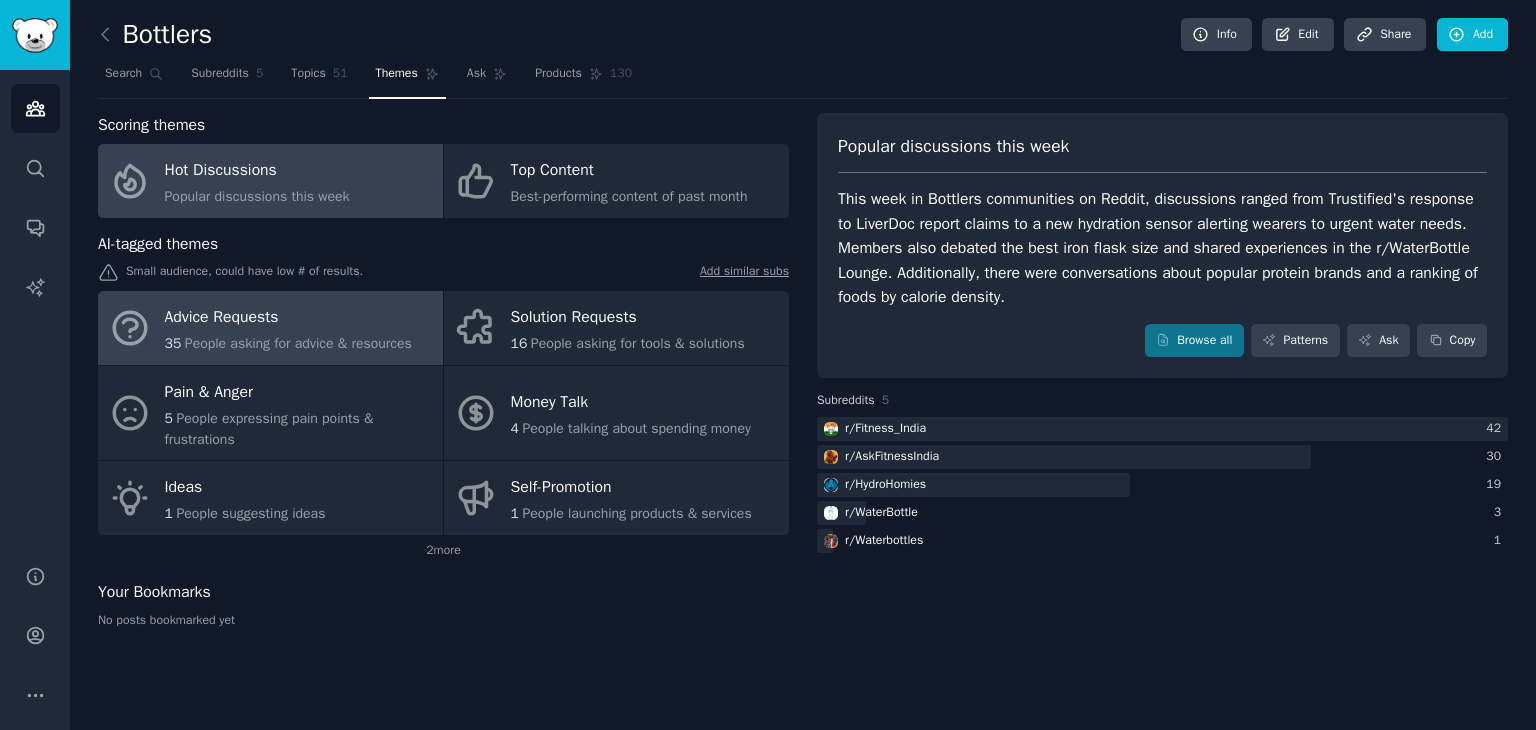 click on "Advice Requests" at bounding box center (288, 318) 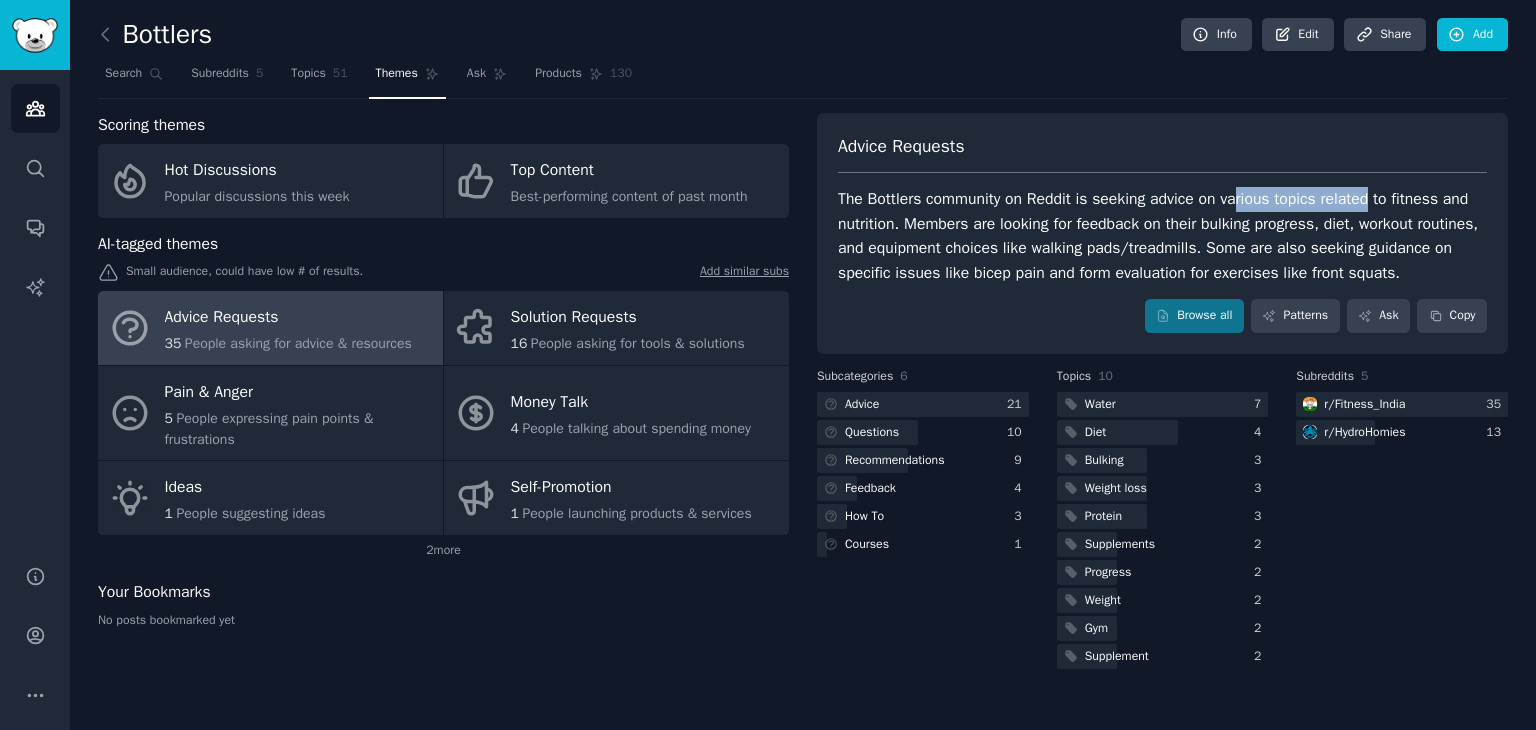 drag, startPoint x: 1236, startPoint y: 202, endPoint x: 1368, endPoint y: 187, distance: 132.84953 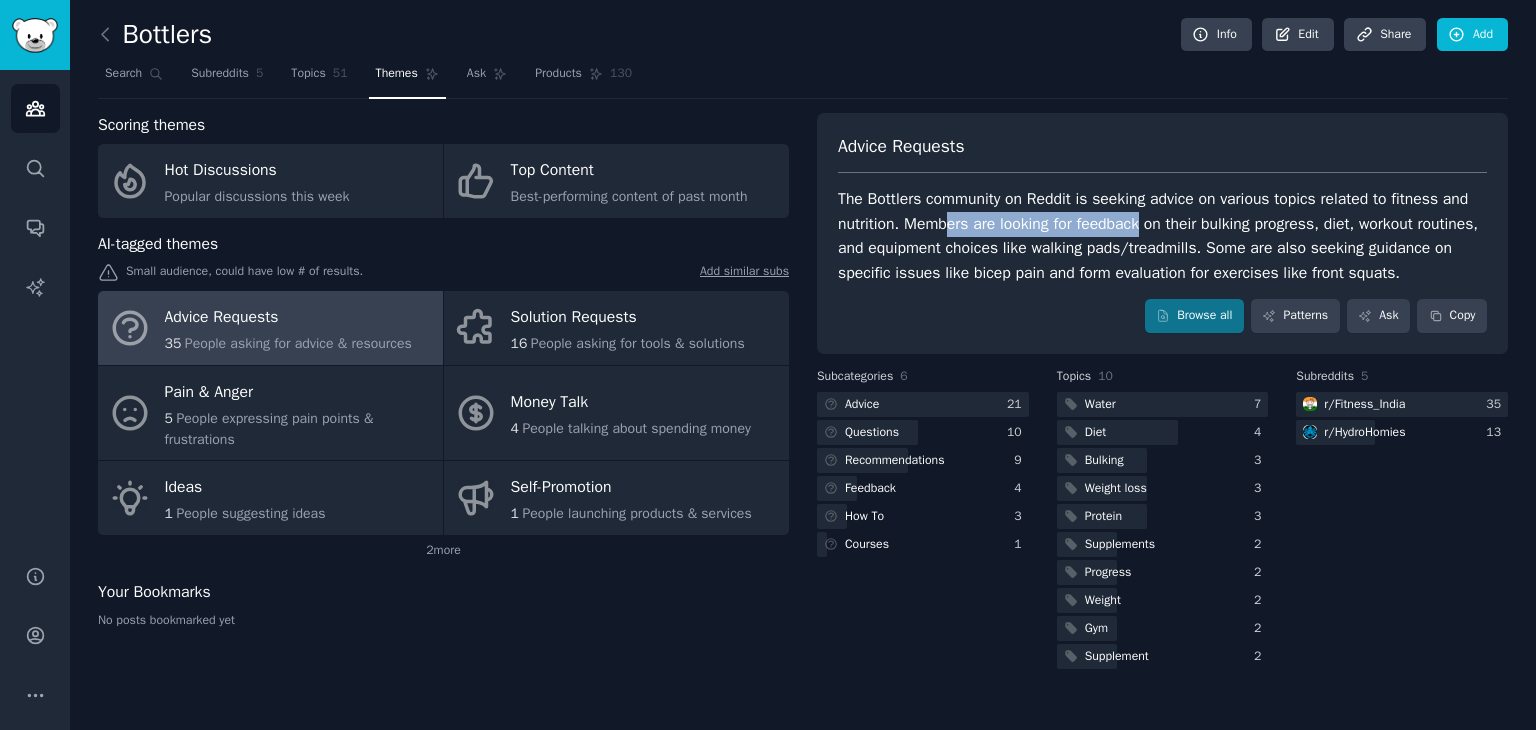 drag, startPoint x: 948, startPoint y: 220, endPoint x: 1146, endPoint y: 225, distance: 198.06313 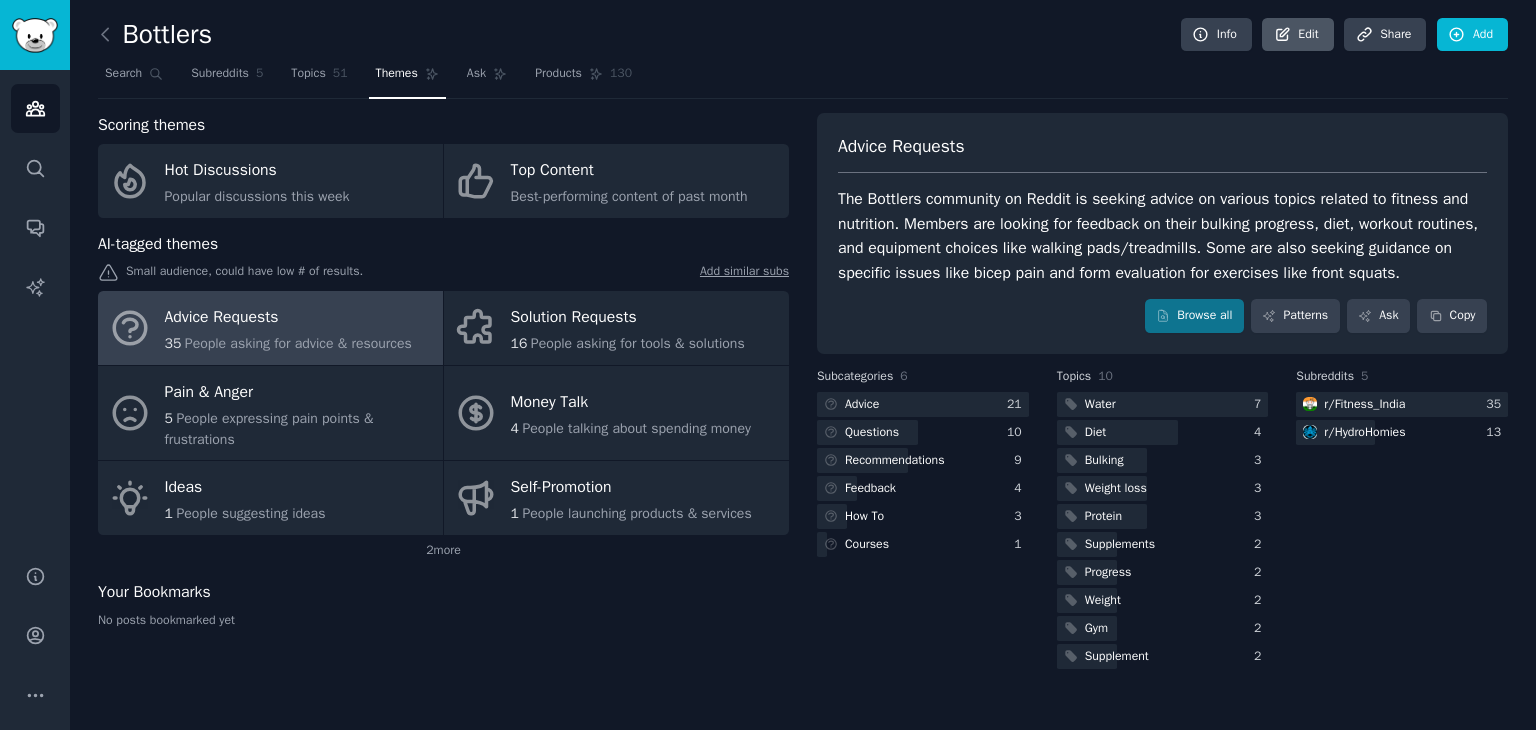 click on "Bottlers Info Edit Share Add Search Subreddits 5 Topics 51 Themes Ask Products 130 Scoring themes Hot Discussions Popular discussions this week Top Content Best-performing content of past month AI-tagged themes Small audience, could have low # of results.  Add similar subs Advice Requests 35 People asking for advice & resources Solution Requests 16 People asking for tools & solutions Pain & Anger 5 People expressing pain points & frustrations Money Talk 4 People talking about spending money Ideas 1 People suggesting ideas Self-Promotion 1 People launching products & services 2  more Your Bookmarks No posts bookmarked yet Advice Requests The Bottlers community on Reddit is seeking advice on various topics related to fitness and nutrition. Members are looking for feedback on their bulking progress, diet, workout routines, and equipment choices like walking pads/treadmills. Some are also seeking guidance on specific issues like bicep pain and form evaluation for exercises like front squats. Browse all Patterns 6" 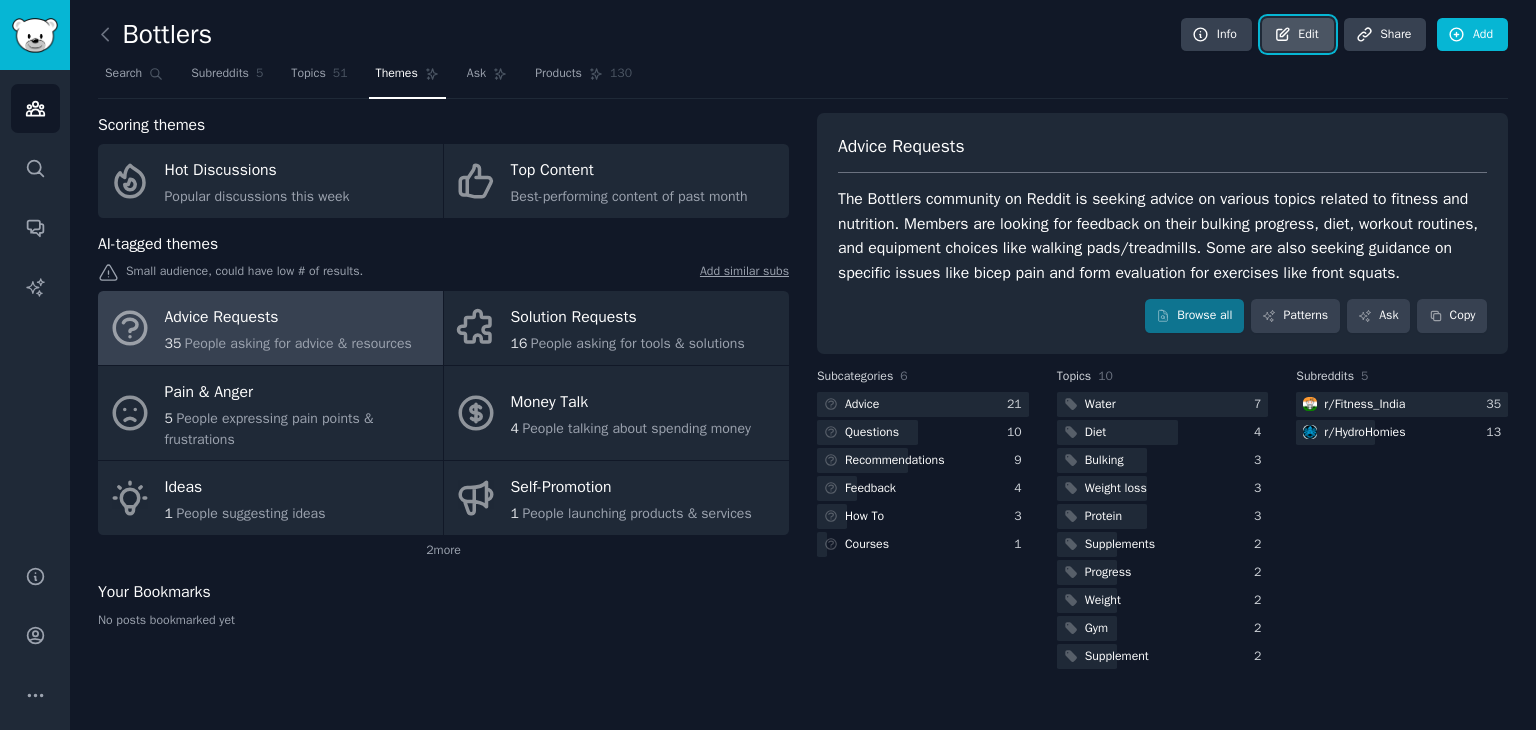 click on "Edit" at bounding box center [1297, 35] 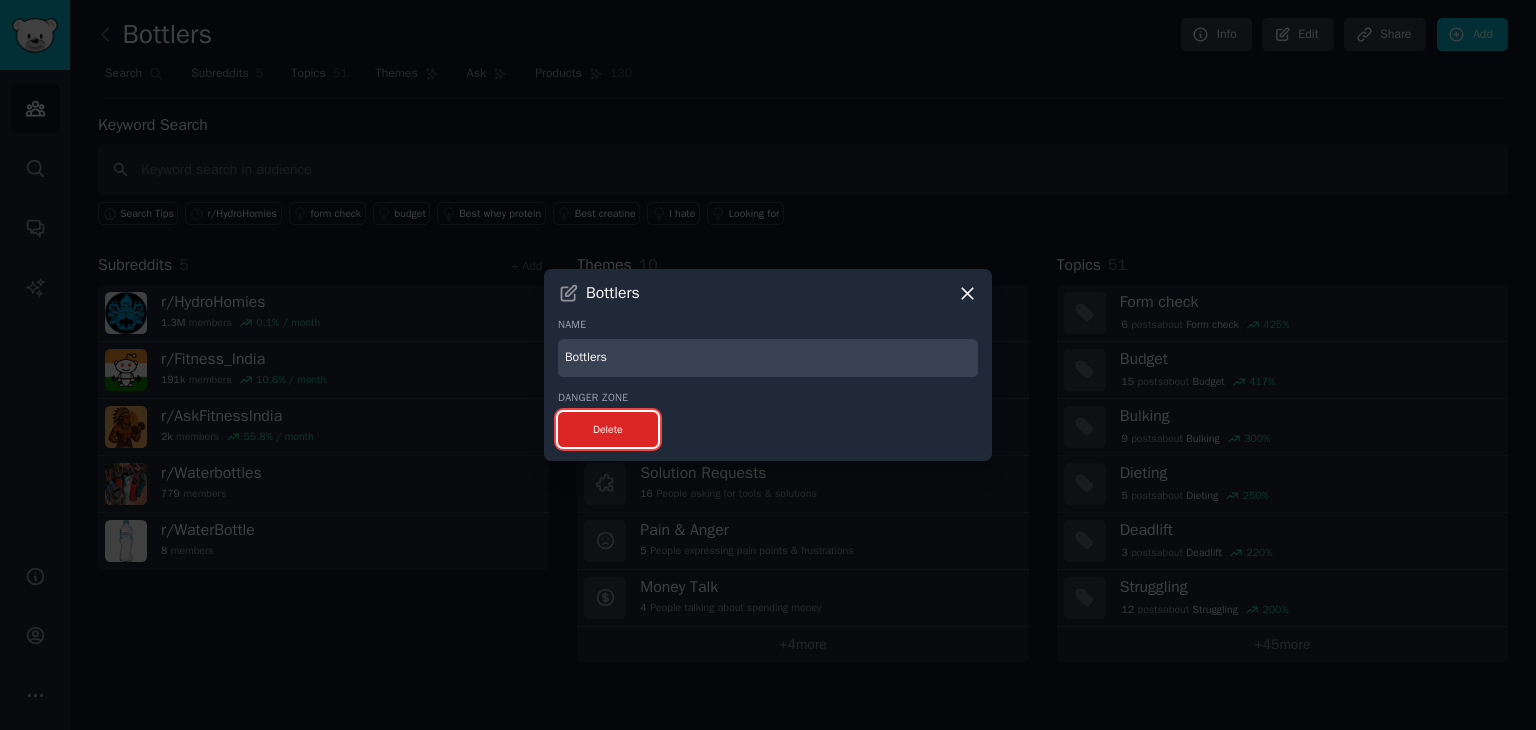 click on "Delete" at bounding box center (608, 429) 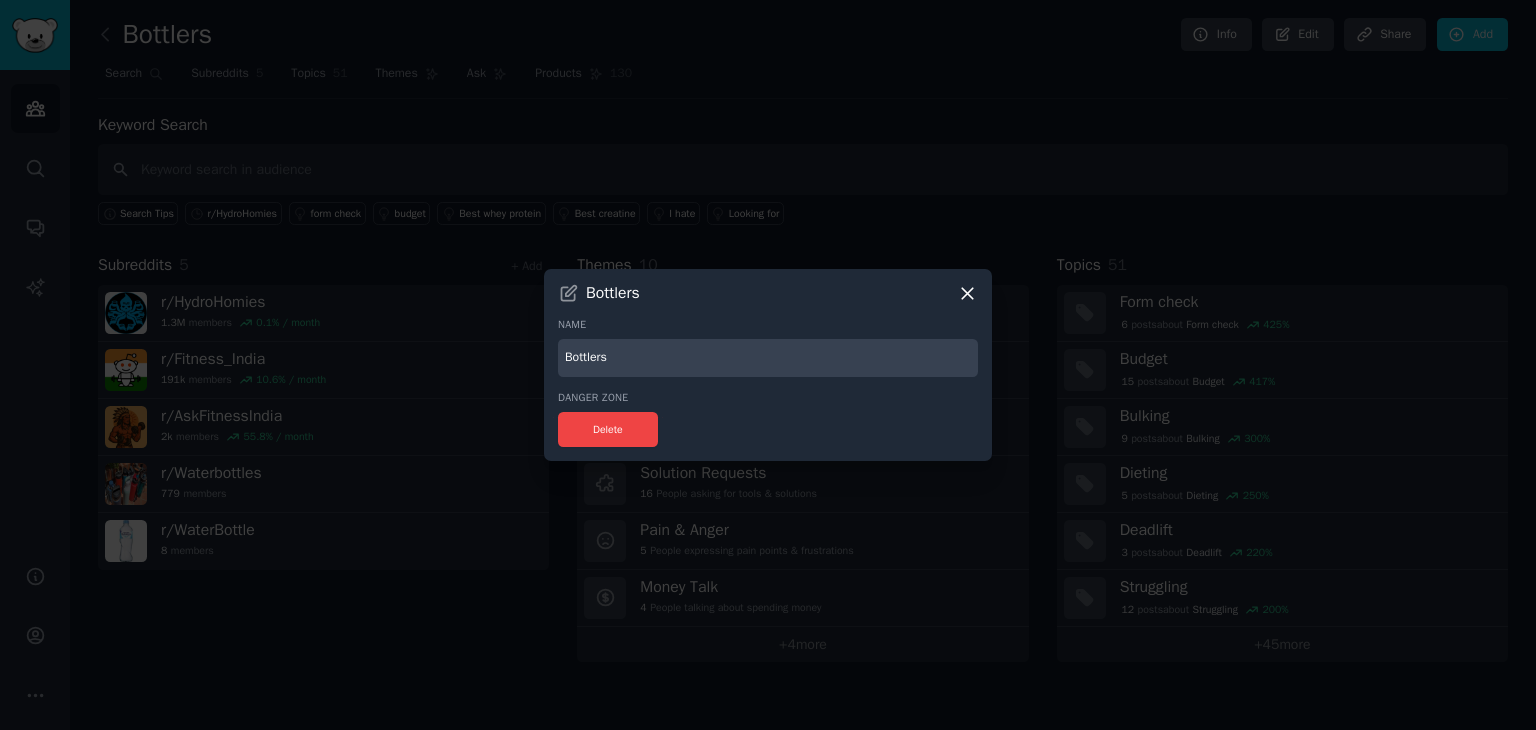 click on "Bottlers Name Bottlers Danger Zone Delete" at bounding box center (768, 365) 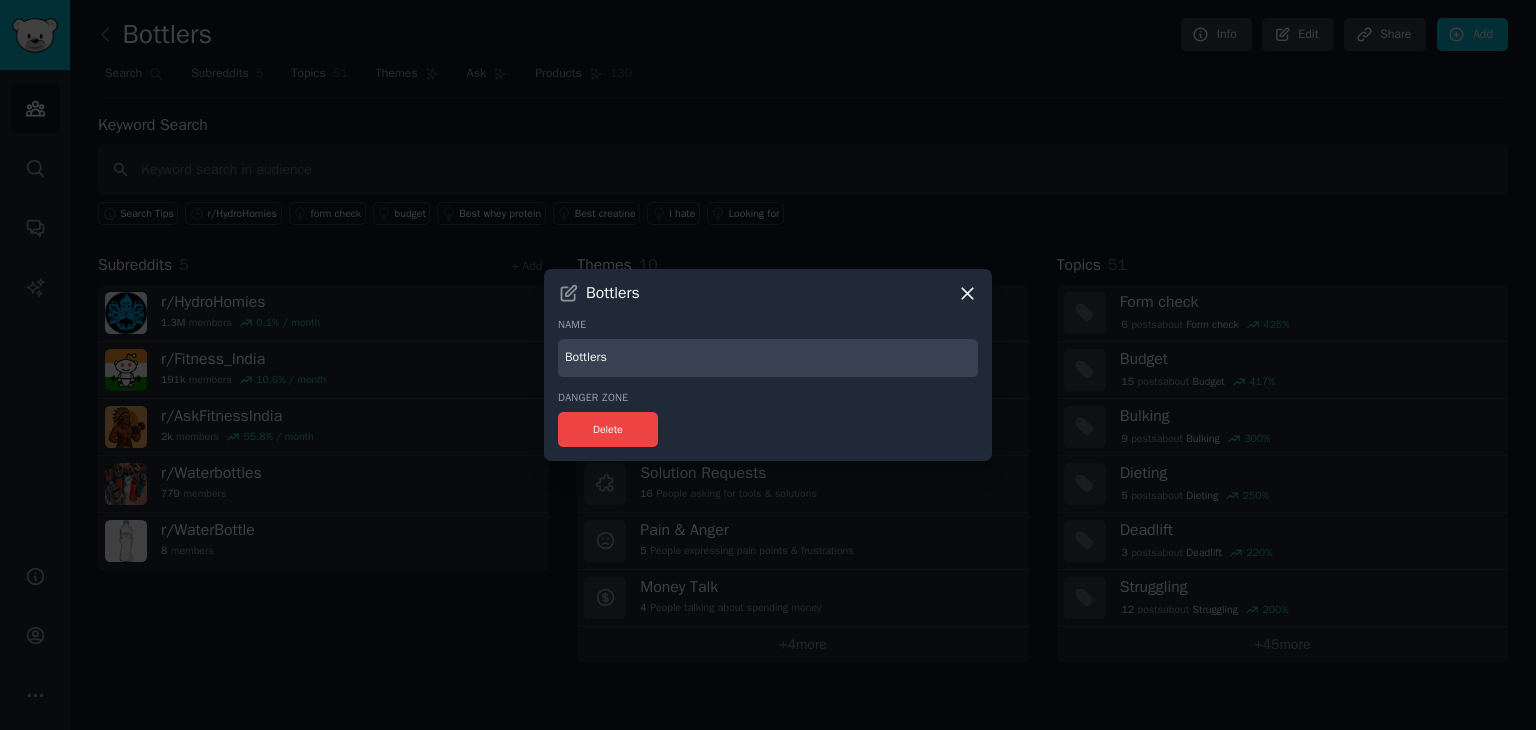click 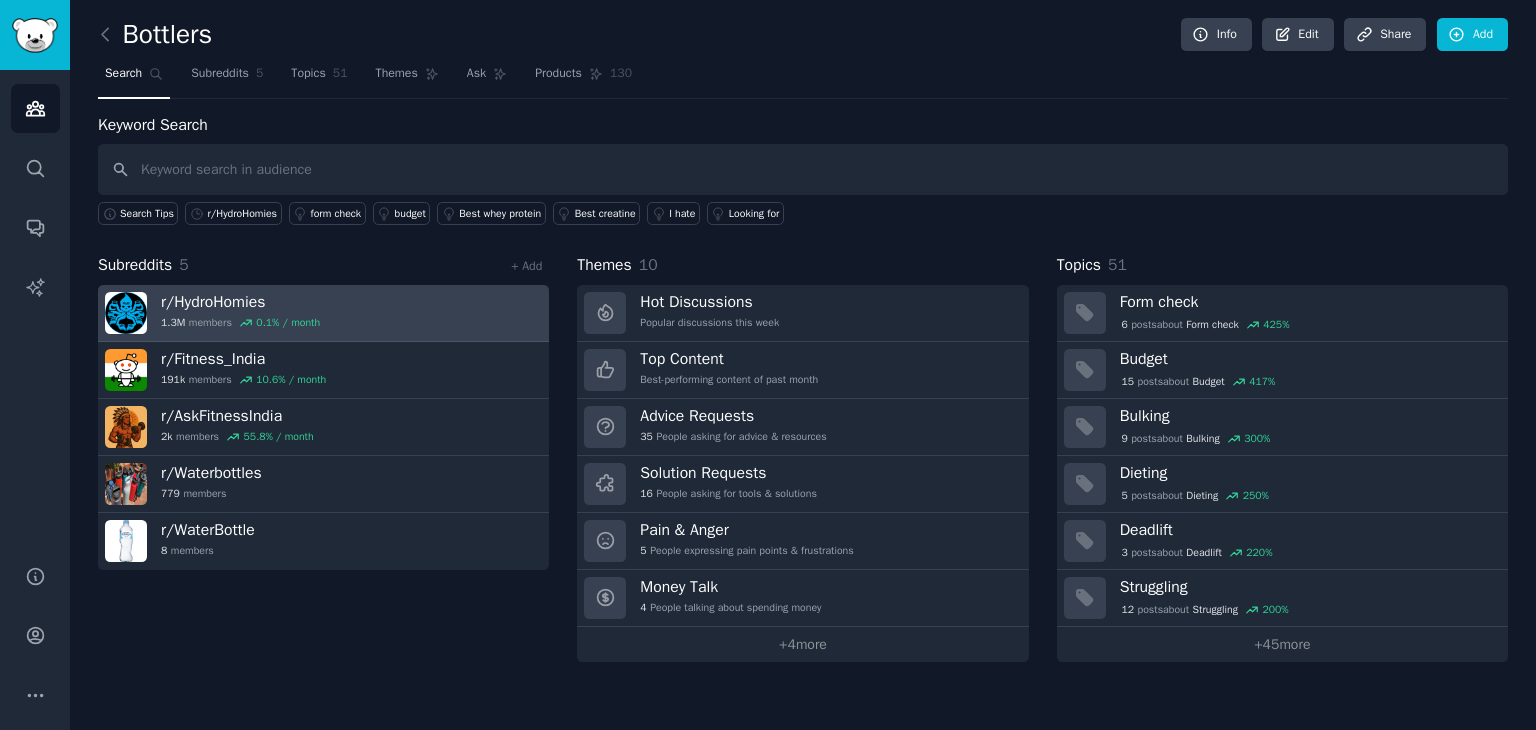 click on "r/ HydroHomies" at bounding box center (240, 302) 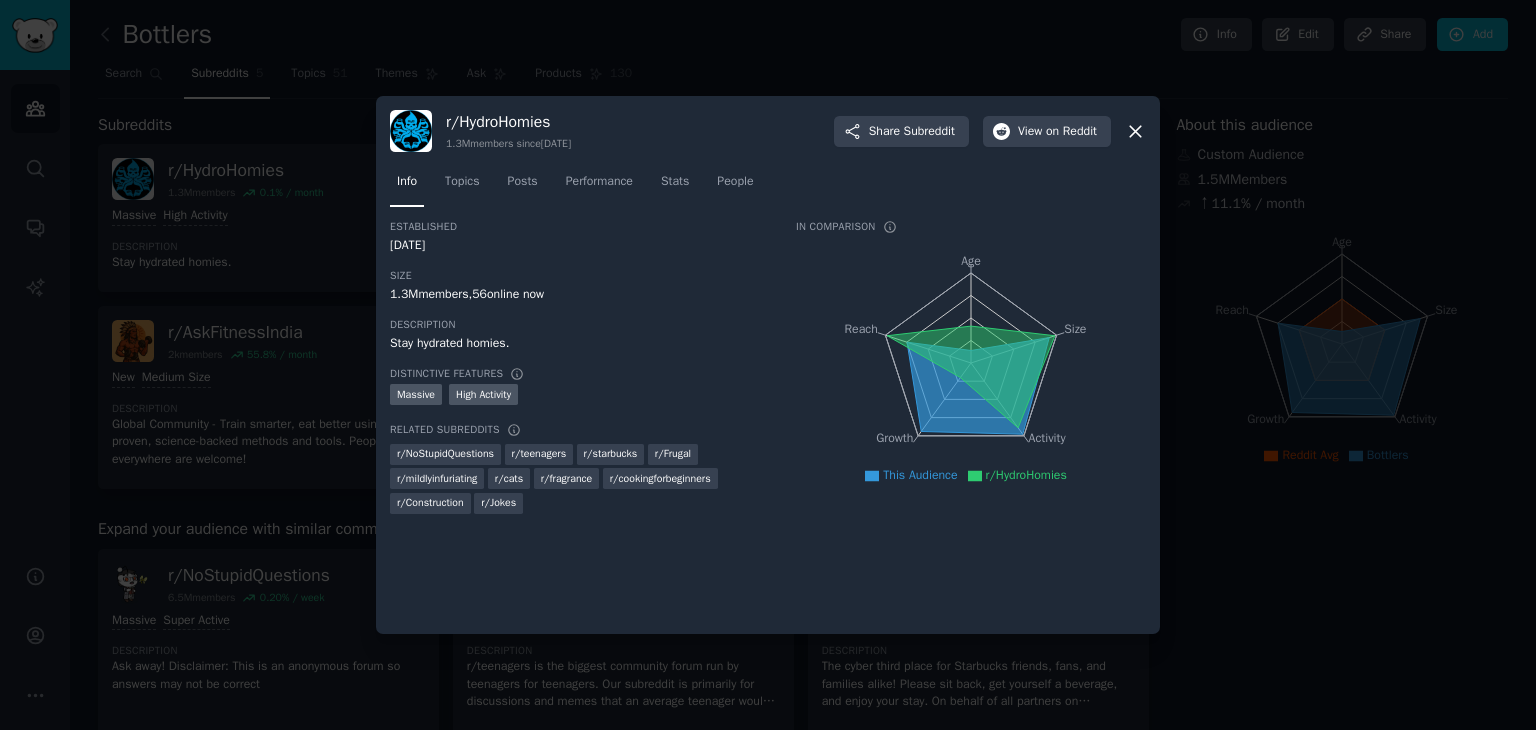 click 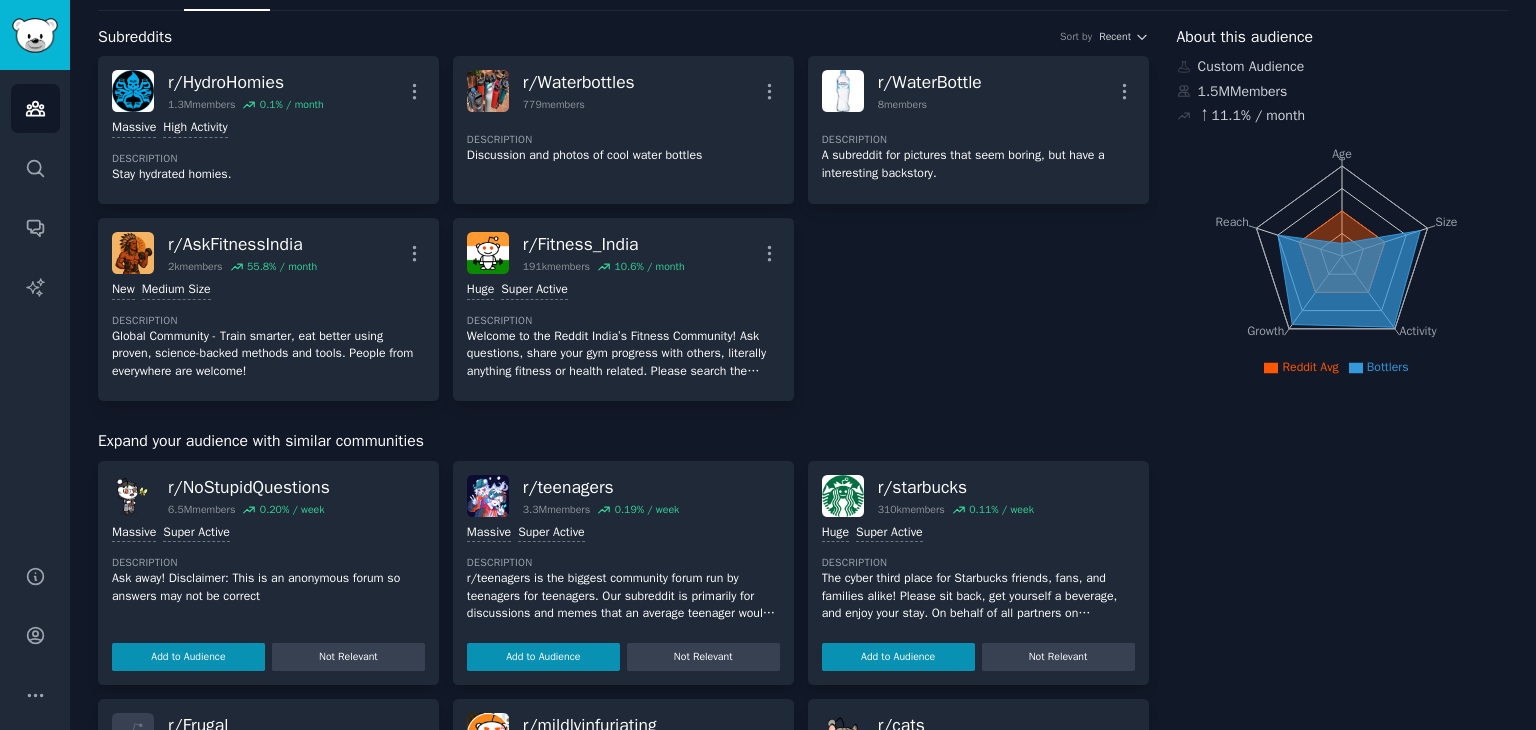 scroll, scrollTop: 0, scrollLeft: 0, axis: both 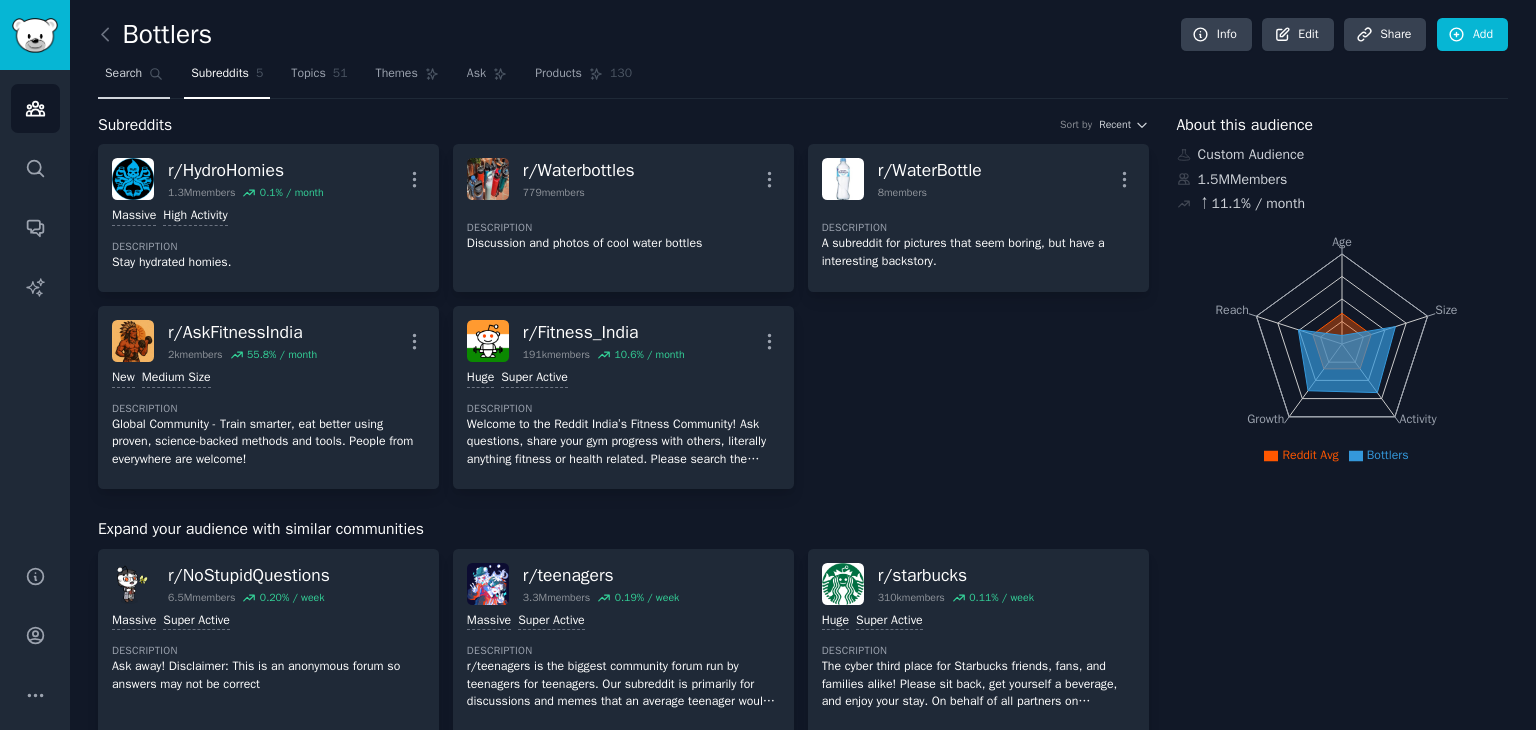 click on "Search" at bounding box center [123, 74] 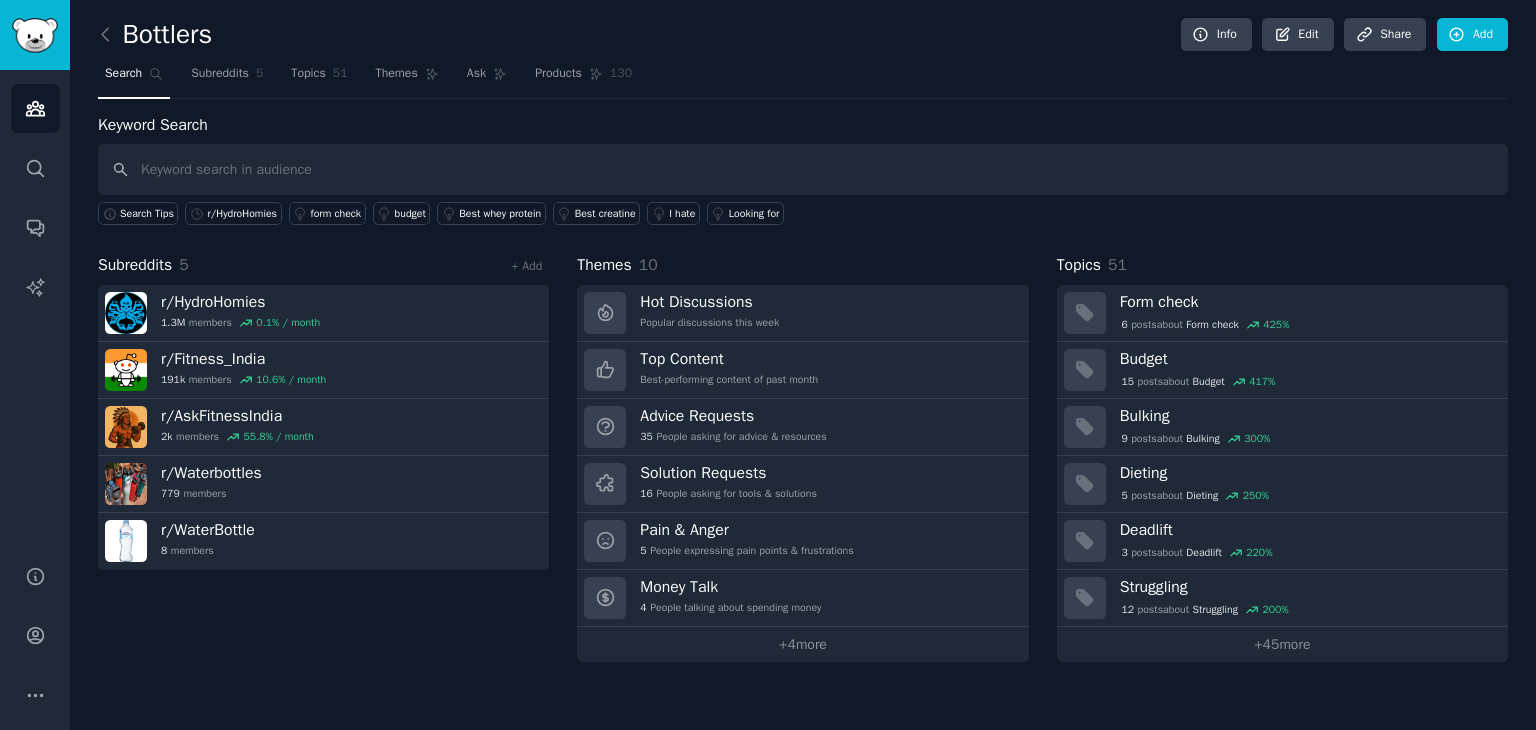 drag, startPoint x: 308, startPoint y: 370, endPoint x: 145, endPoint y: 638, distance: 313.67657 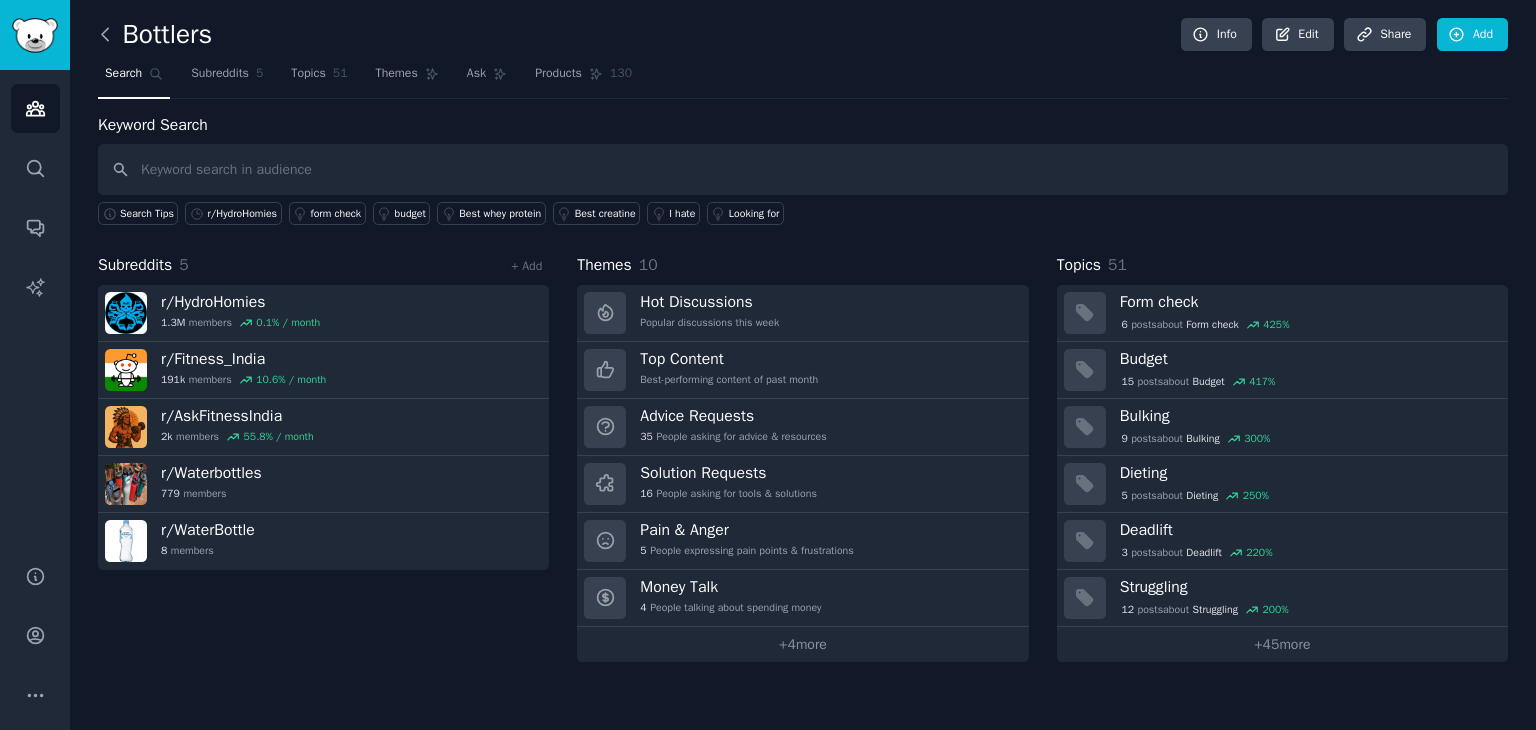click 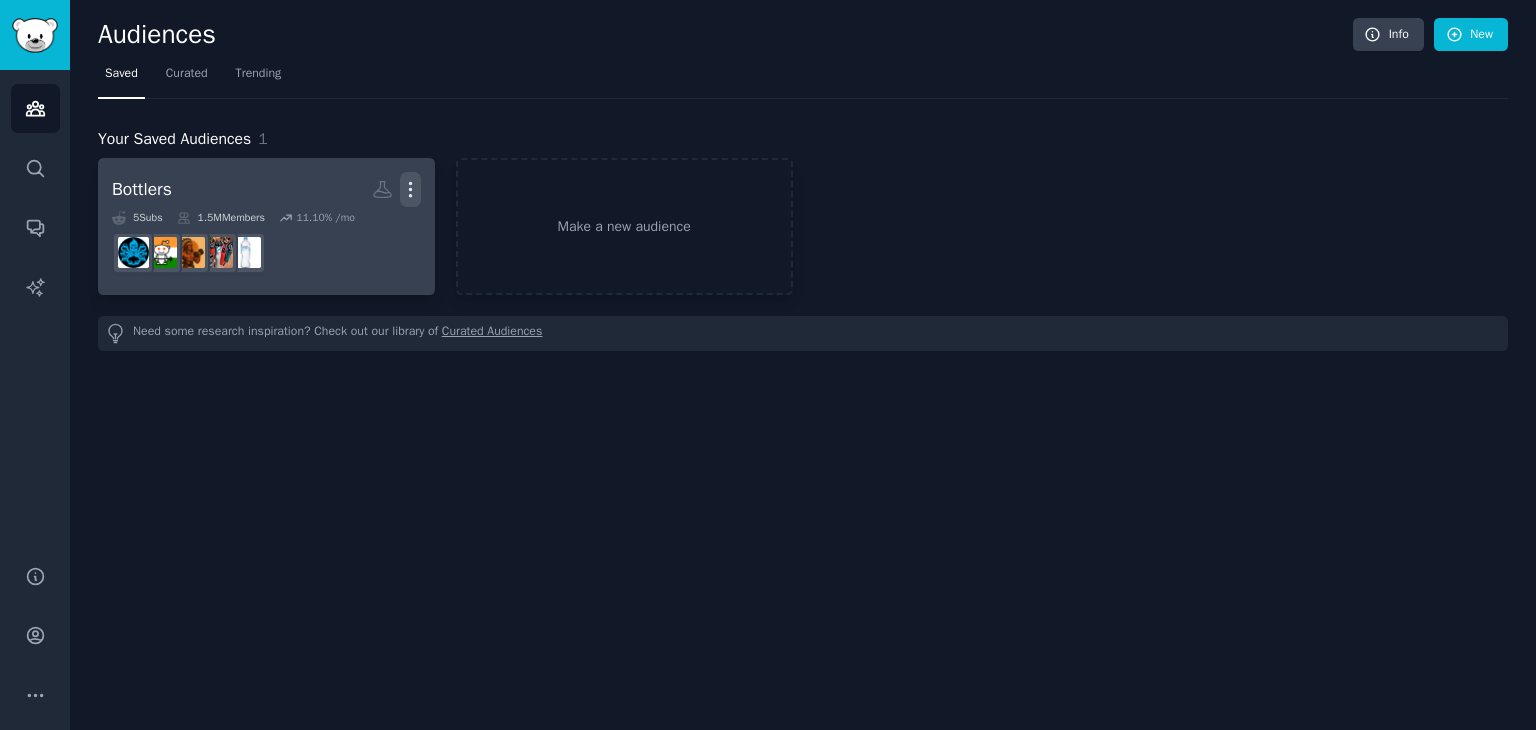 click 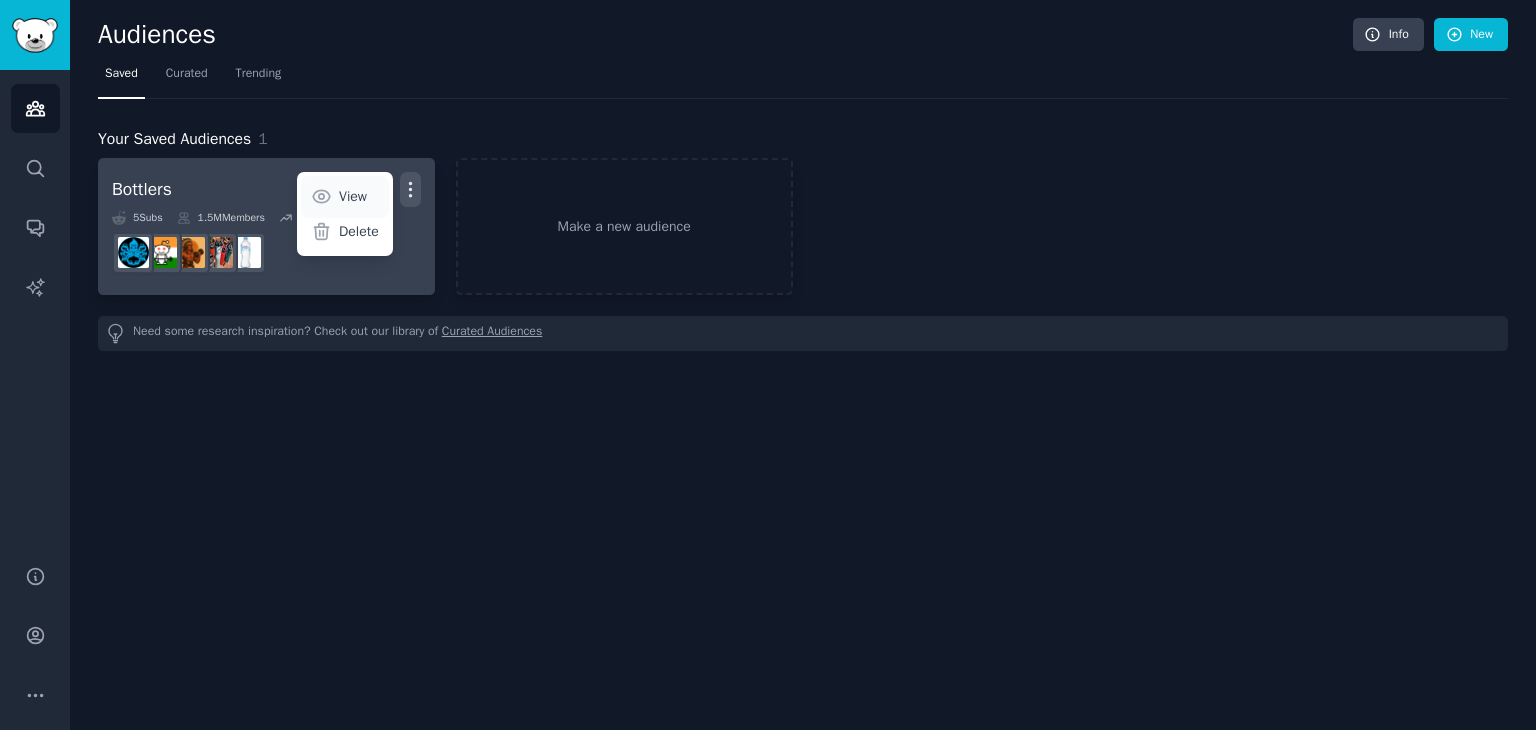 click on "View" at bounding box center [353, 196] 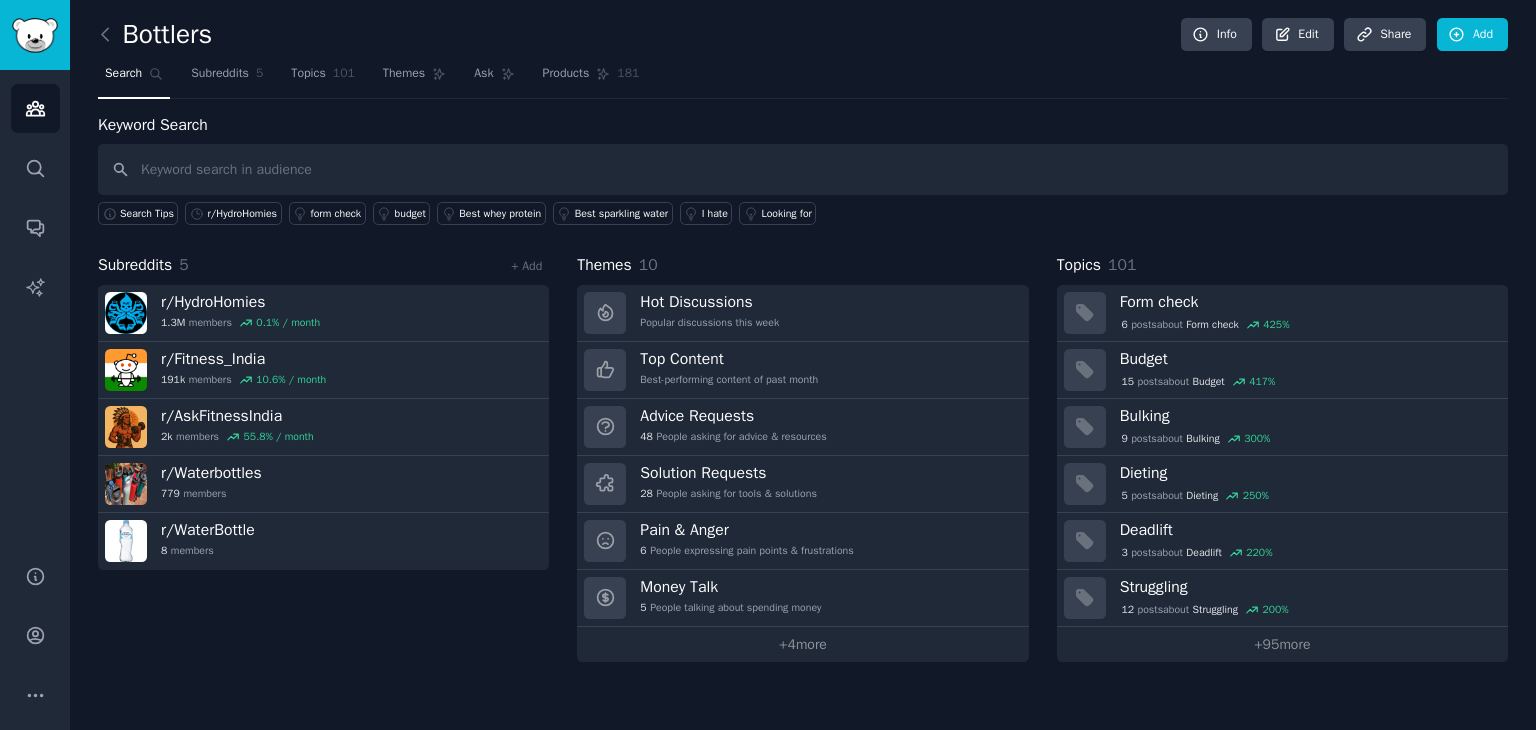 click at bounding box center [803, 169] 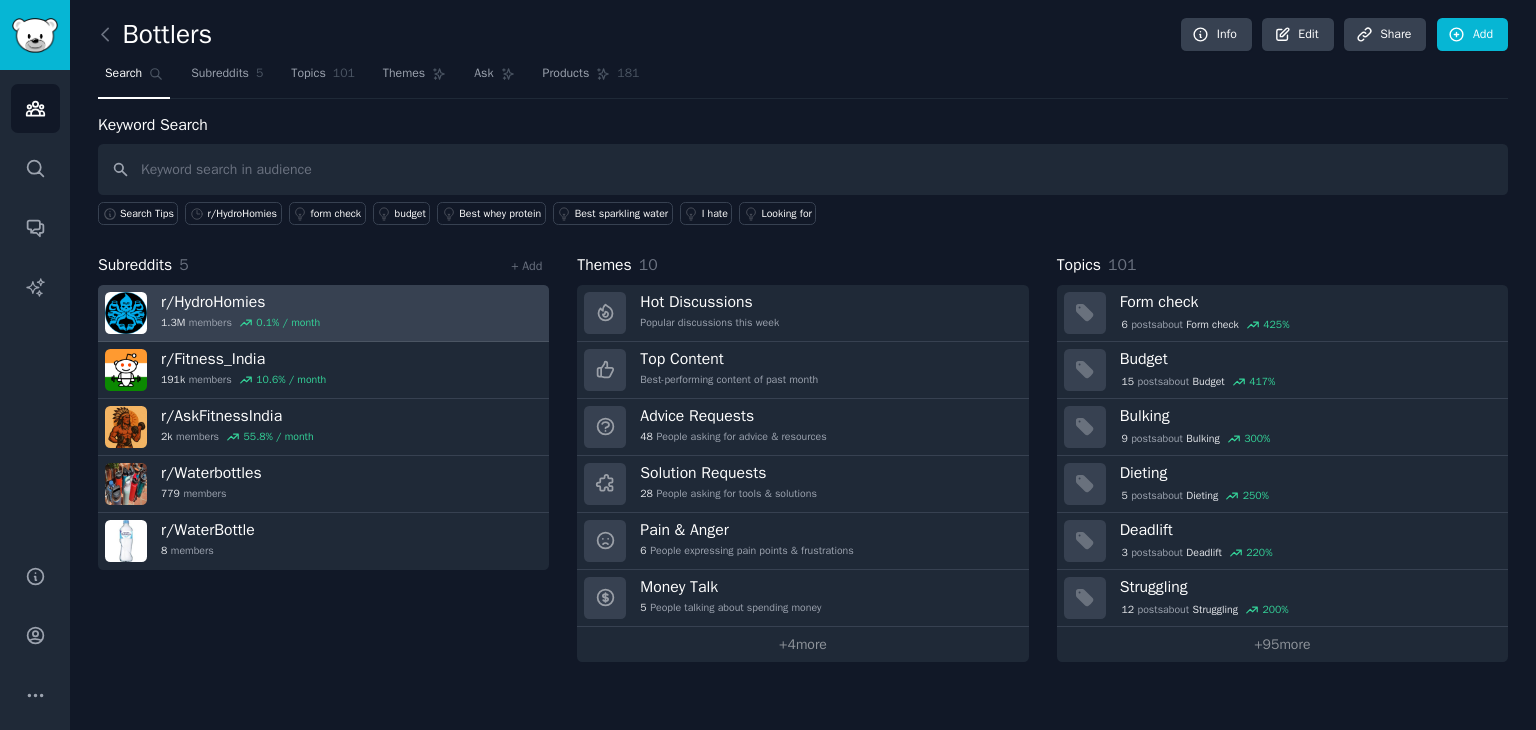 click on "r/ HydroHomies" at bounding box center (240, 302) 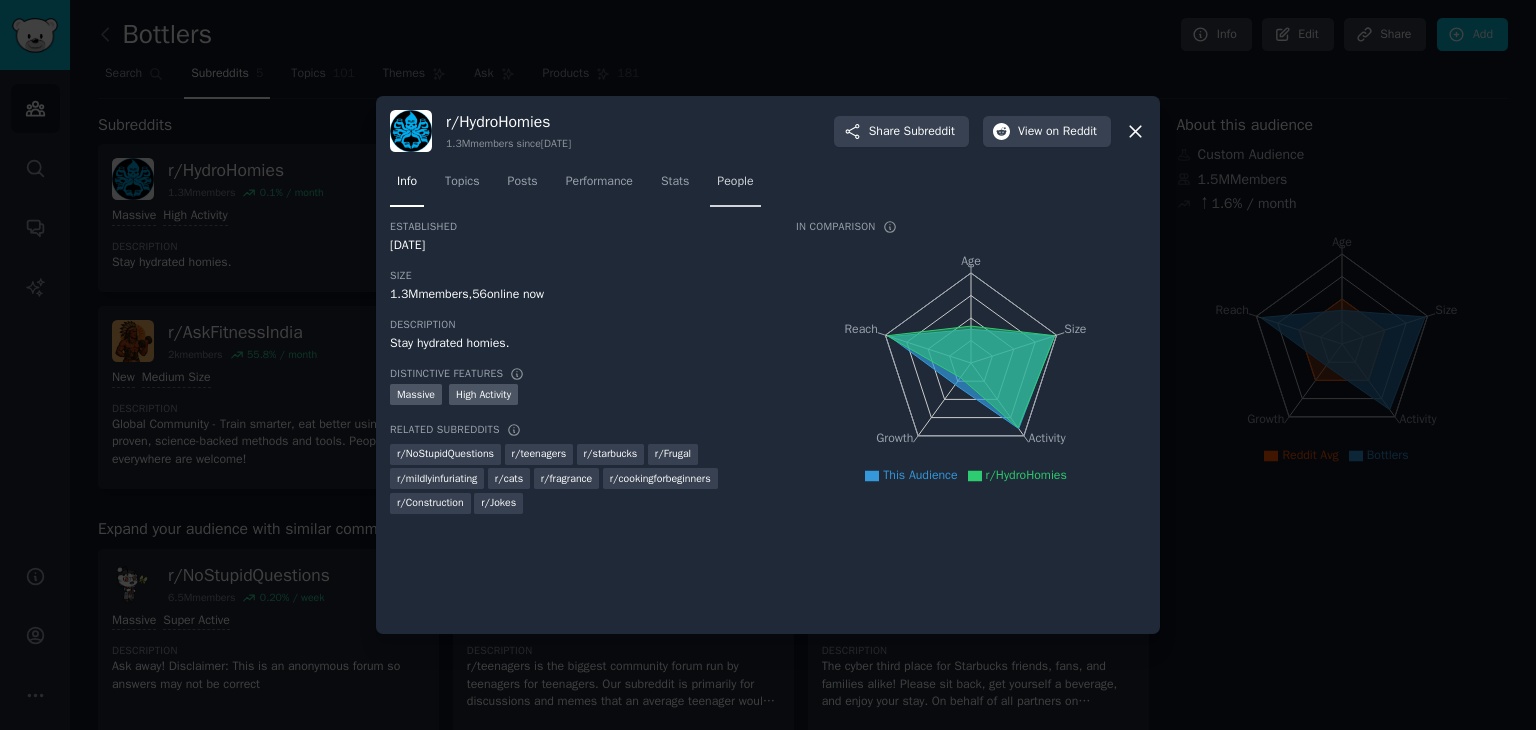 click on "People" at bounding box center [735, 186] 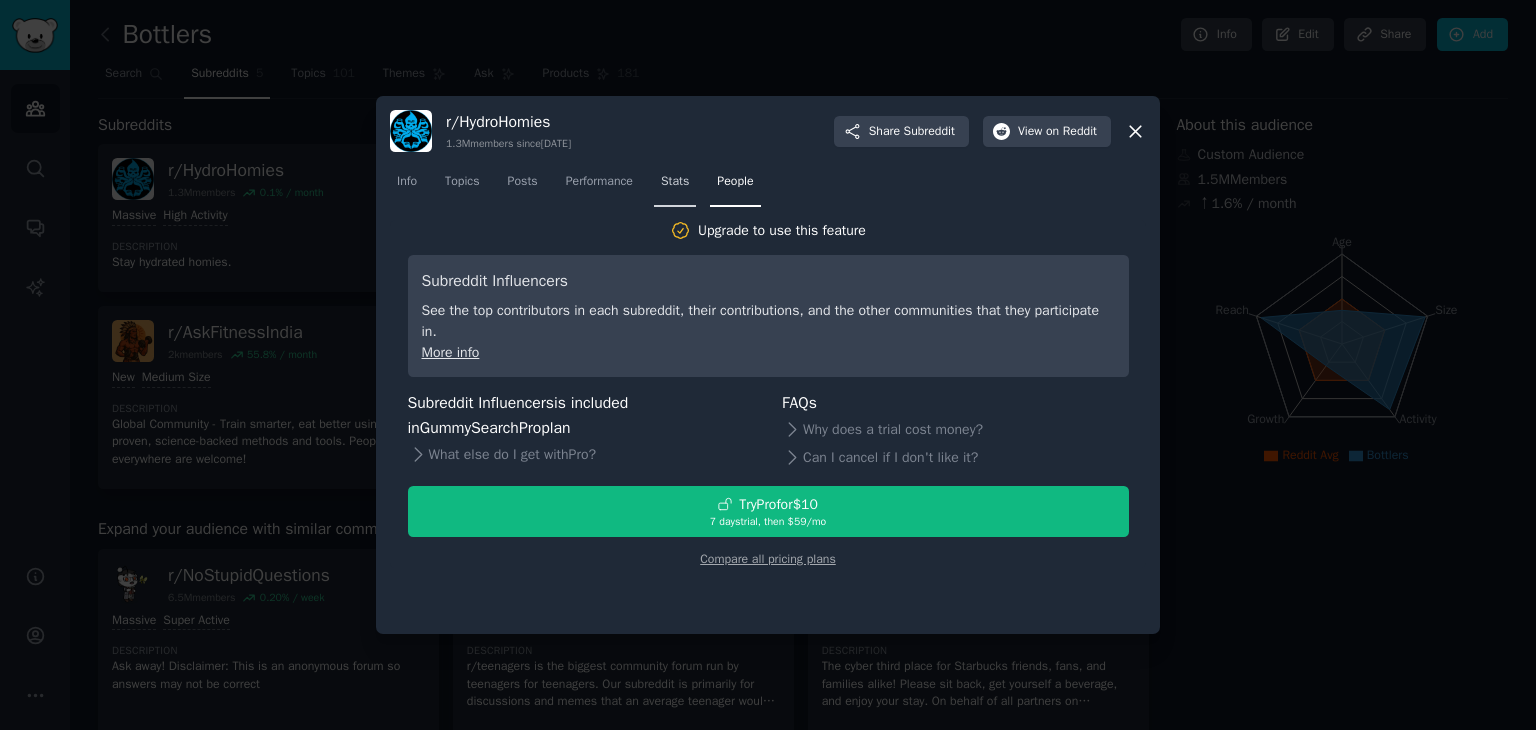 click on "Stats" at bounding box center (675, 182) 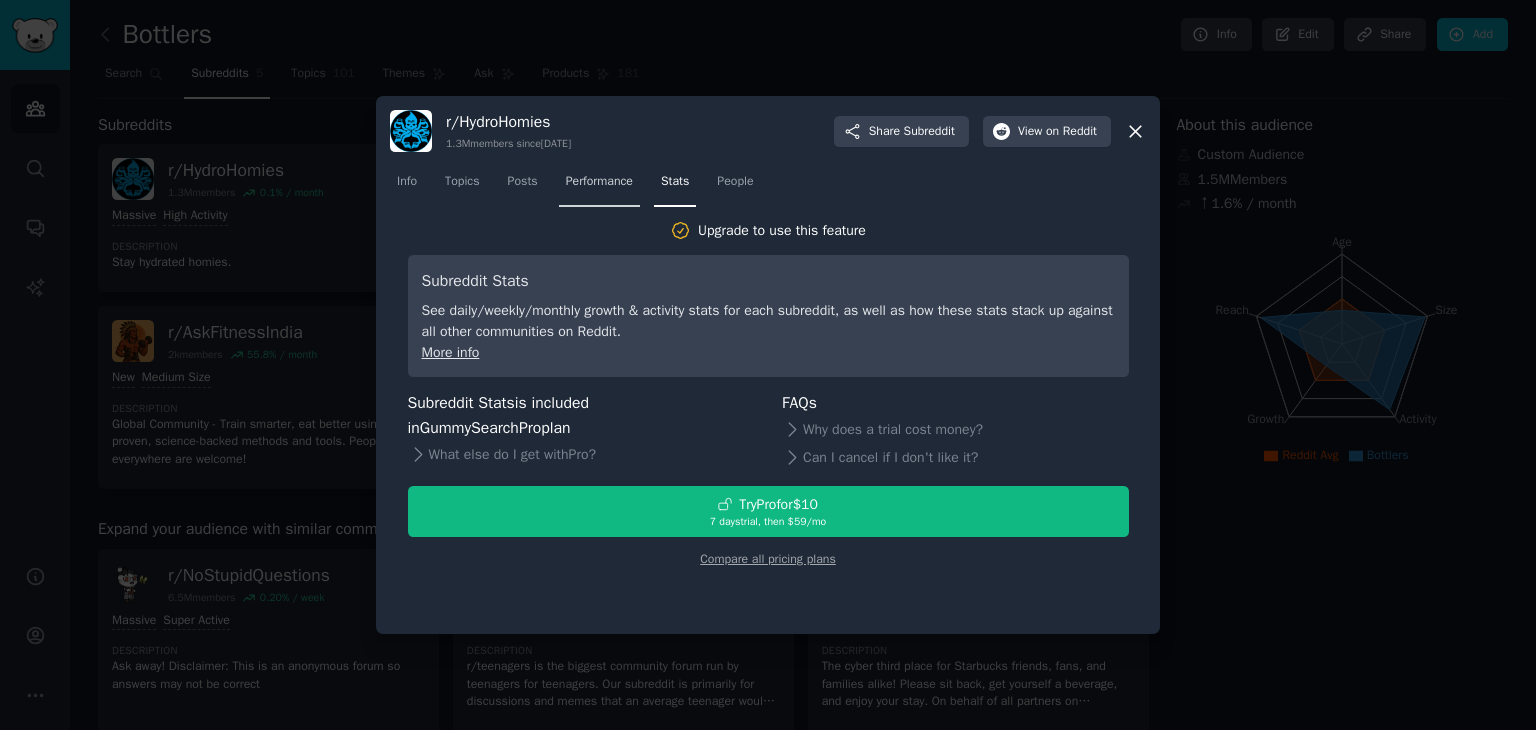 click on "Performance" at bounding box center [599, 182] 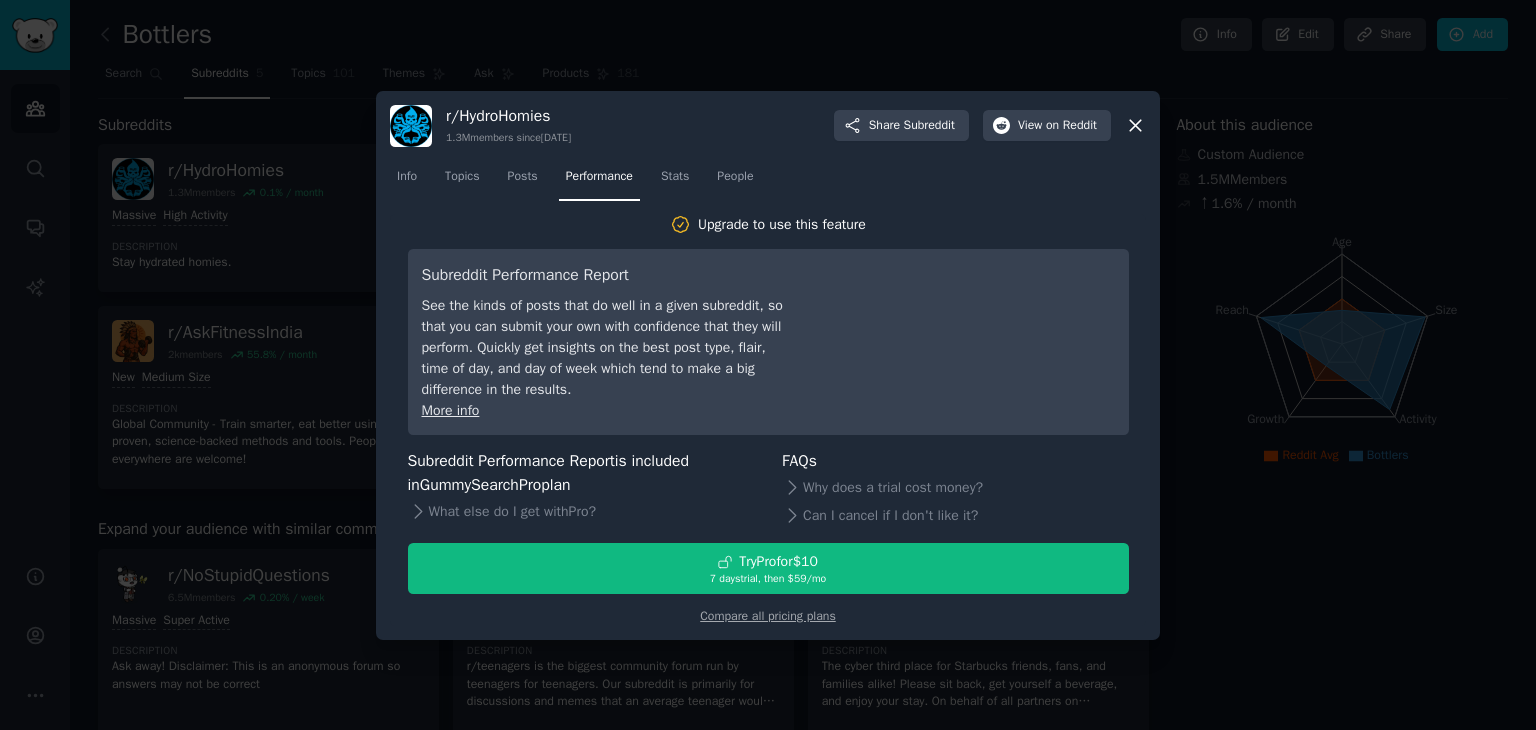 click 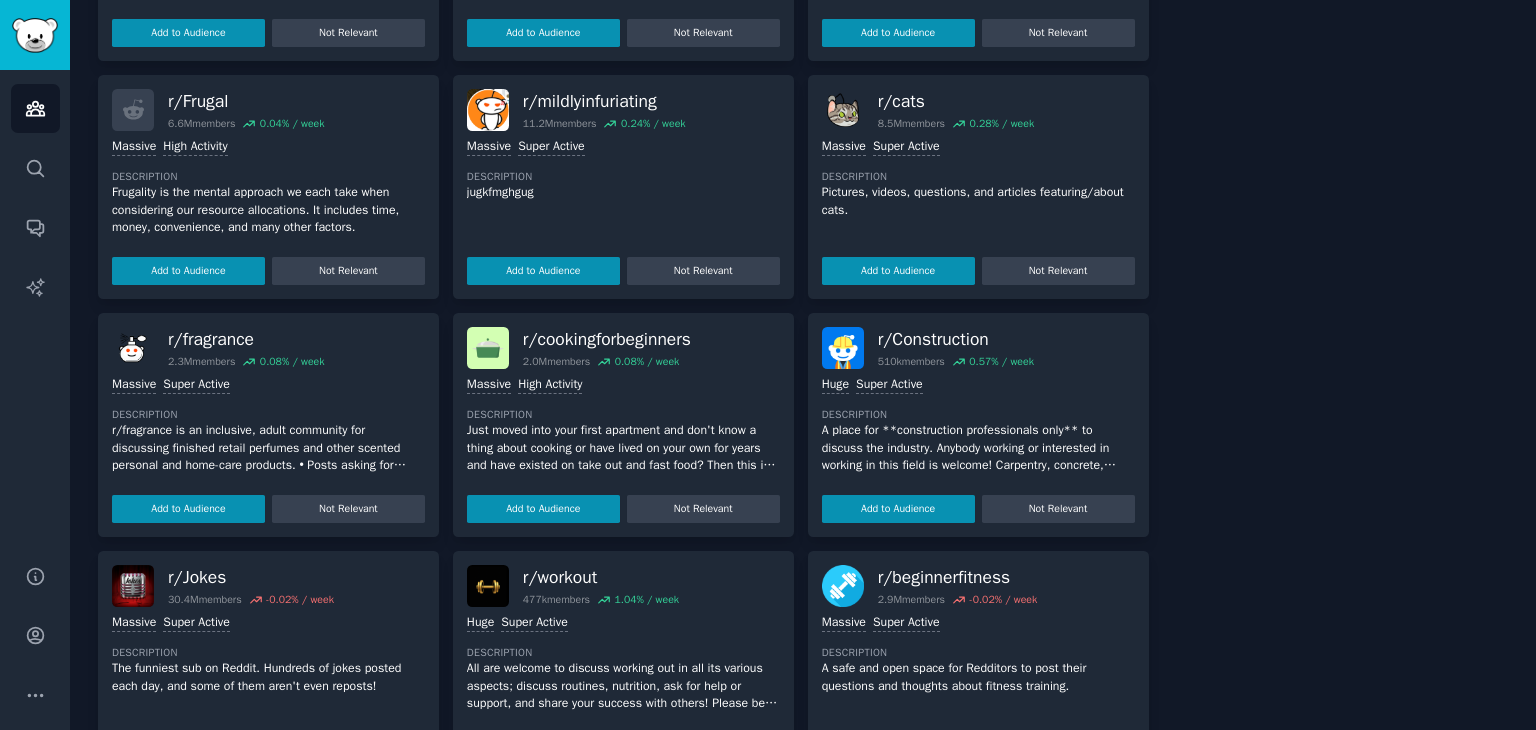 scroll, scrollTop: 783, scrollLeft: 0, axis: vertical 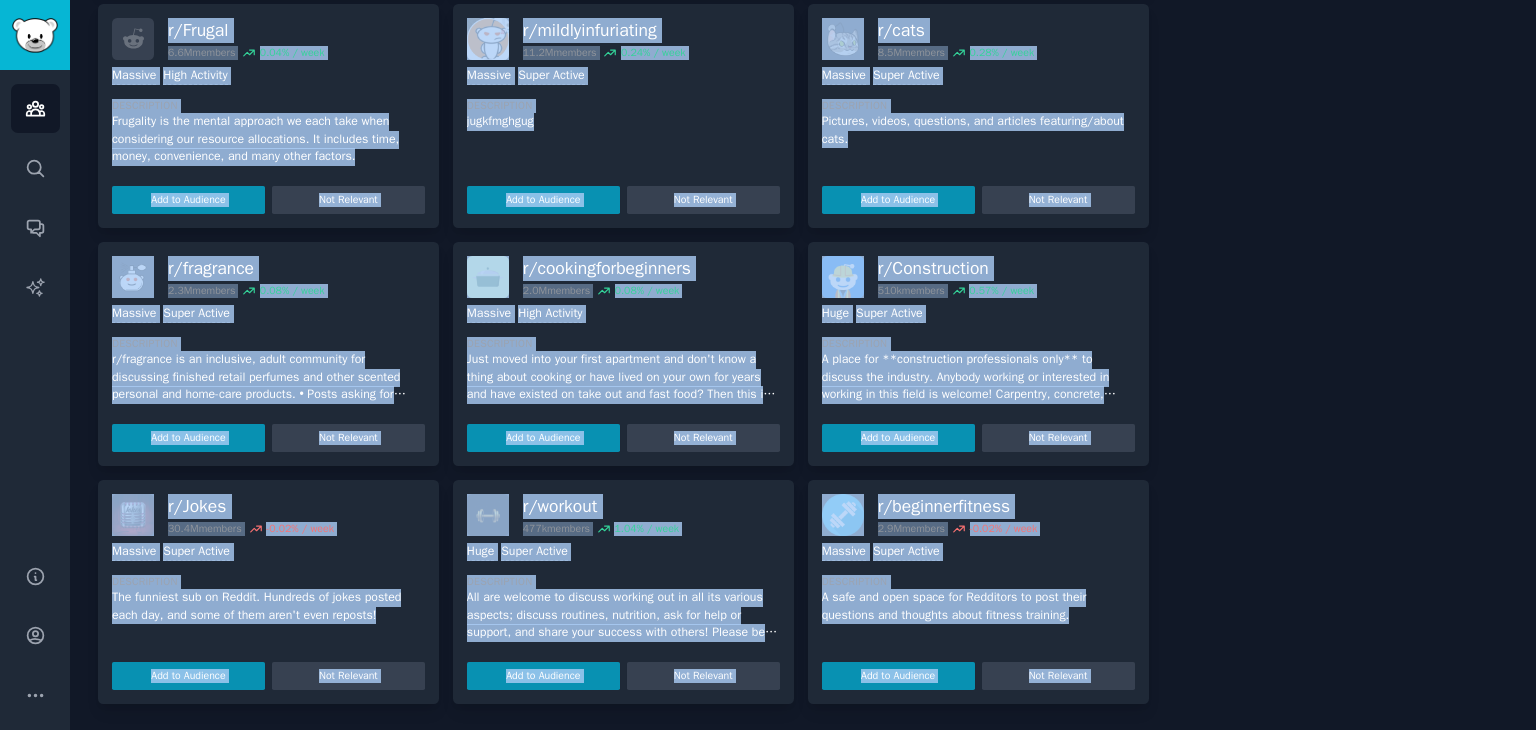 drag, startPoint x: 1163, startPoint y: 404, endPoint x: 89, endPoint y: 22, distance: 1139.9122 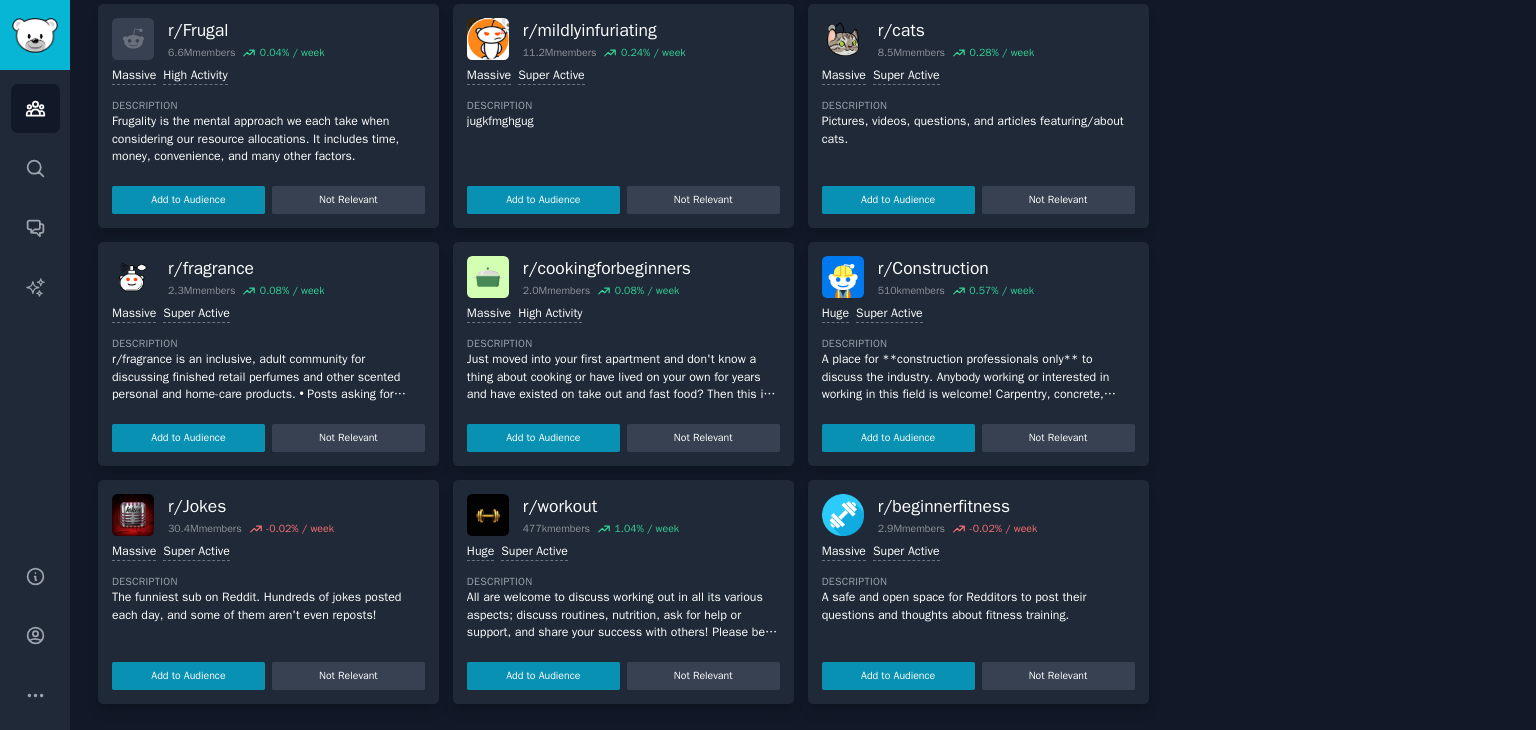 click on "Bottlers Info Edit Share Add Search Subreddits 5 Topics 101 Themes Ask Products 181 Subreddits Sort by Recent r/ HydroHomies 1.3M  members 0.1 % / month More Massive High Activity Description Stay hydrated homies. r/ Waterbottles 779  members More Description Discussion and photos of cool water bottles r/ WaterBottle 8  members More Description A subreddit for pictures that seem boring, but have a interesting backstory. r/ AskFitnessIndia 2k  members 55.8 % / month More New Medium Size Description Global Community - Train smarter, eat better using proven, science-backed methods and tools. People from everywhere are welcome! r/ Fitness_India 191k  members 10.6 % / month More Huge Super Active Description Welcome to the Reddit India’s Fitness Community! Ask questions, share your gym progress with others, literally anything fitness or health related. Please search the subreddit if you have any queries before making any post. Expand your audience with similar communities r/ NoStupidQuestions 6.5M  members 0.20" 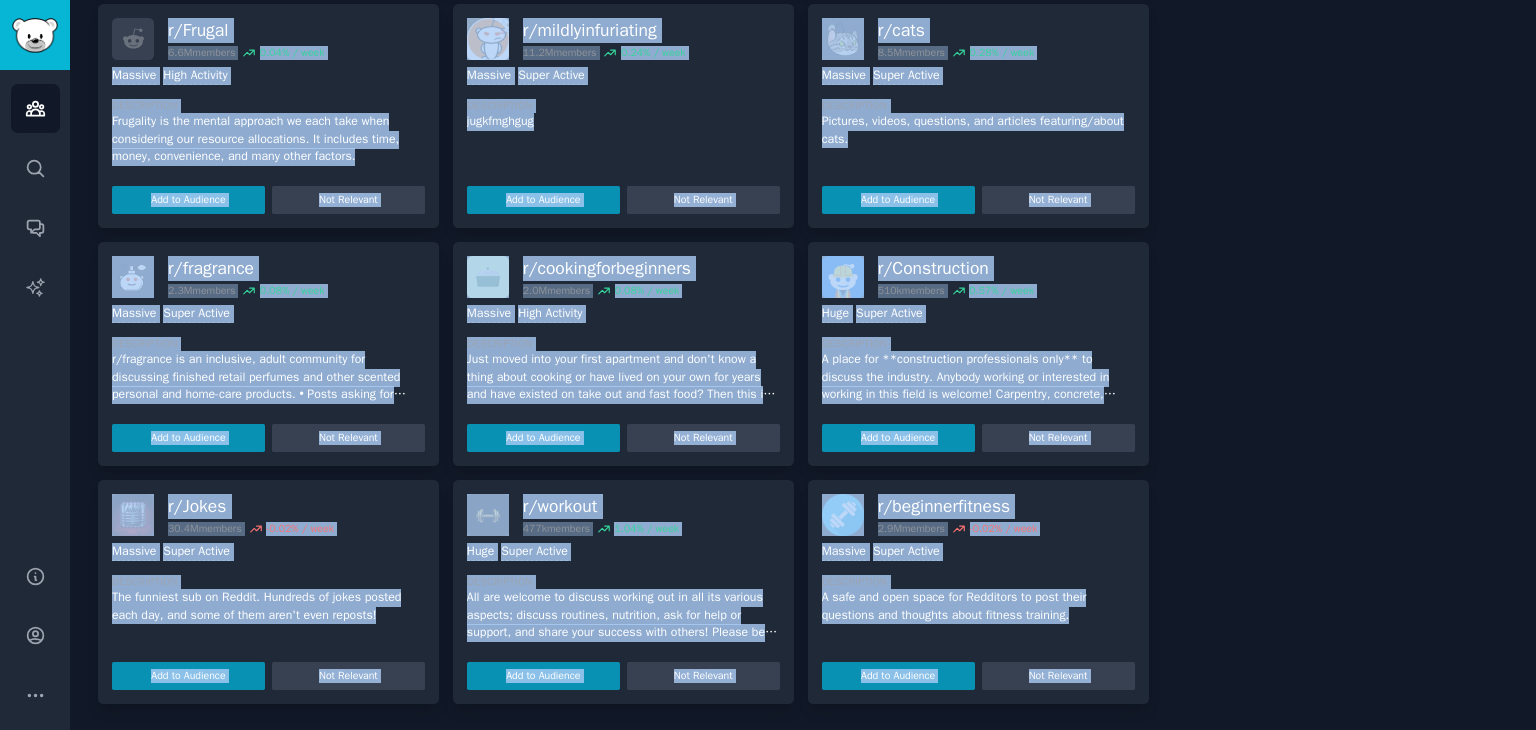 drag, startPoint x: 80, startPoint y: 27, endPoint x: 1169, endPoint y: 677, distance: 1268.2354 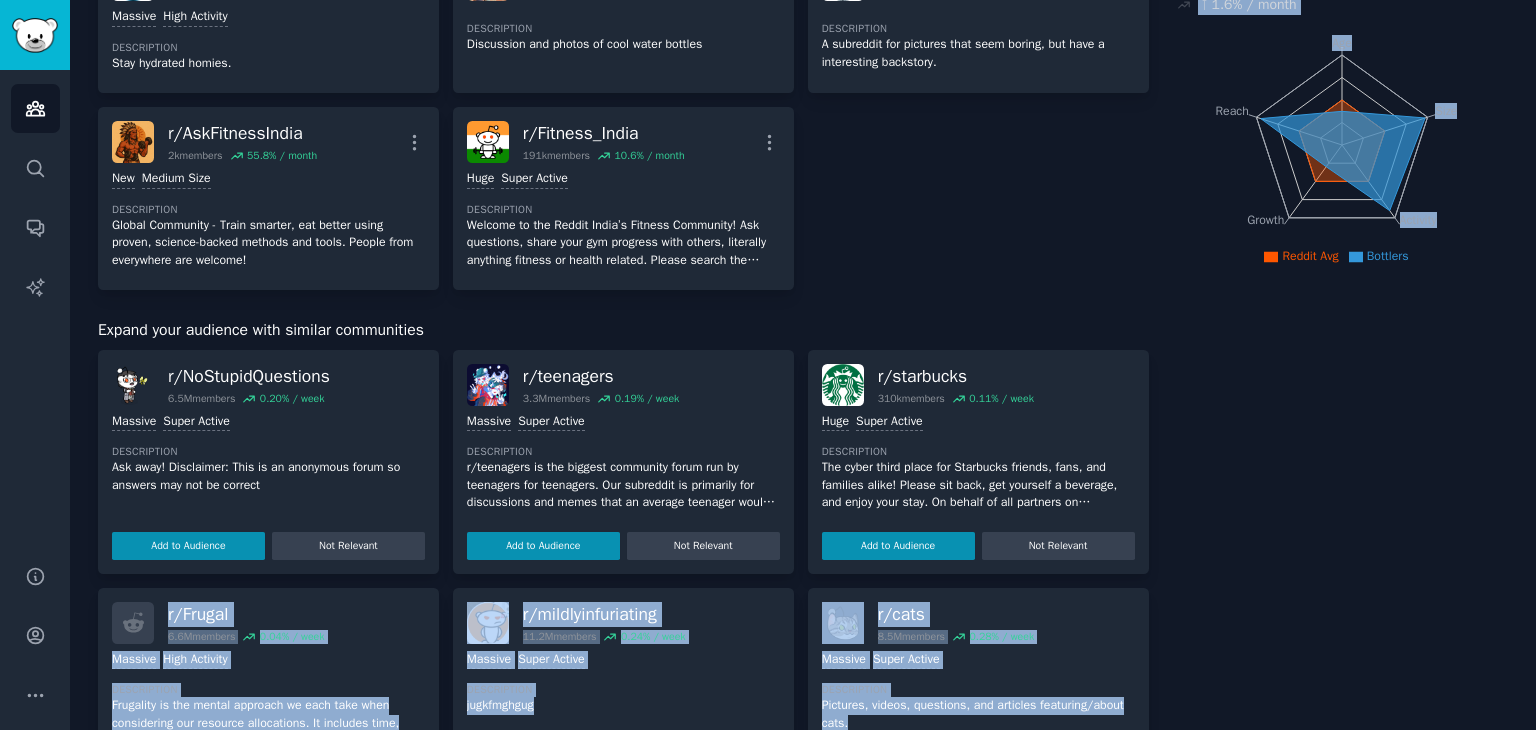 scroll, scrollTop: 191, scrollLeft: 0, axis: vertical 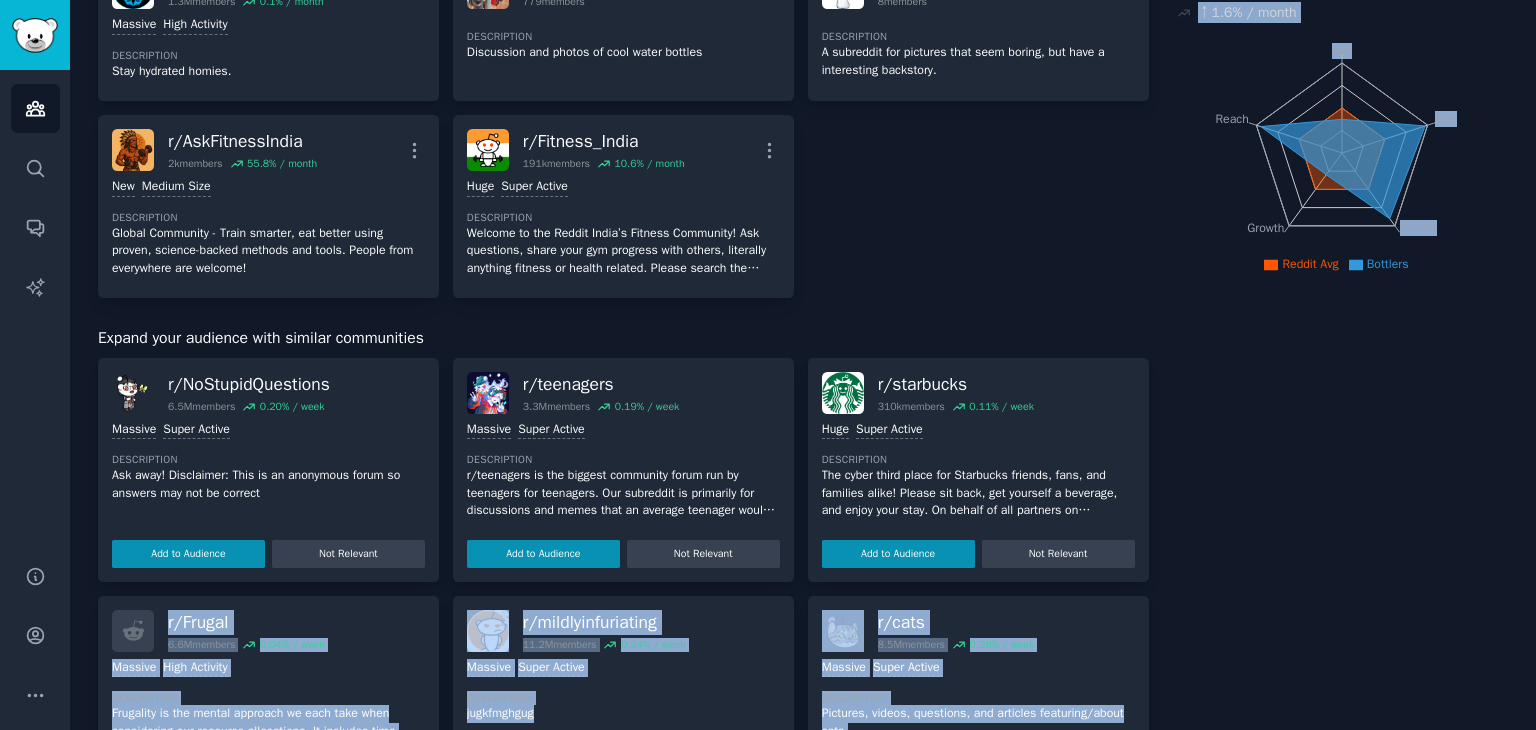 click on "About this audience Custom Audience 1.5M  Members ↑ 1.6 % / month Age Size Activity Growth Reach Reddit Avg Bottlers" at bounding box center (1343, 609) 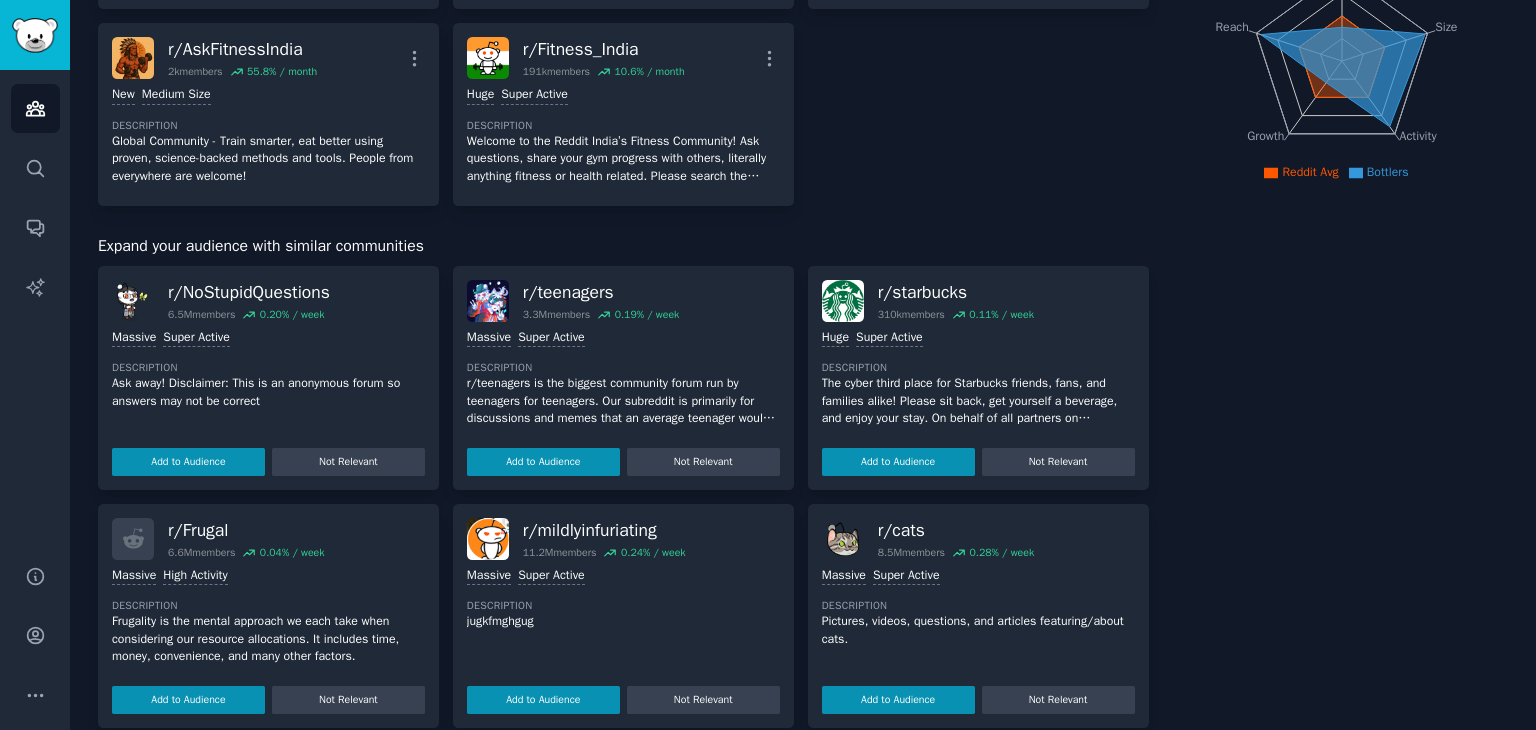 scroll, scrollTop: 0, scrollLeft: 0, axis: both 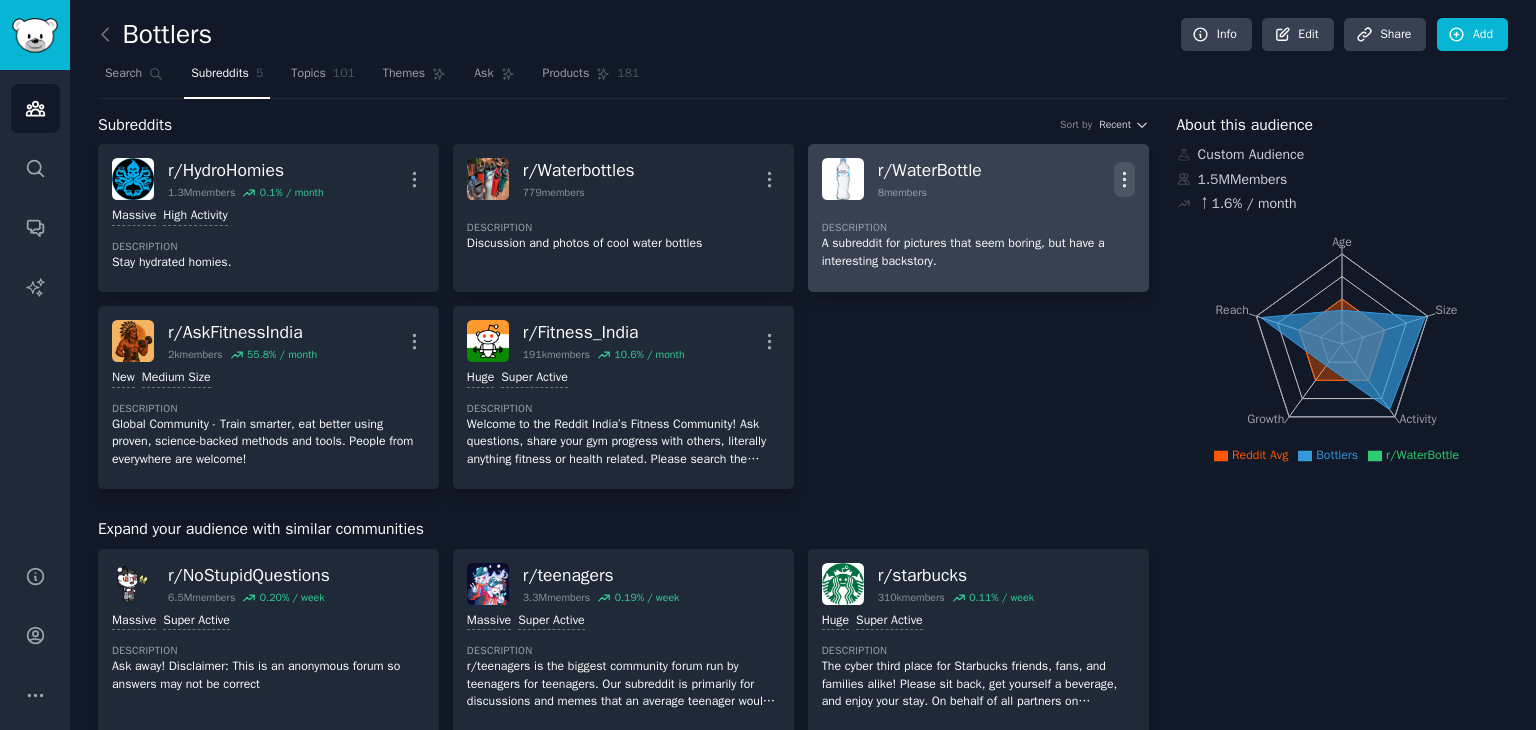 click 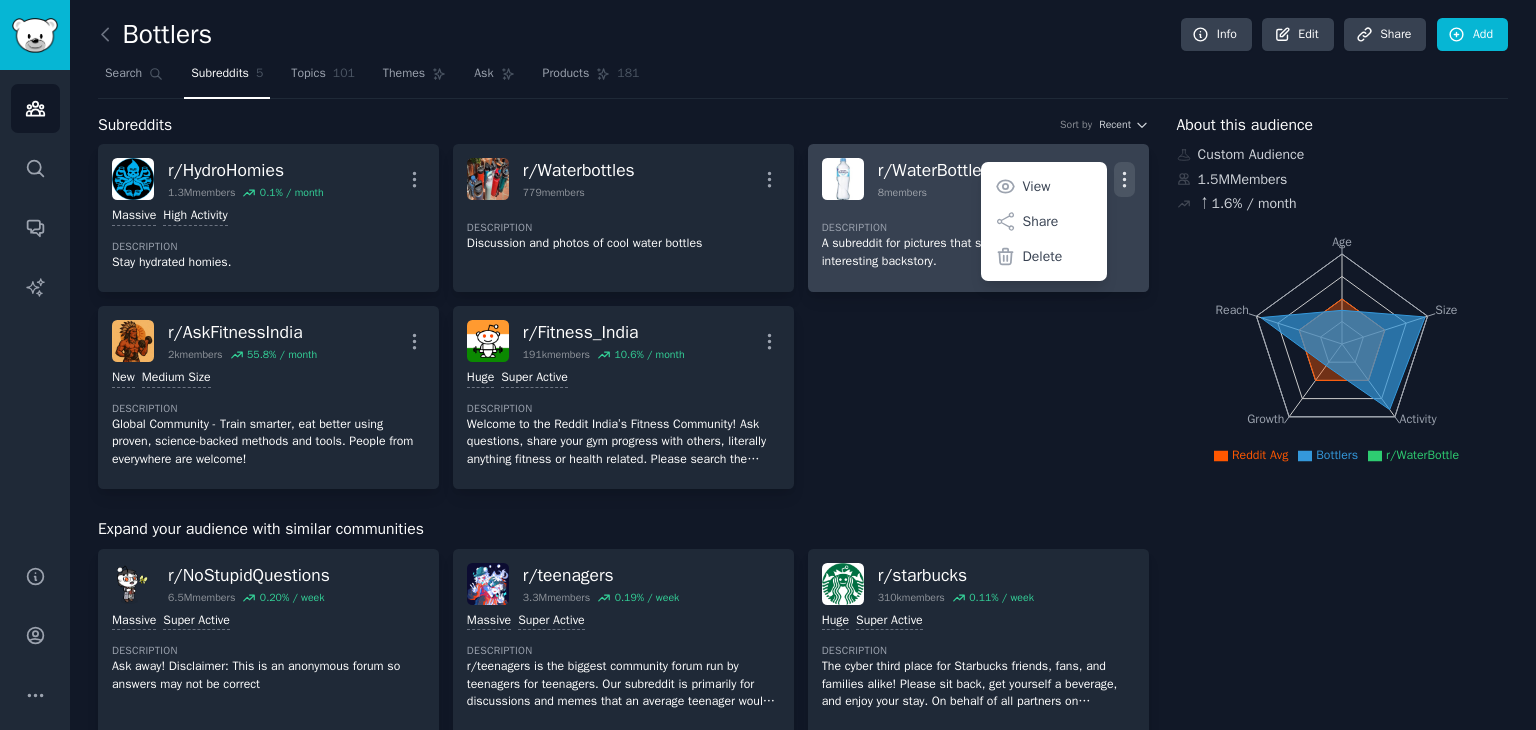 click 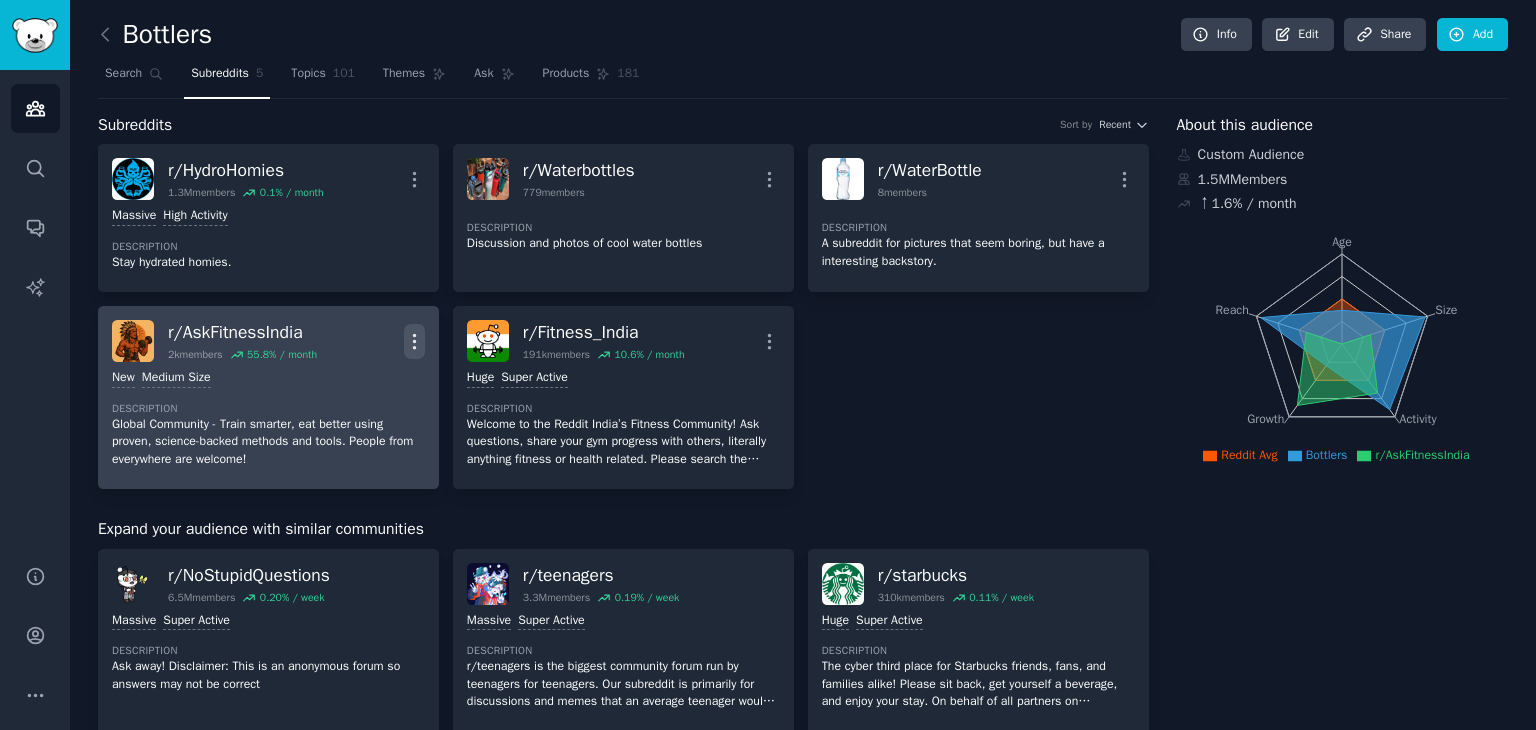 click 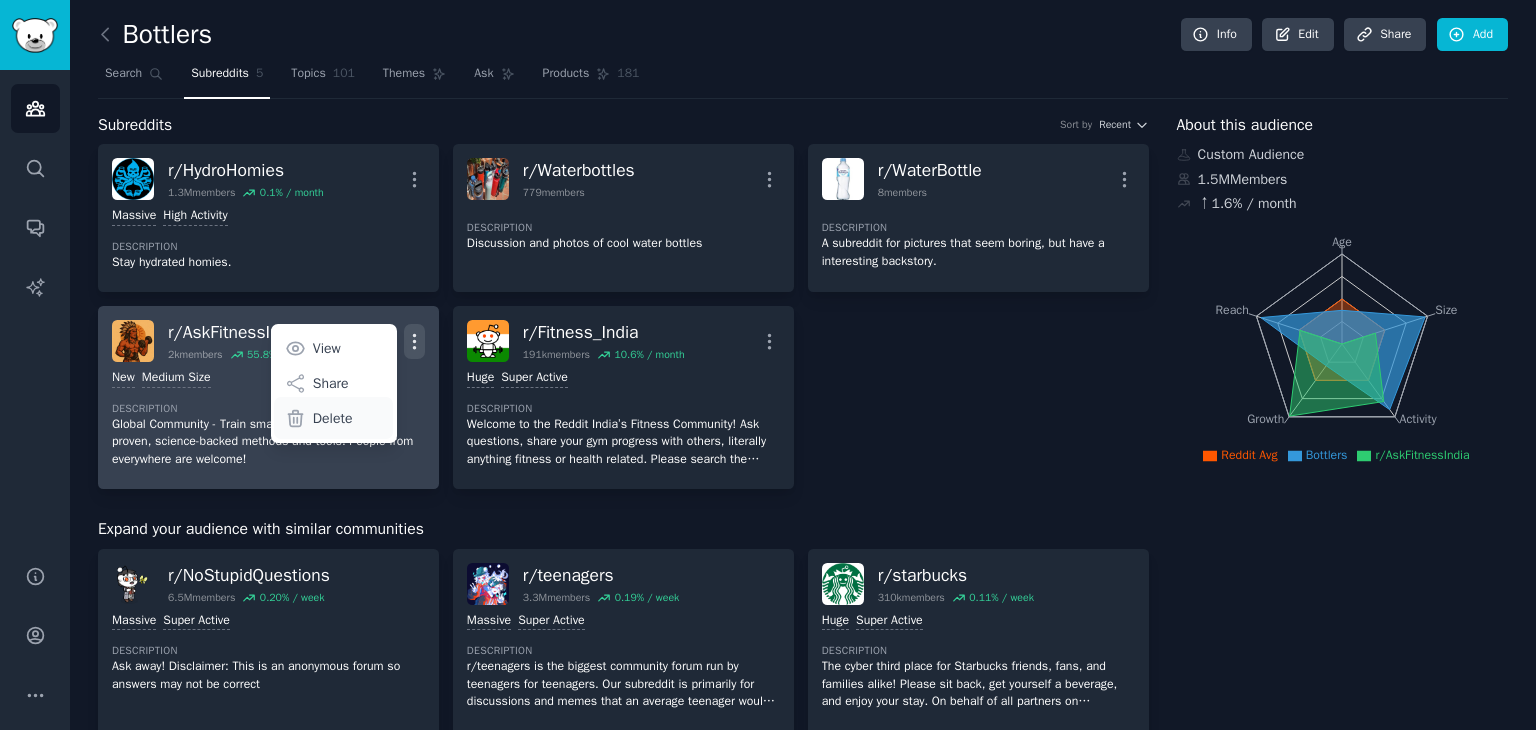 click on "Delete" at bounding box center (333, 418) 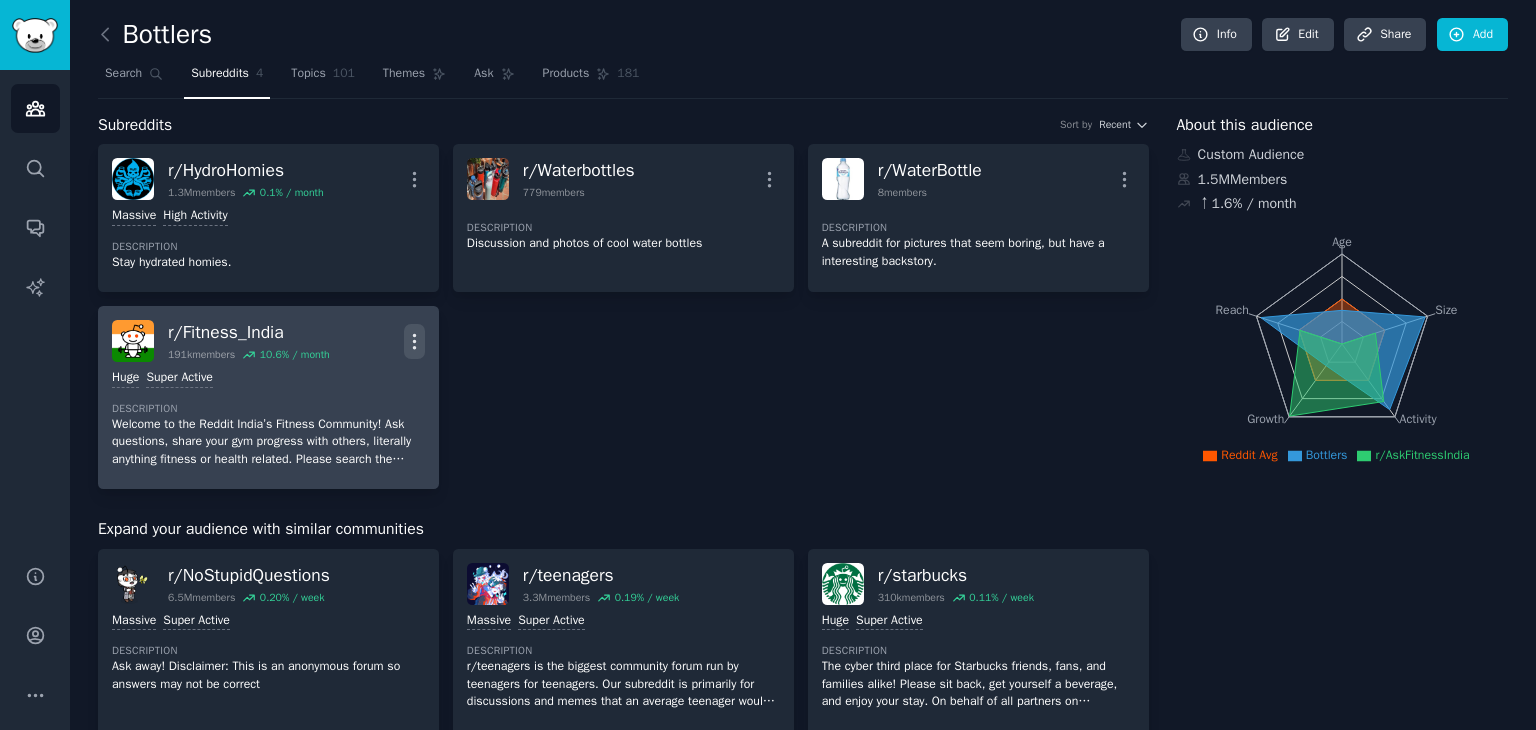 click 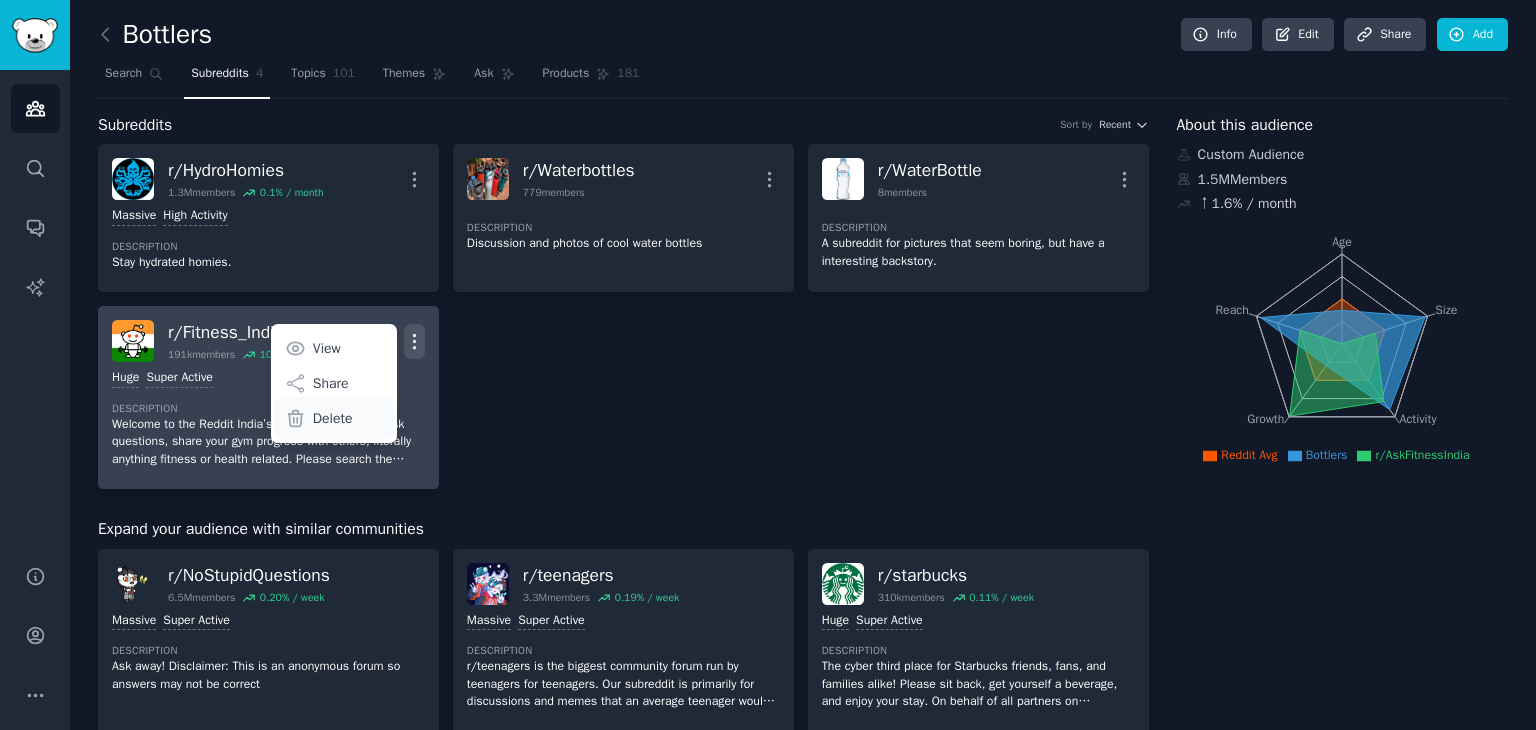 click on "Delete" at bounding box center [333, 418] 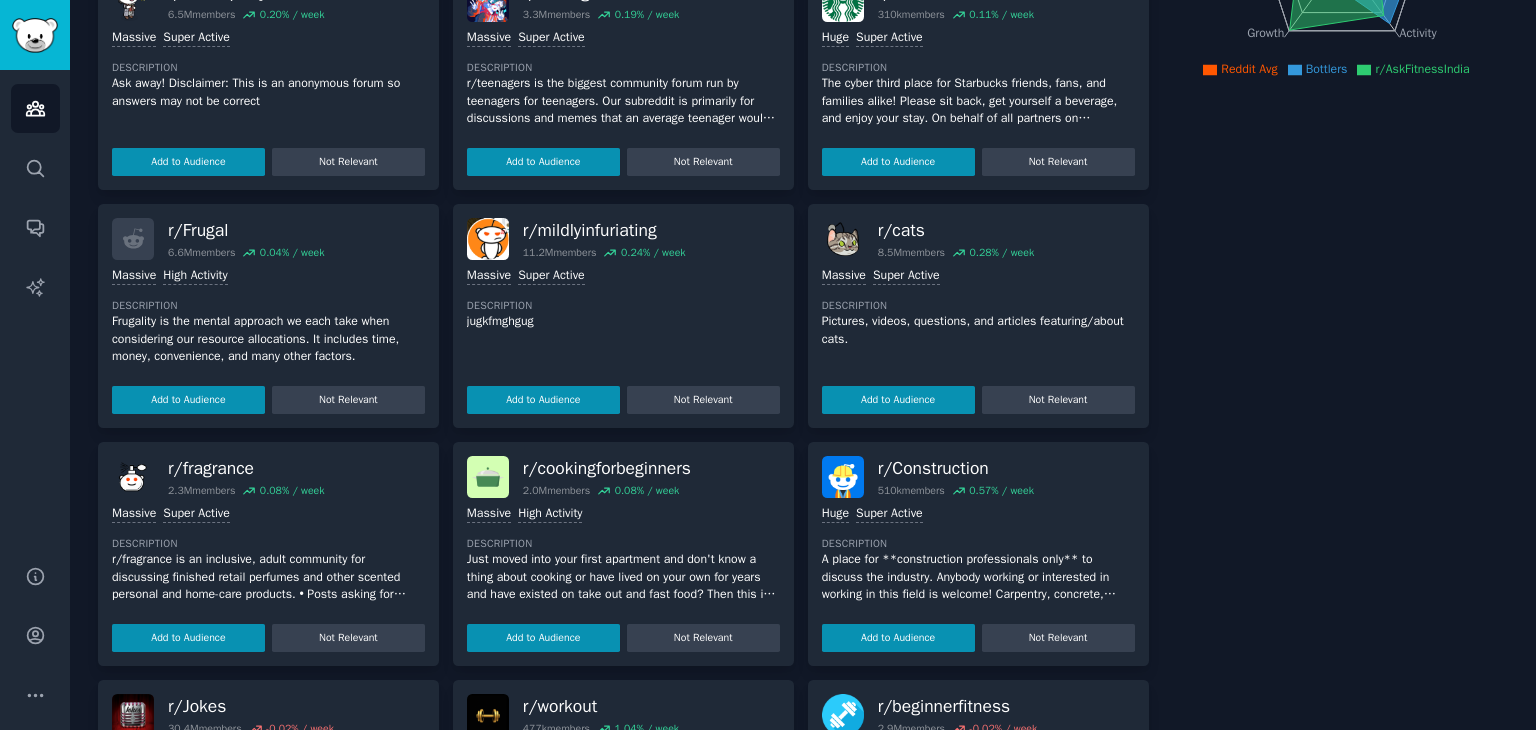 scroll, scrollTop: 0, scrollLeft: 0, axis: both 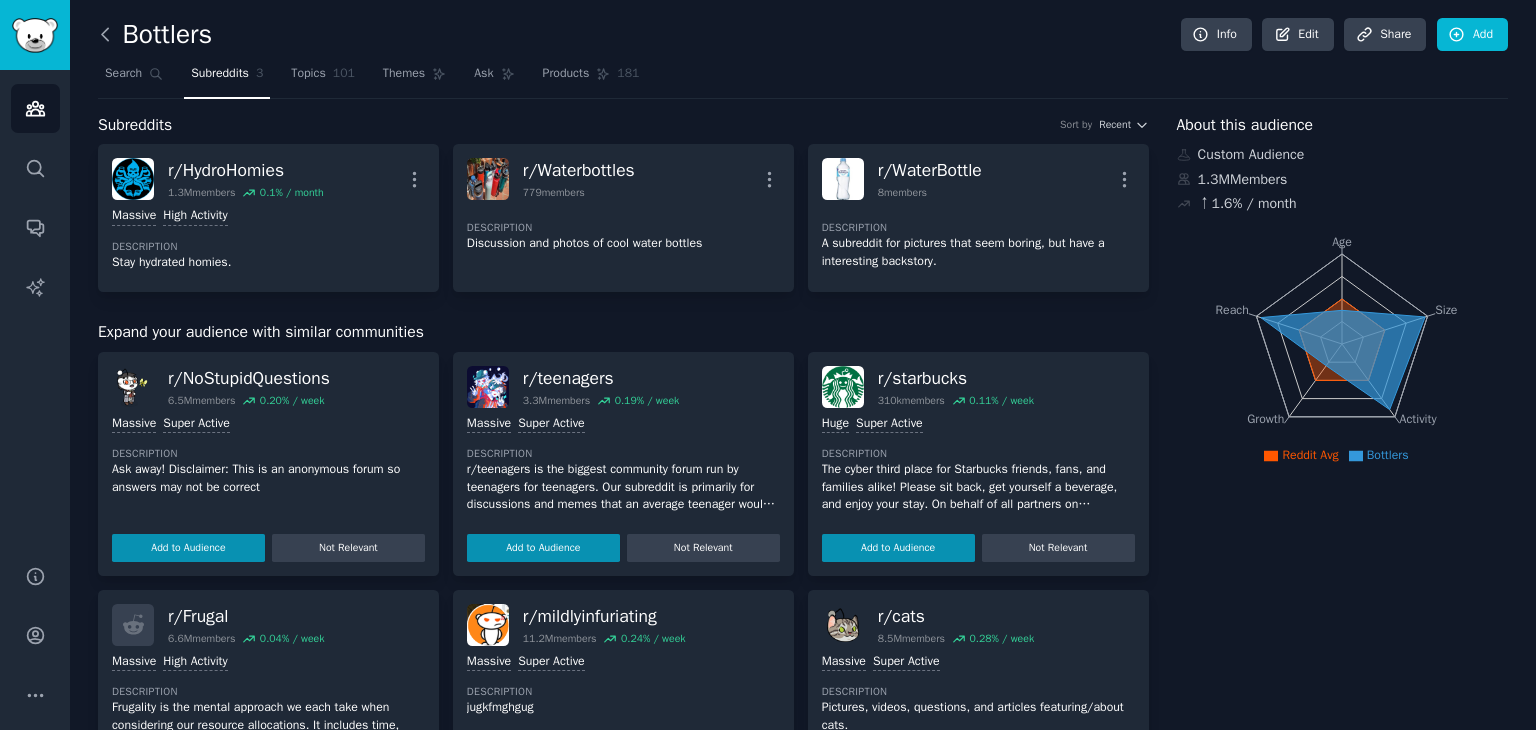 click 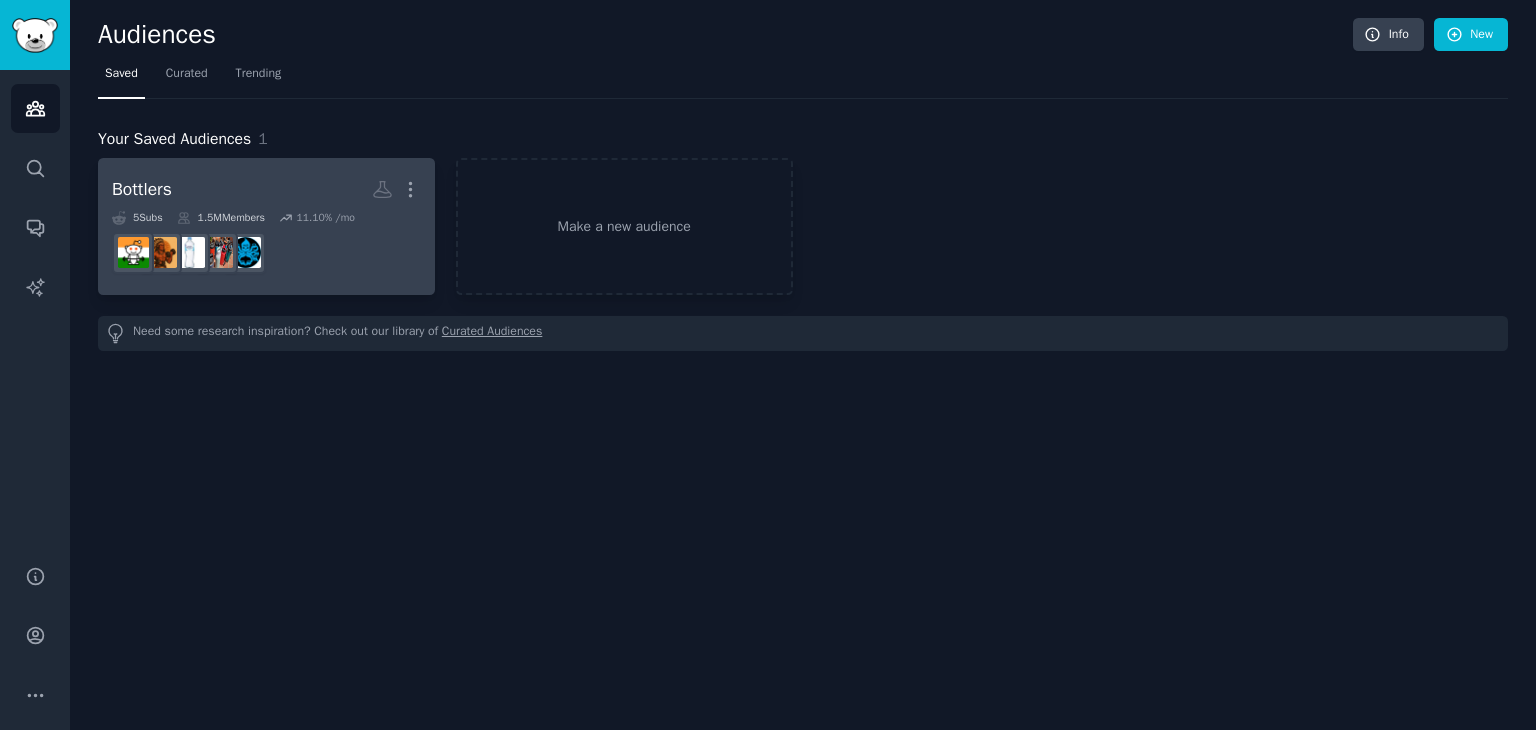 click on "5  Sub s 1.5M  Members 11.10 % /mo" at bounding box center (266, 218) 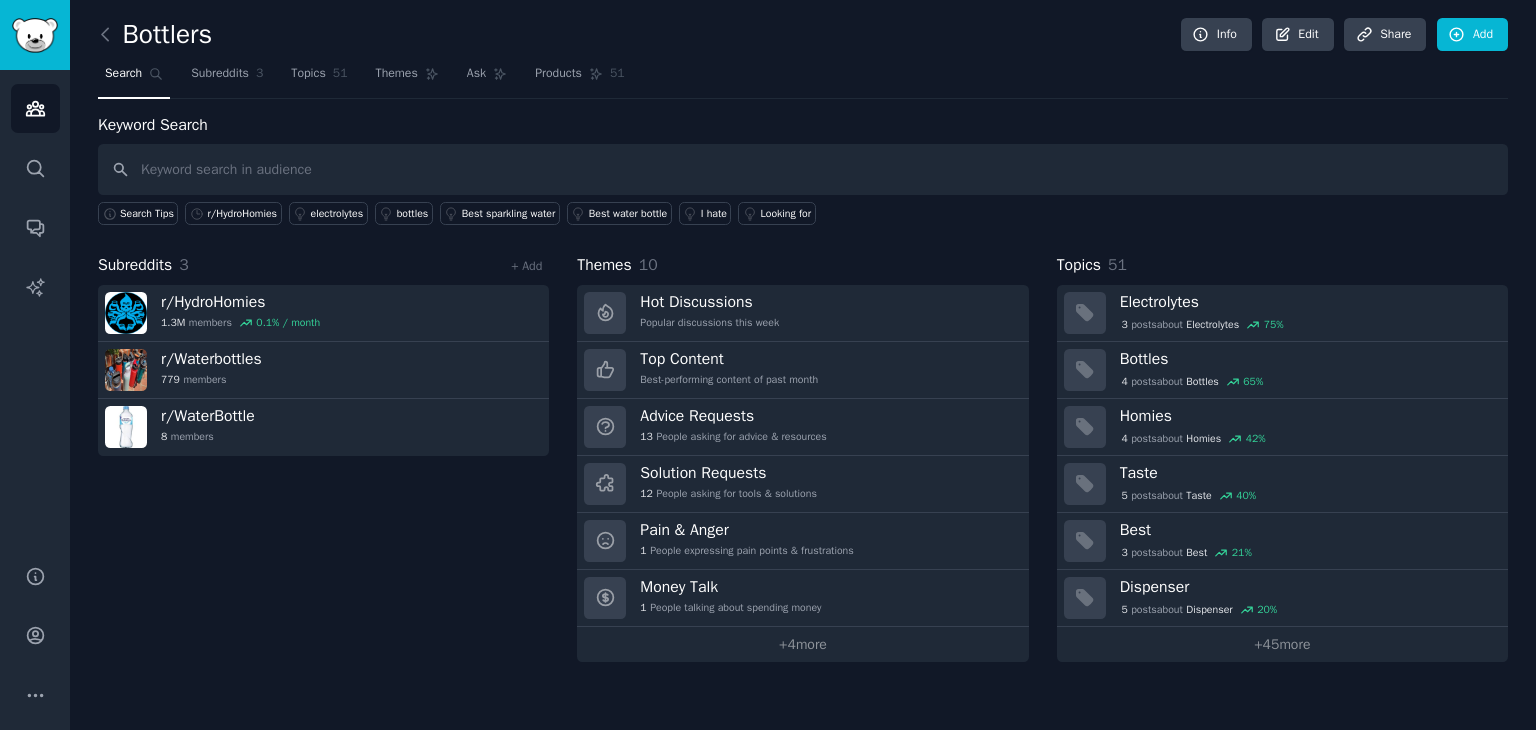 click on "Bottlers Info Edit Share Add" at bounding box center [803, 38] 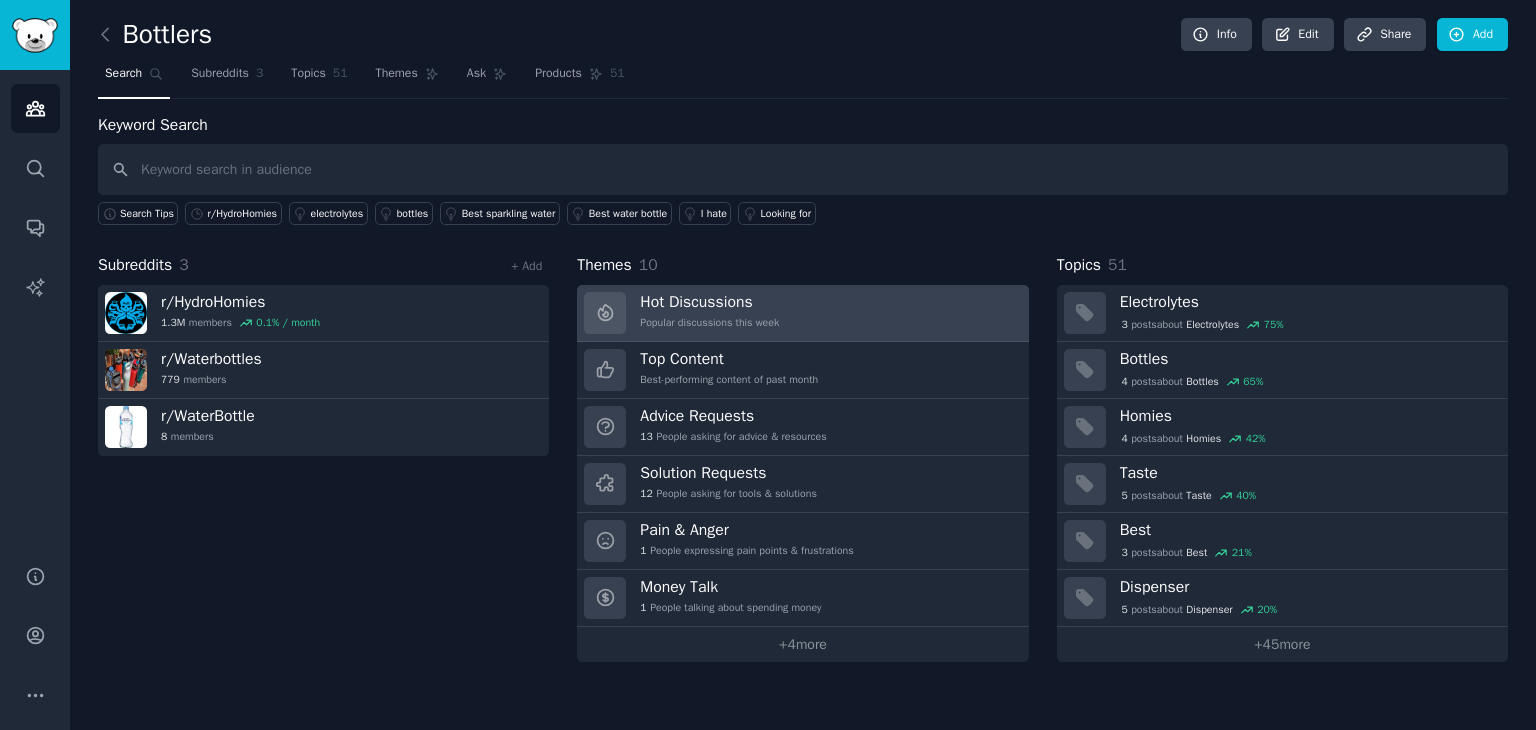 click on "Hot Discussions" at bounding box center [709, 302] 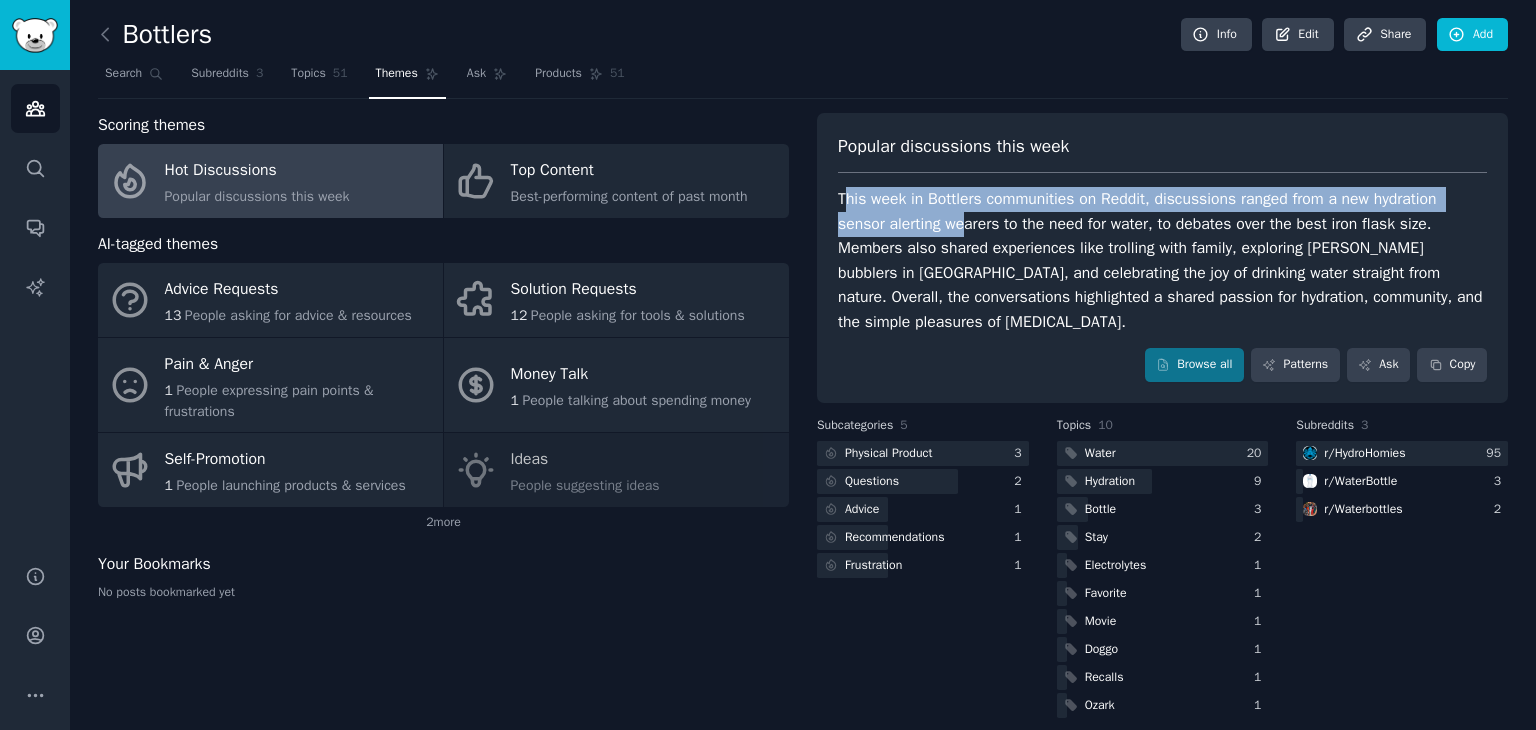 drag, startPoint x: 847, startPoint y: 204, endPoint x: 965, endPoint y: 225, distance: 119.85408 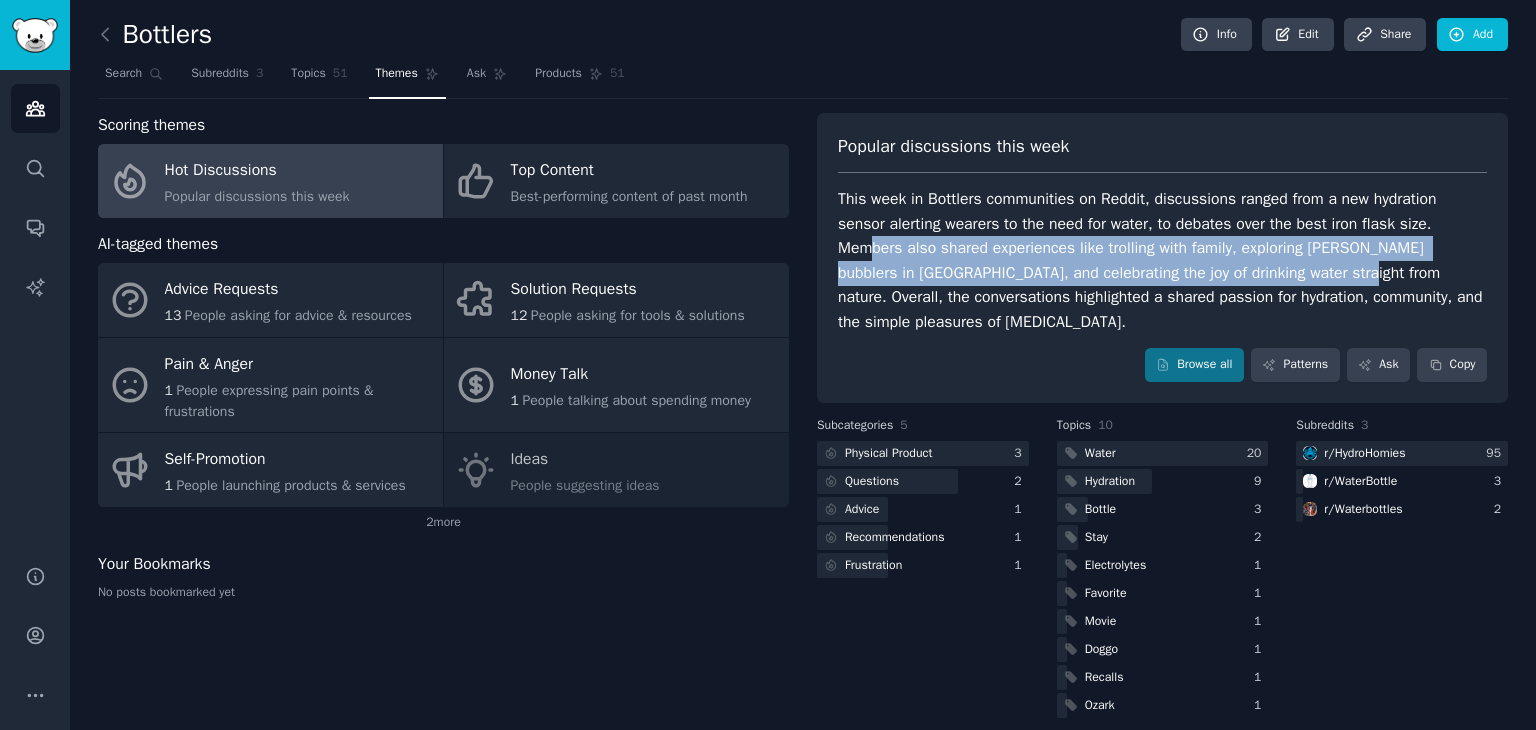 drag, startPoint x: 866, startPoint y: 246, endPoint x: 1329, endPoint y: 273, distance: 463.7866 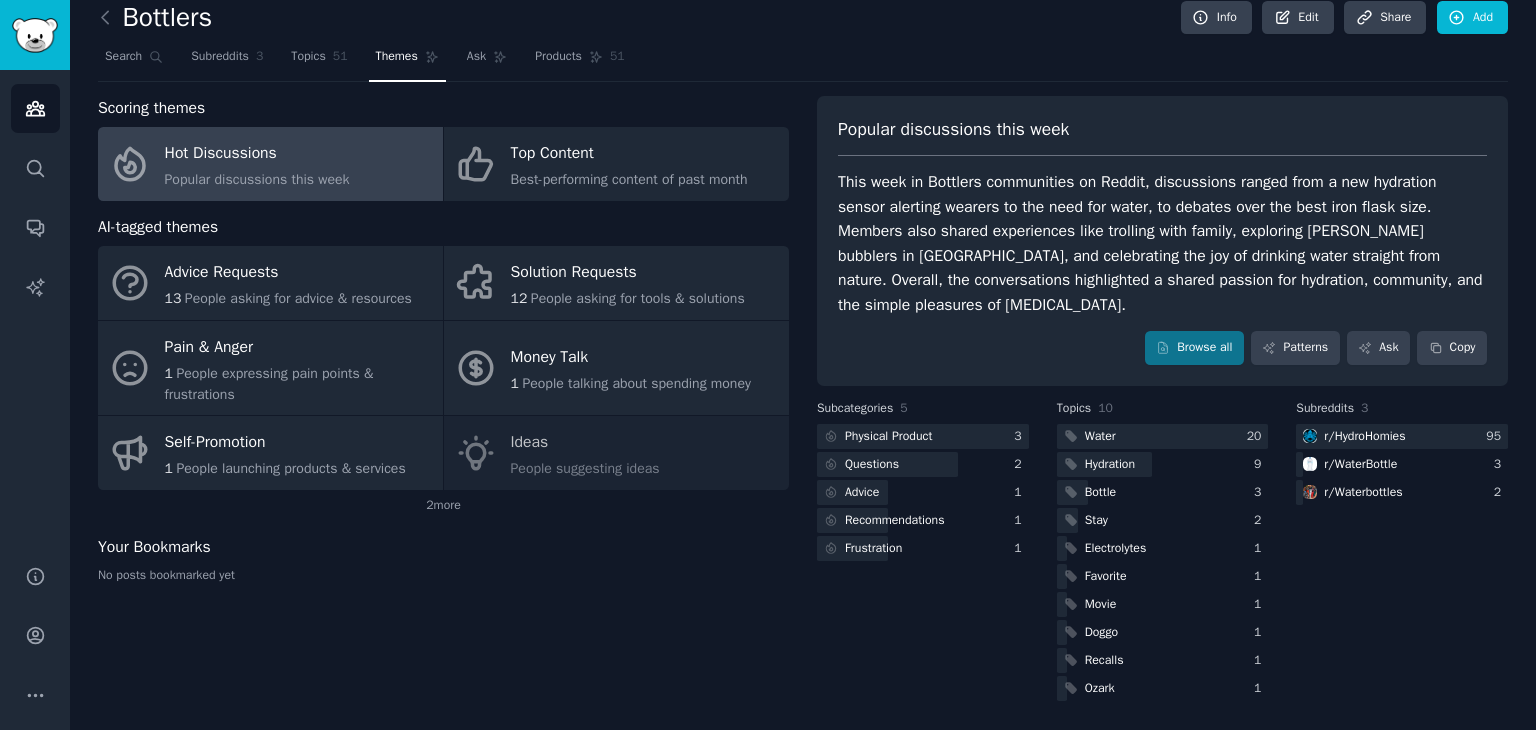 scroll, scrollTop: 0, scrollLeft: 0, axis: both 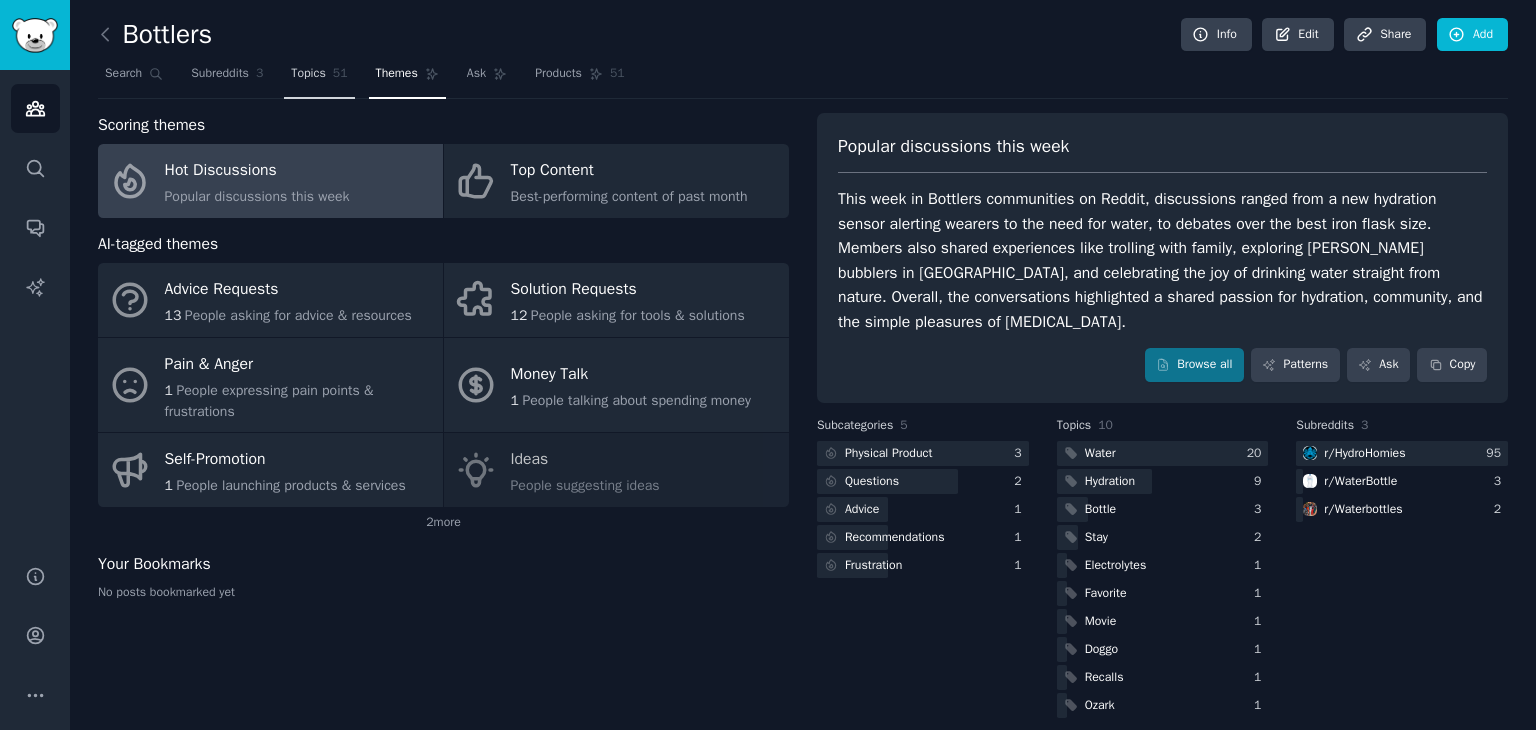 click on "Topics" at bounding box center (308, 74) 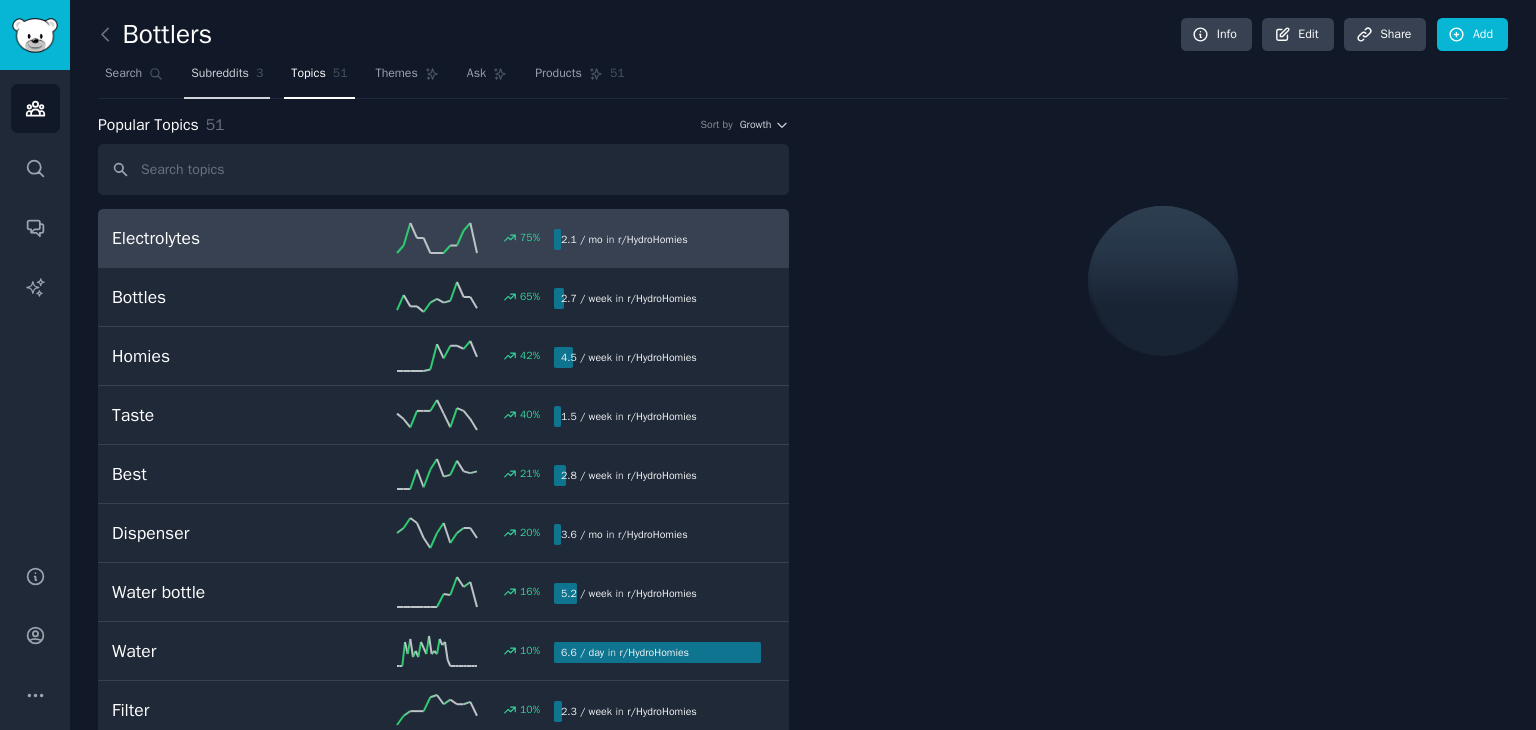 click on "Subreddits" at bounding box center [220, 74] 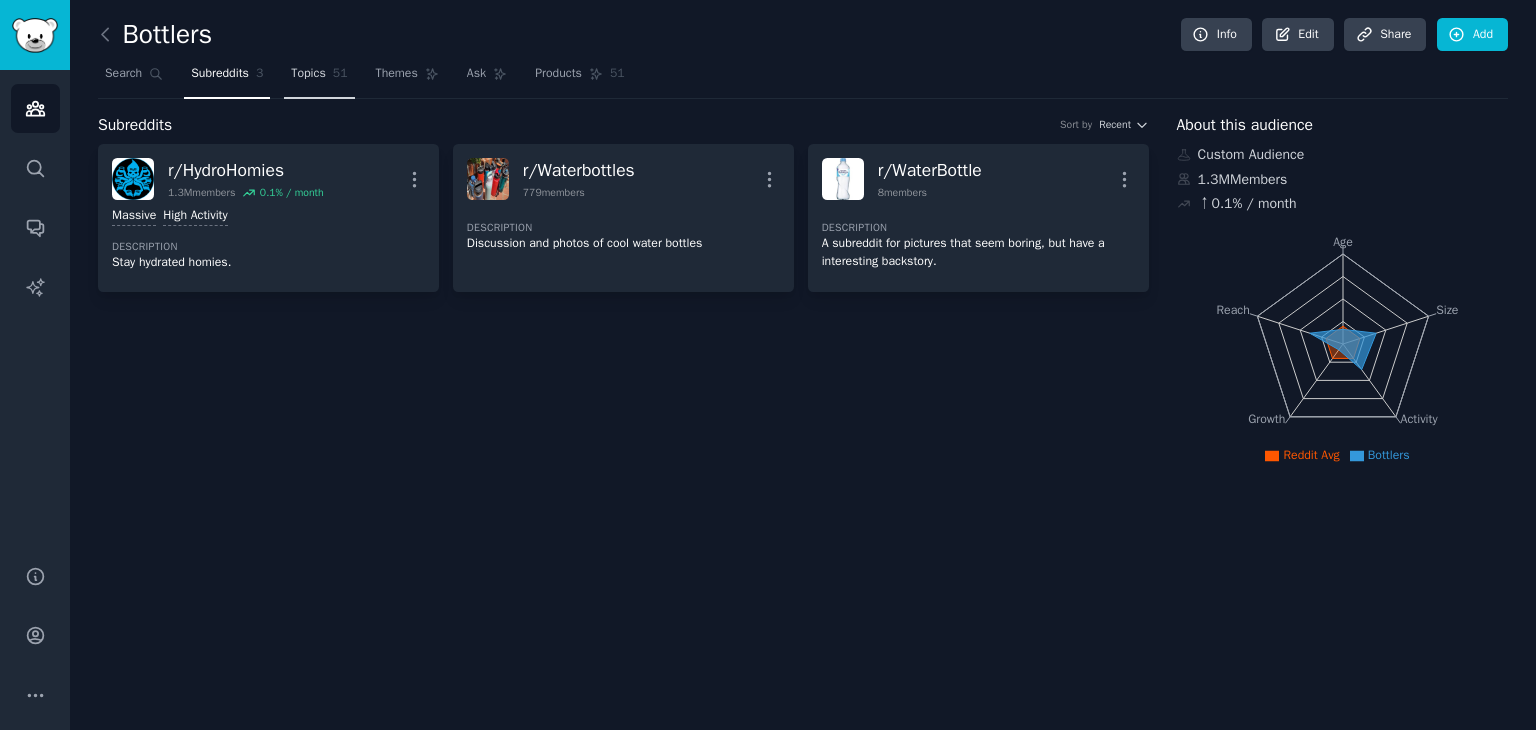 click on "51" 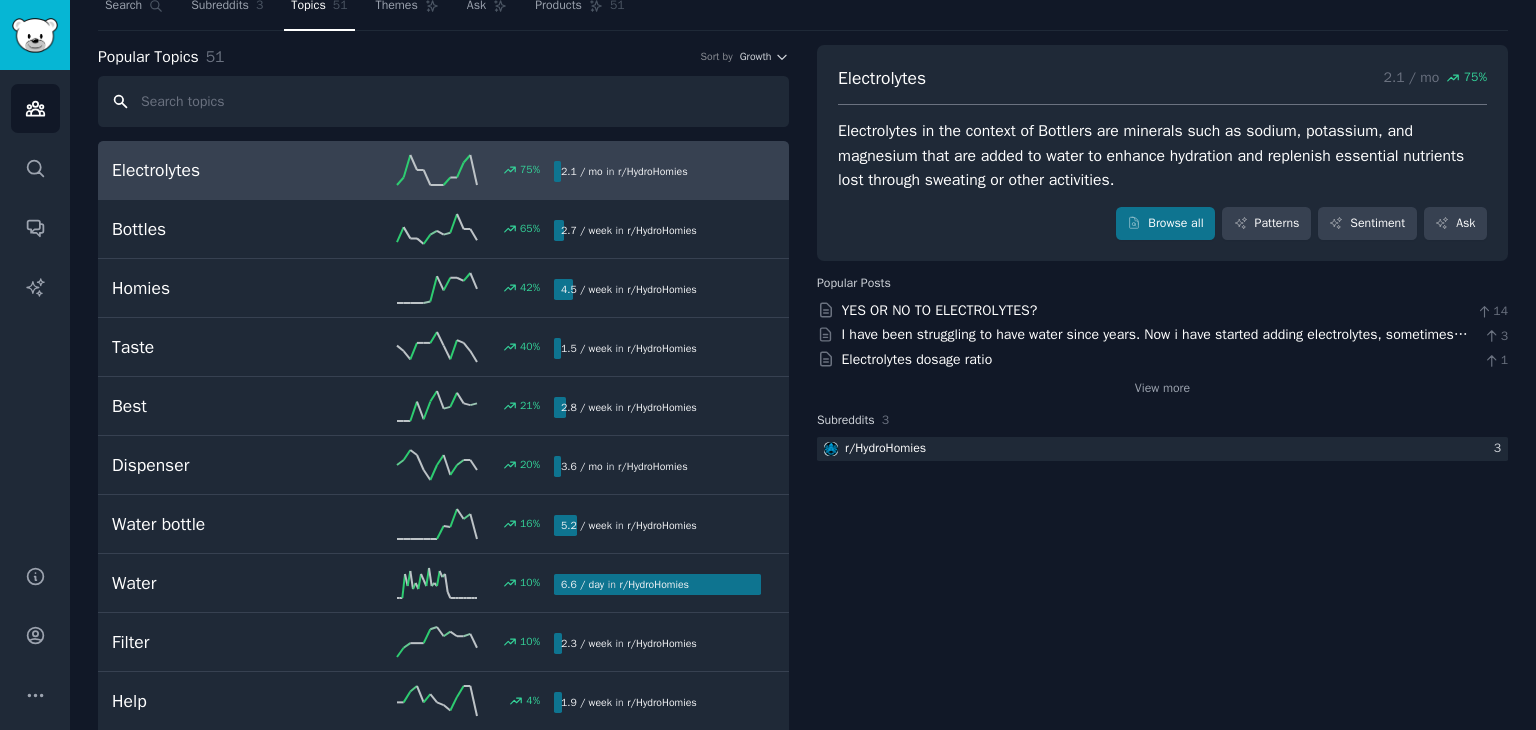 scroll, scrollTop: 0, scrollLeft: 0, axis: both 